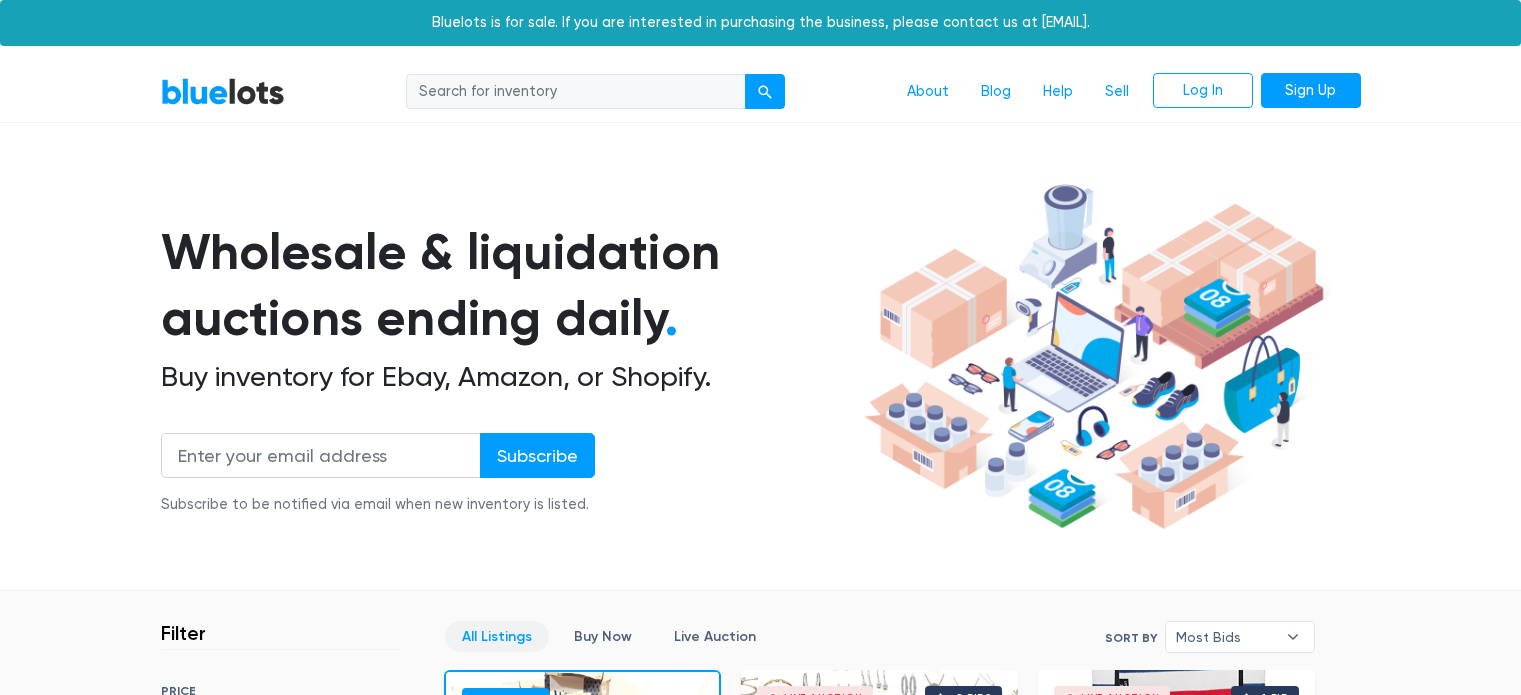scroll, scrollTop: 0, scrollLeft: 0, axis: both 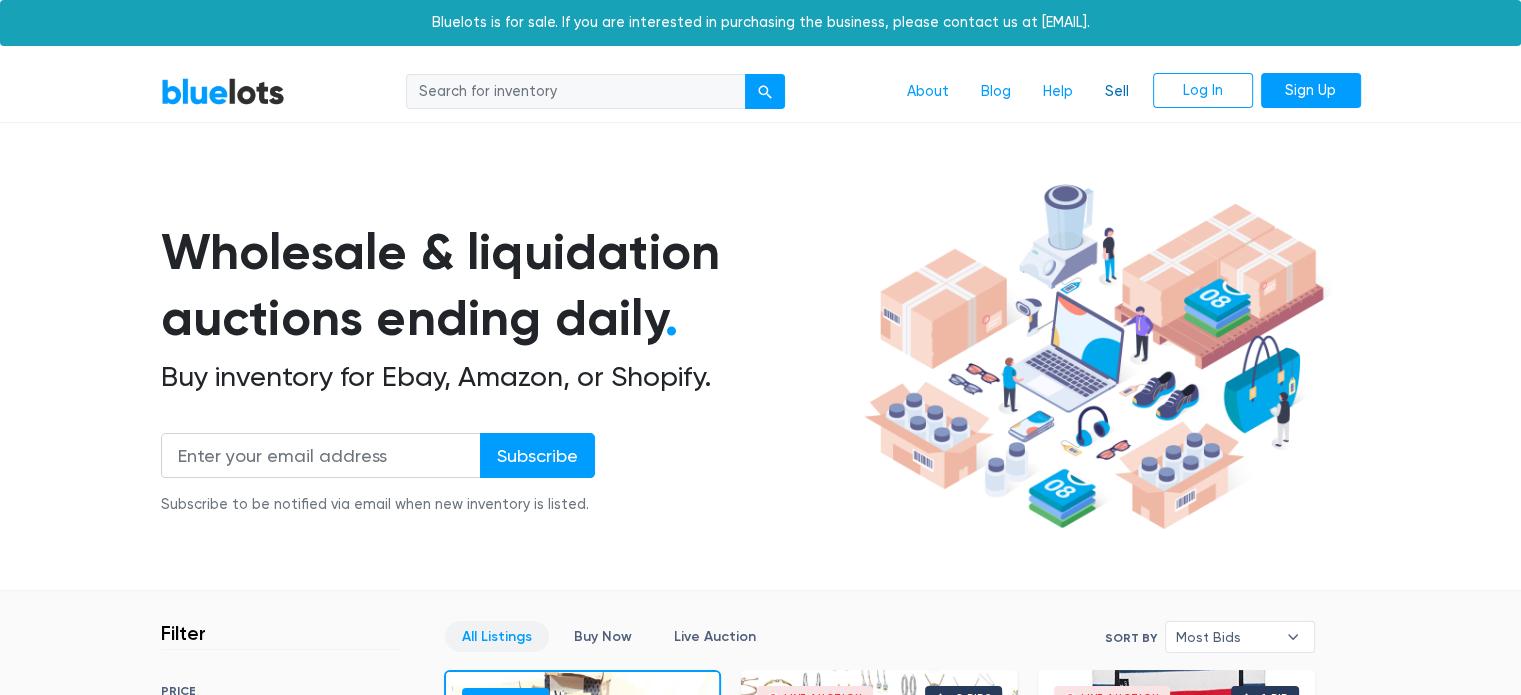 click on "Sell" at bounding box center [1117, 92] 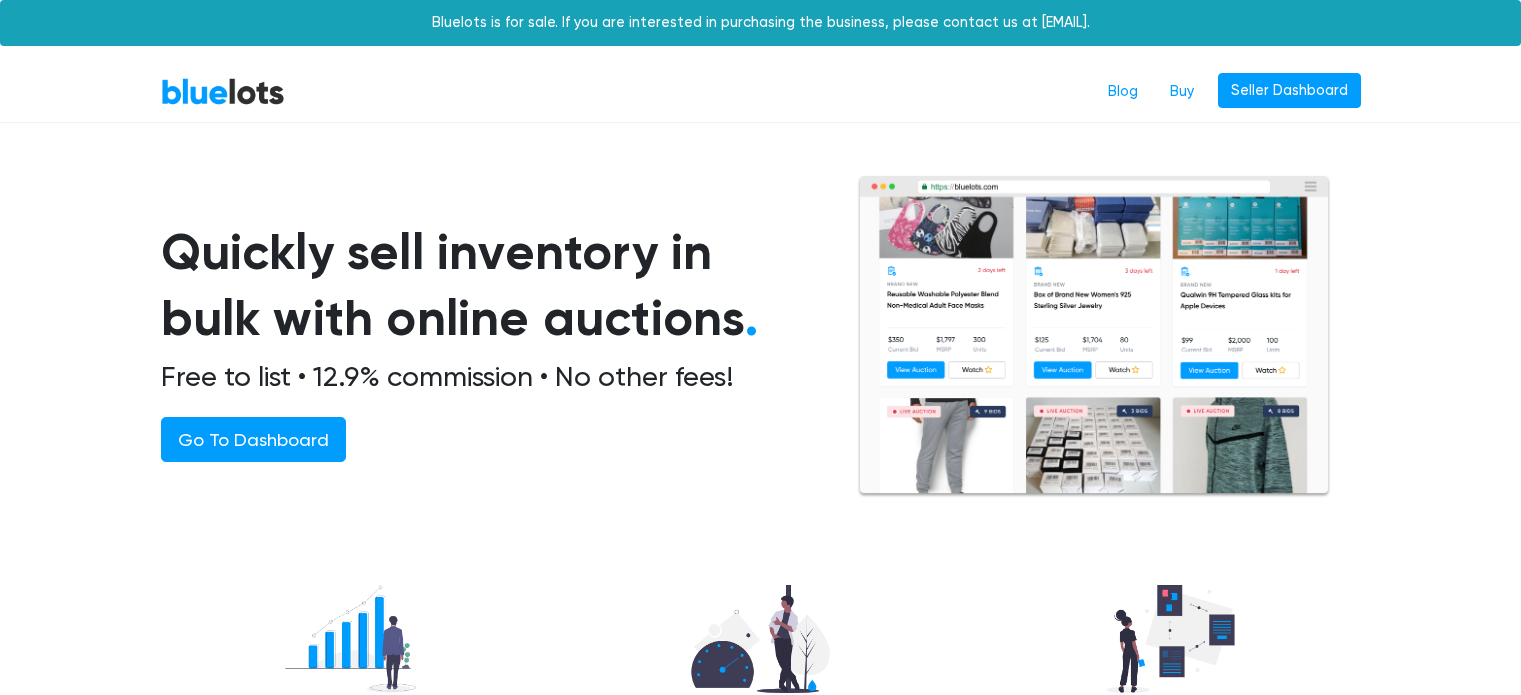 scroll, scrollTop: 0, scrollLeft: 0, axis: both 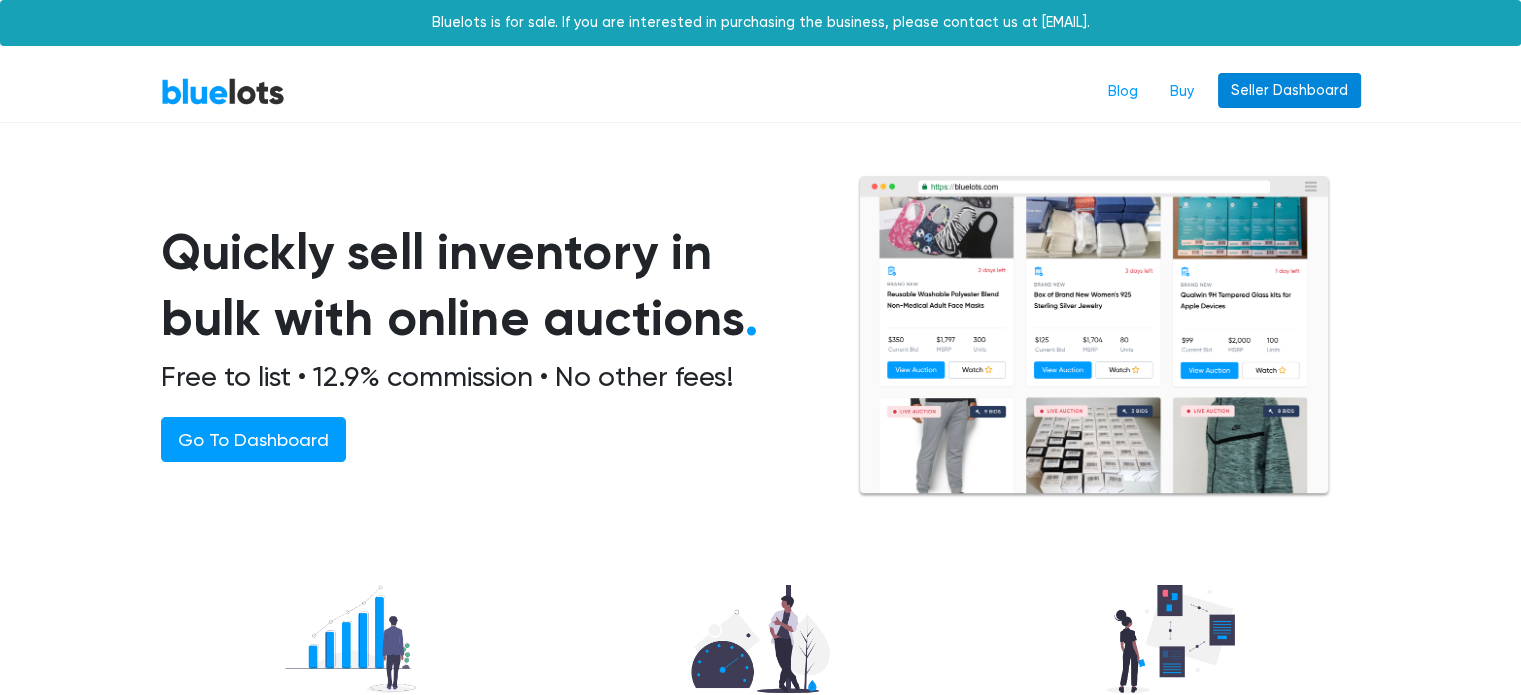 click on "Seller Dashboard" at bounding box center [1289, 91] 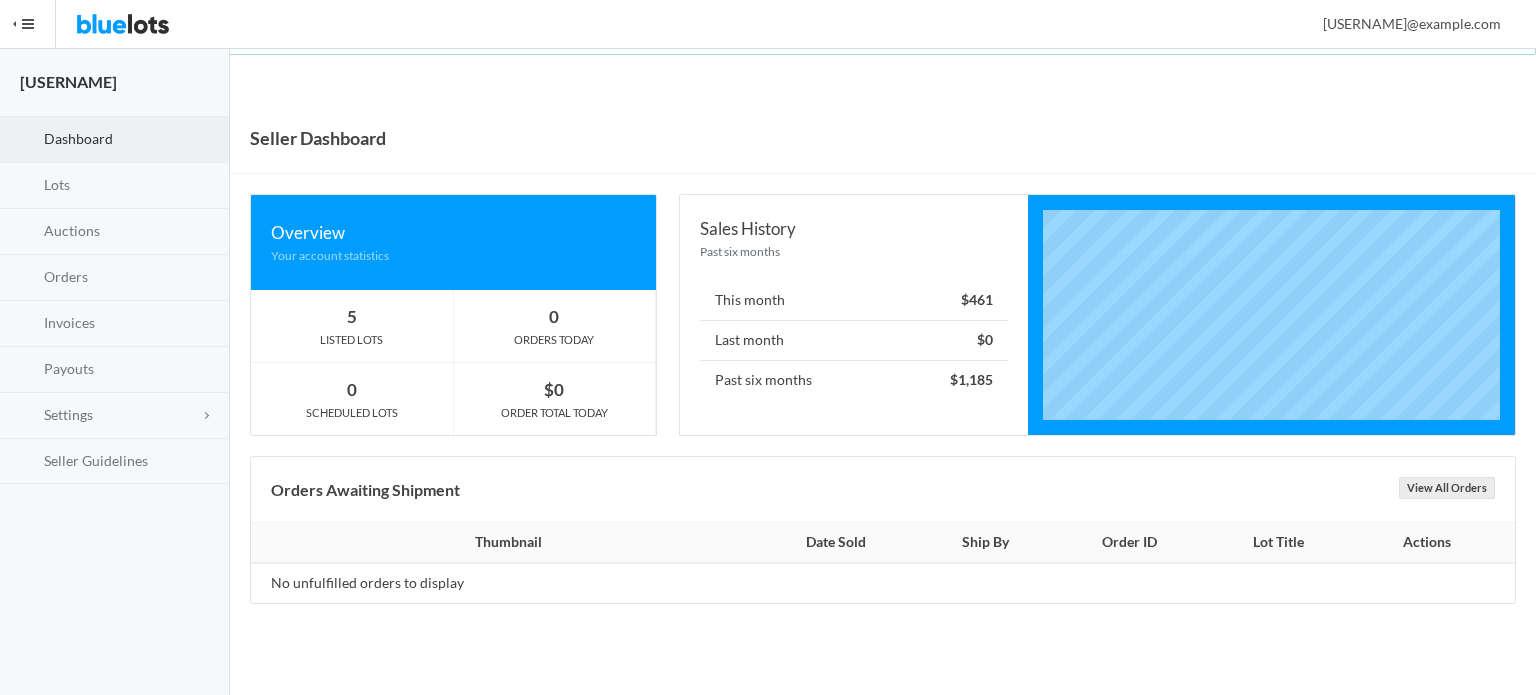 scroll, scrollTop: 0, scrollLeft: 0, axis: both 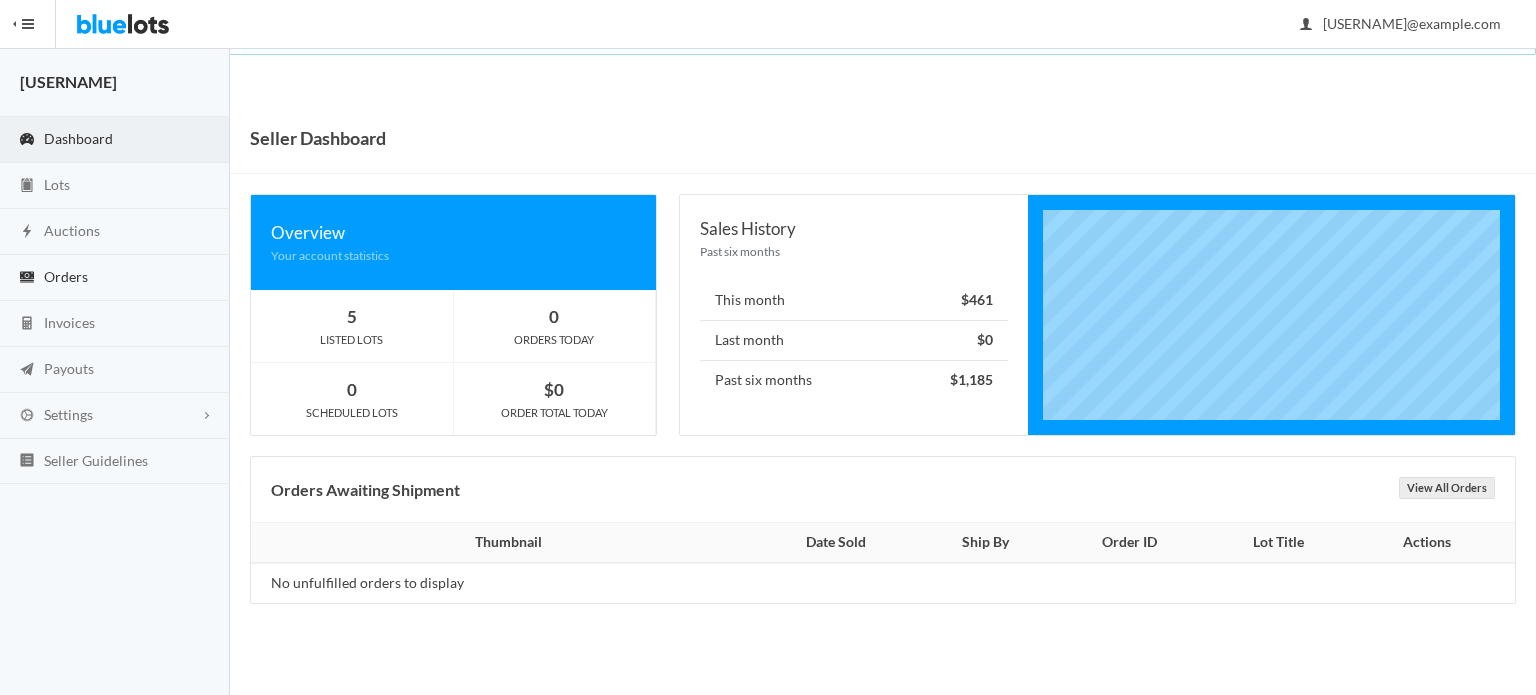 click on "Orders" at bounding box center (66, 276) 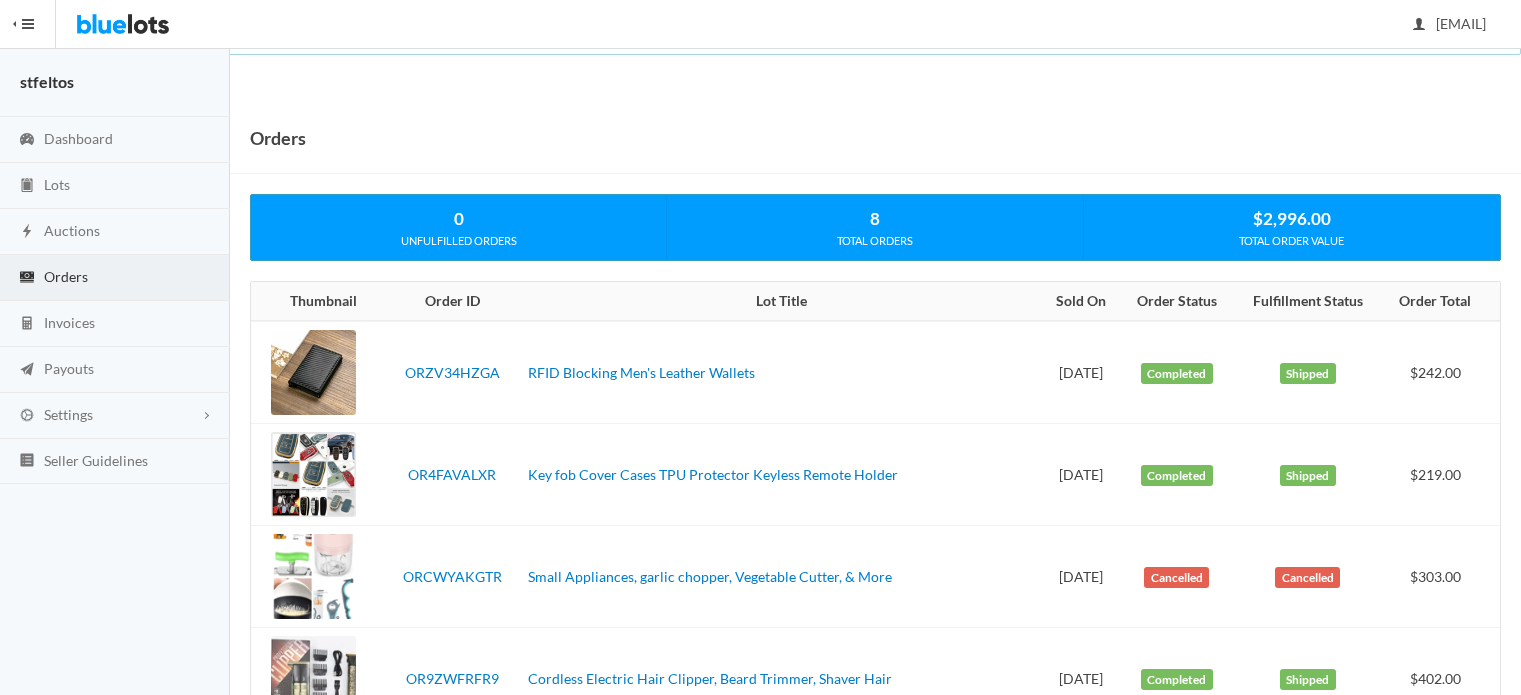 scroll, scrollTop: 0, scrollLeft: 0, axis: both 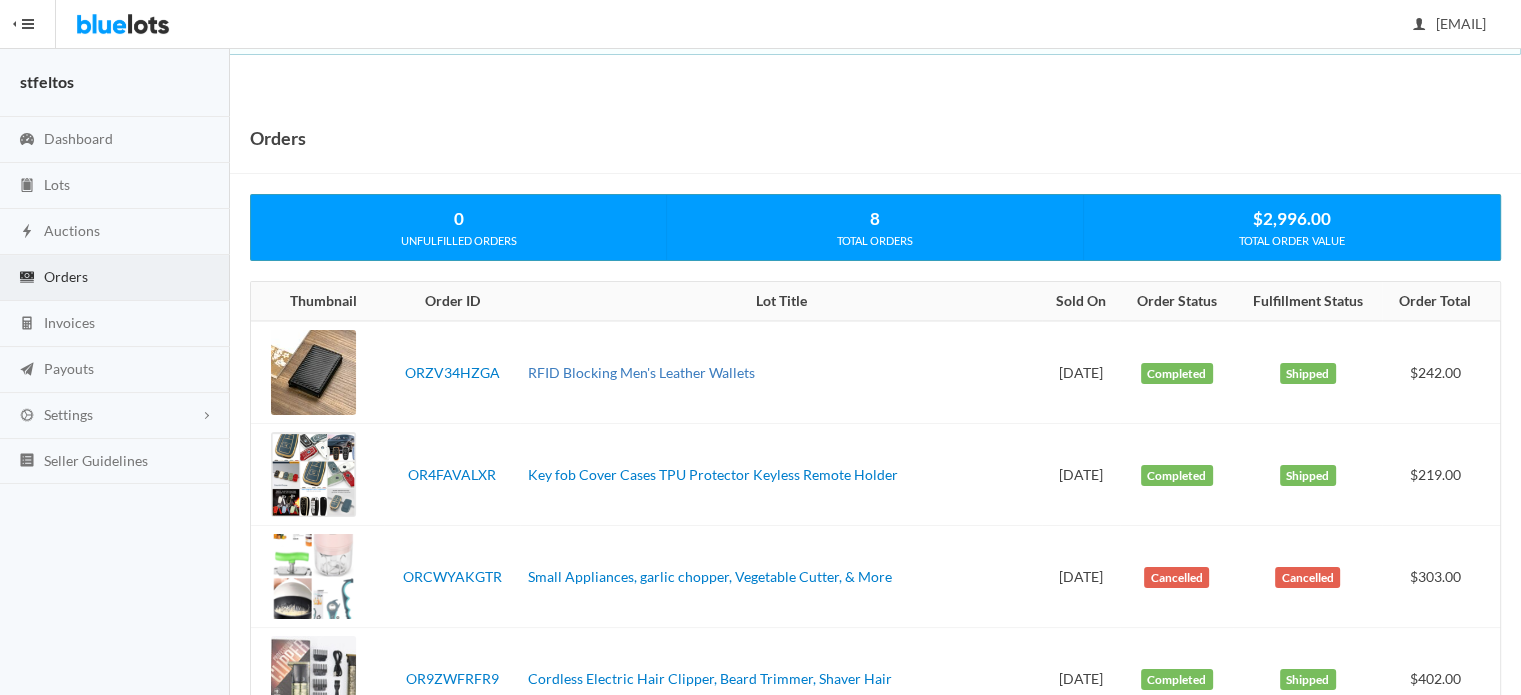 click on "RFID Blocking Men's Leather Wallets" at bounding box center [641, 372] 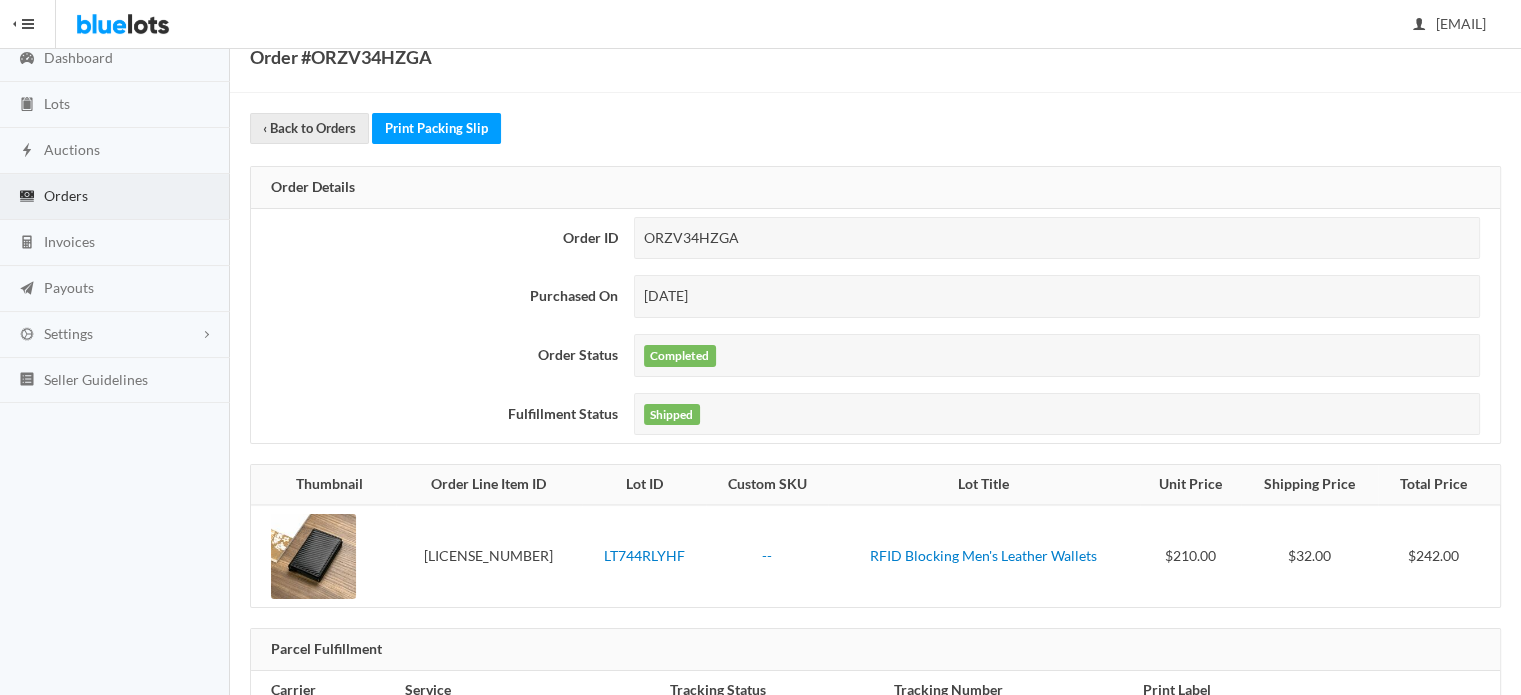 scroll, scrollTop: 178, scrollLeft: 0, axis: vertical 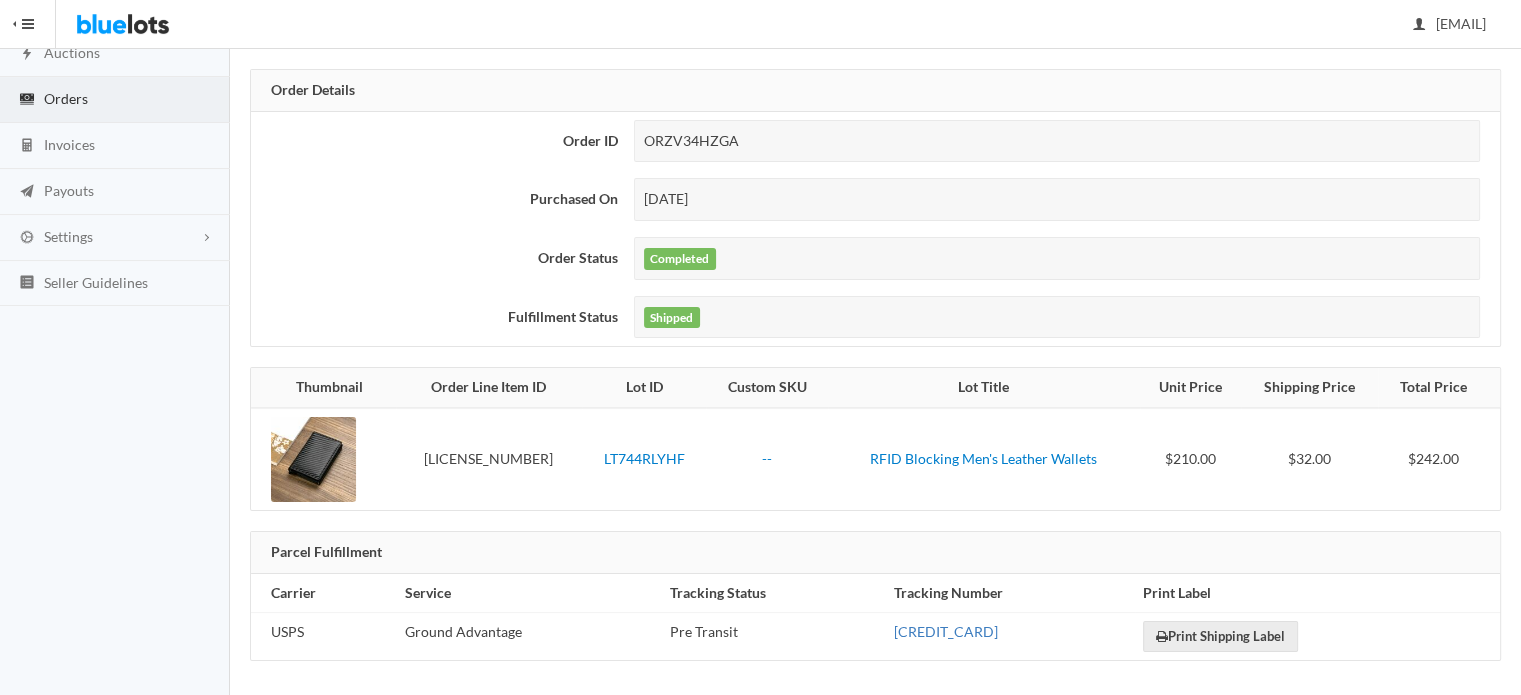click on "[CREDIT_CARD]" at bounding box center [945, 631] 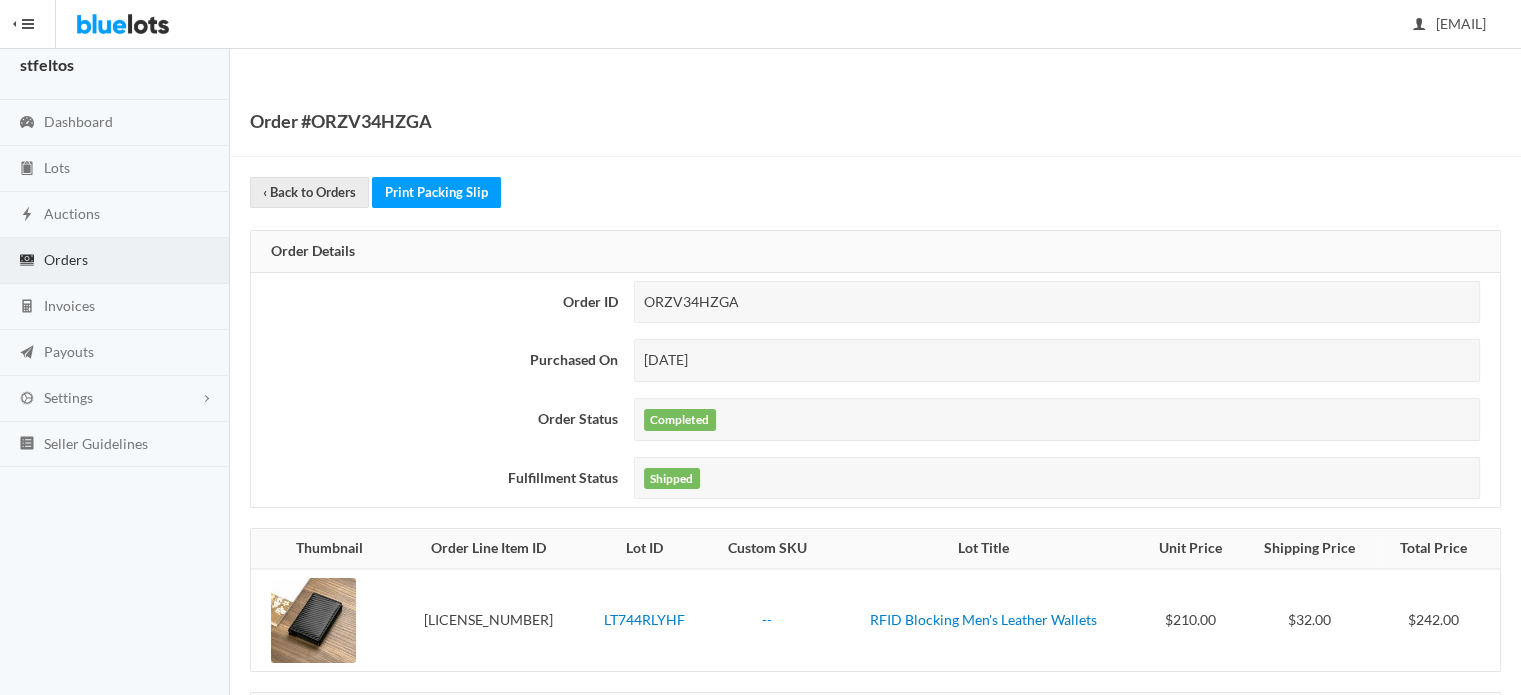 scroll, scrollTop: 0, scrollLeft: 0, axis: both 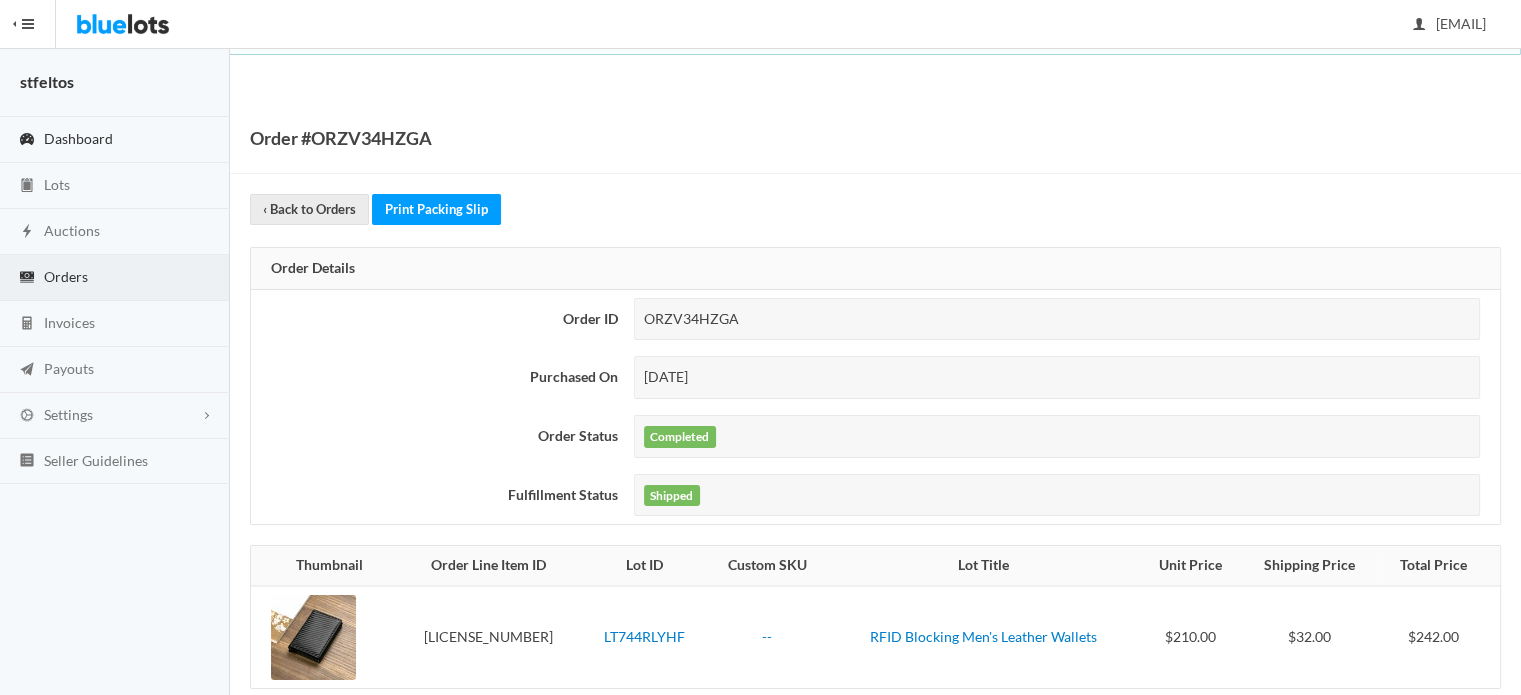 click on "Dashboard" at bounding box center [115, 140] 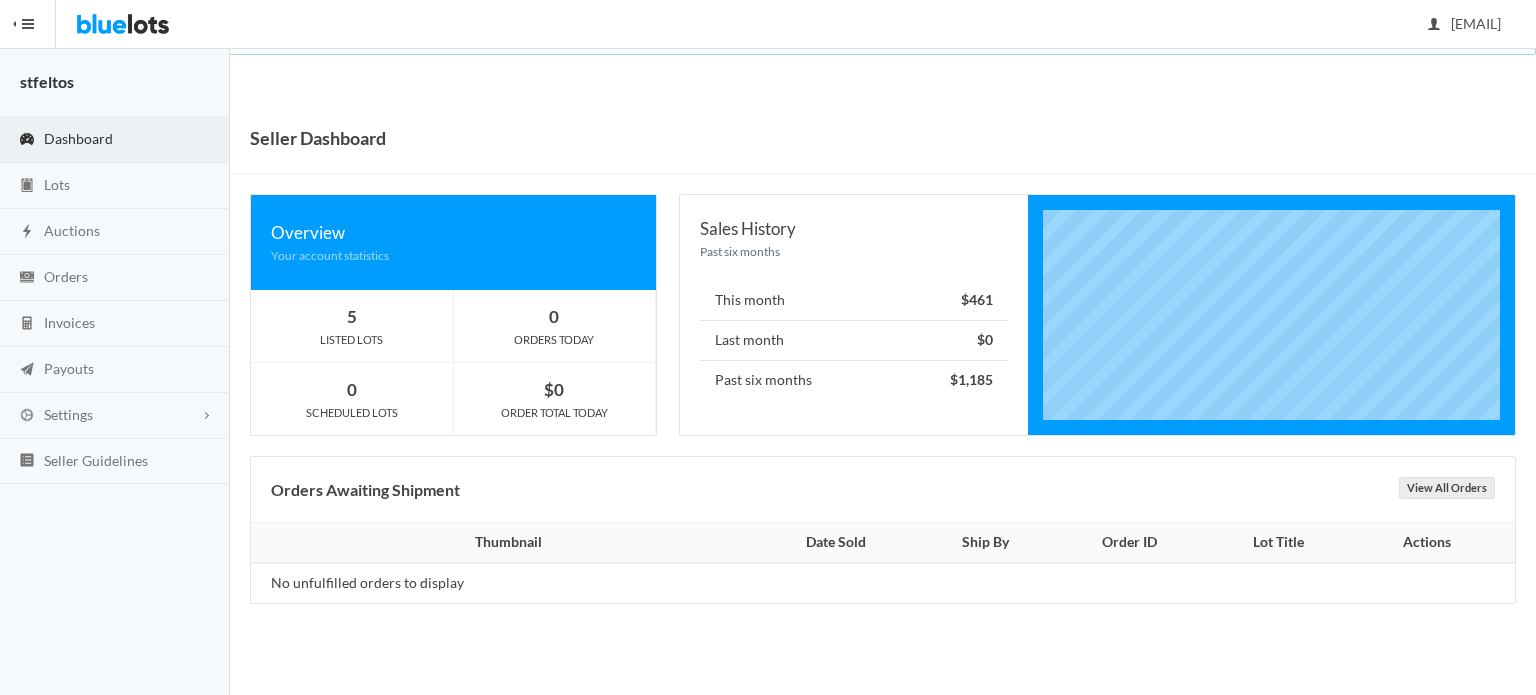 scroll, scrollTop: 0, scrollLeft: 0, axis: both 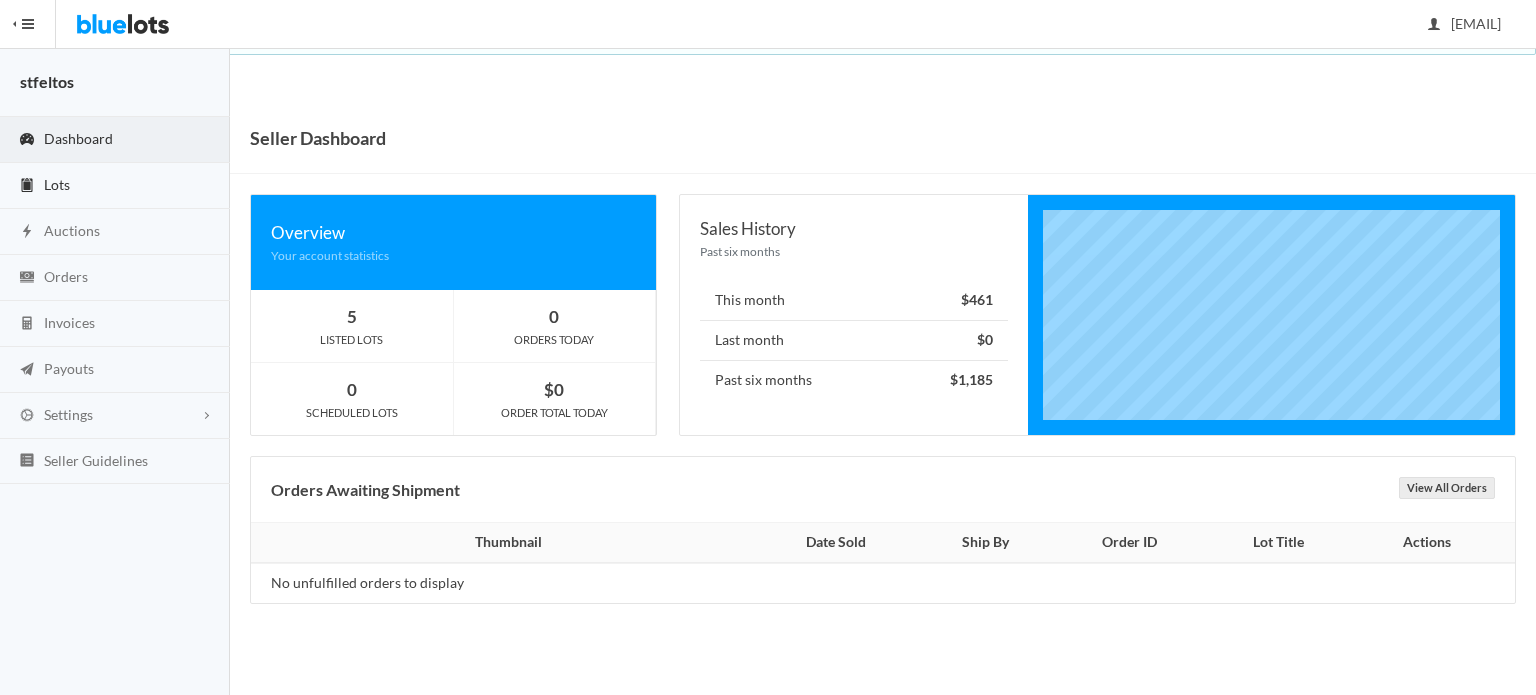 click on "Lots" at bounding box center [57, 184] 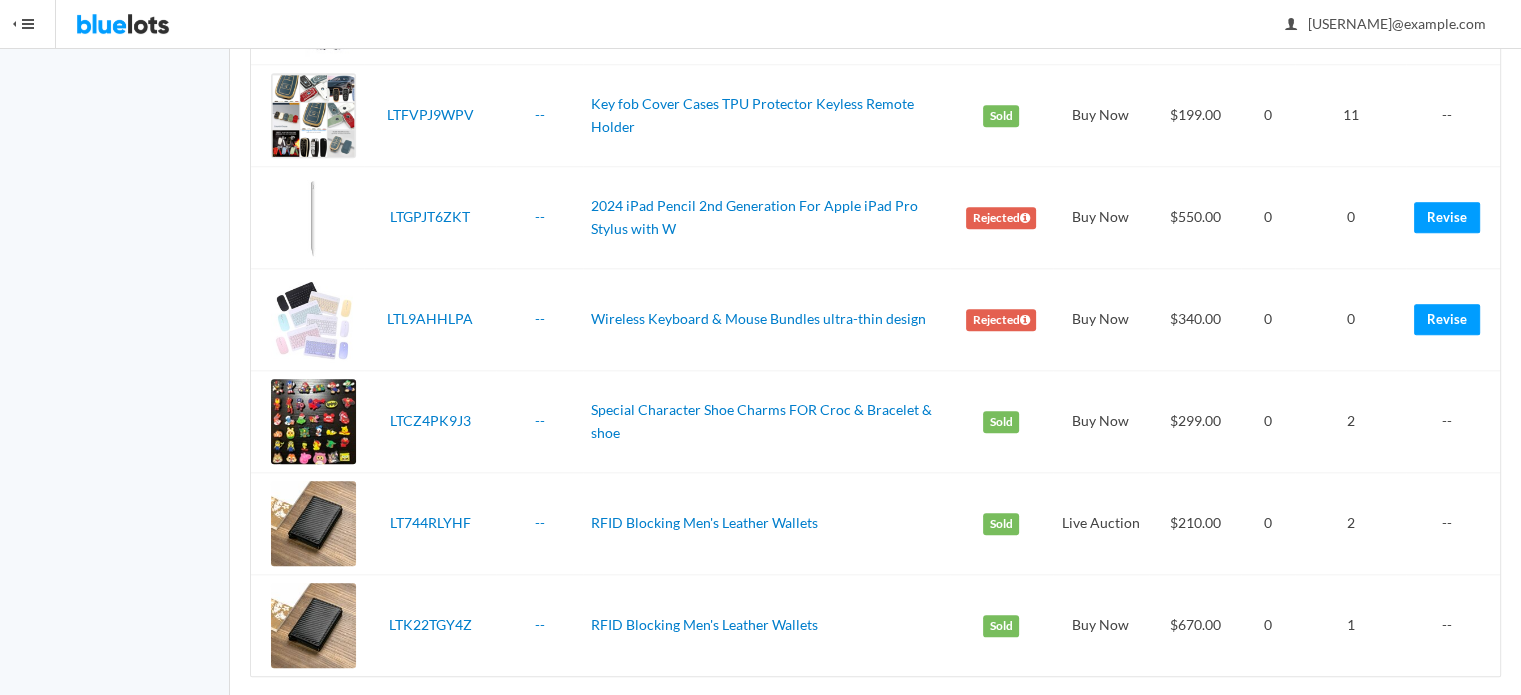 scroll, scrollTop: 2049, scrollLeft: 0, axis: vertical 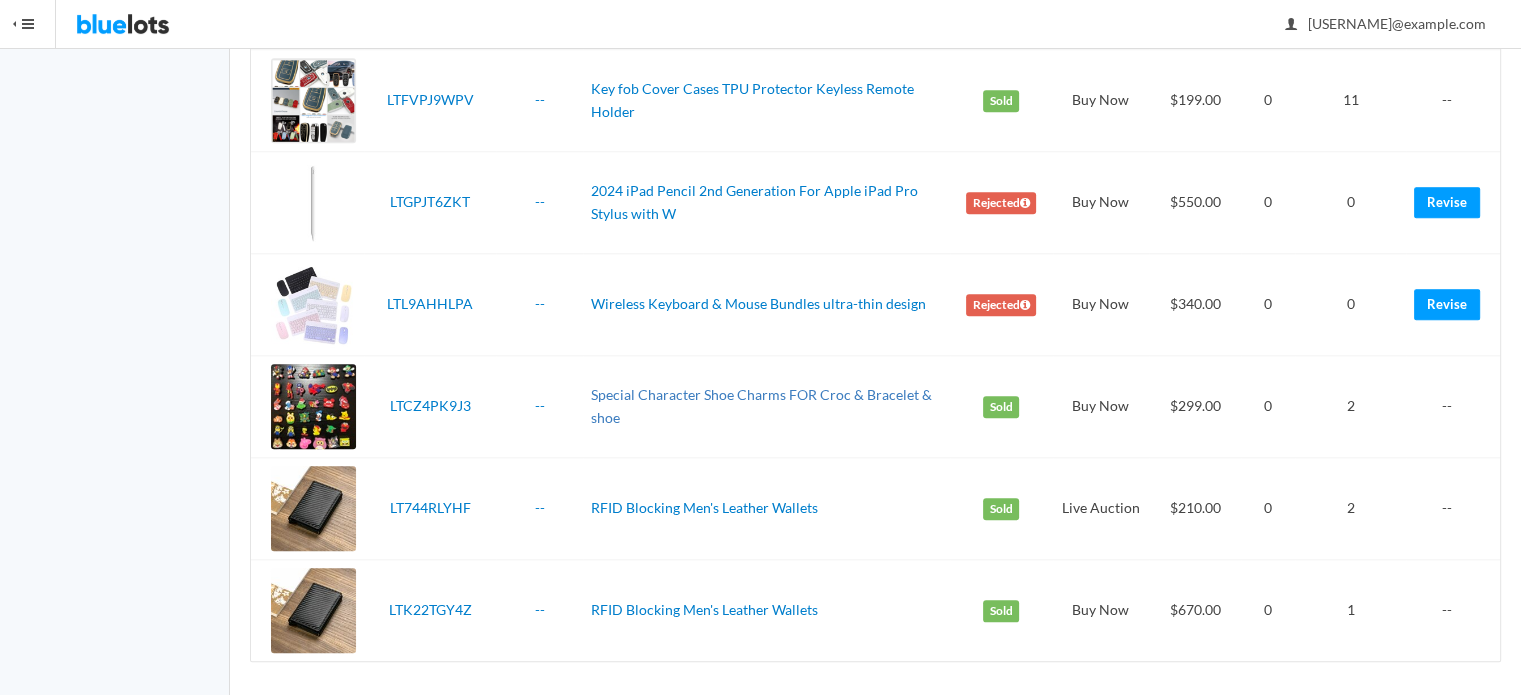 click on "Special Character Shoe Charms FOR Croc & Bracelet & shoe" at bounding box center [761, 406] 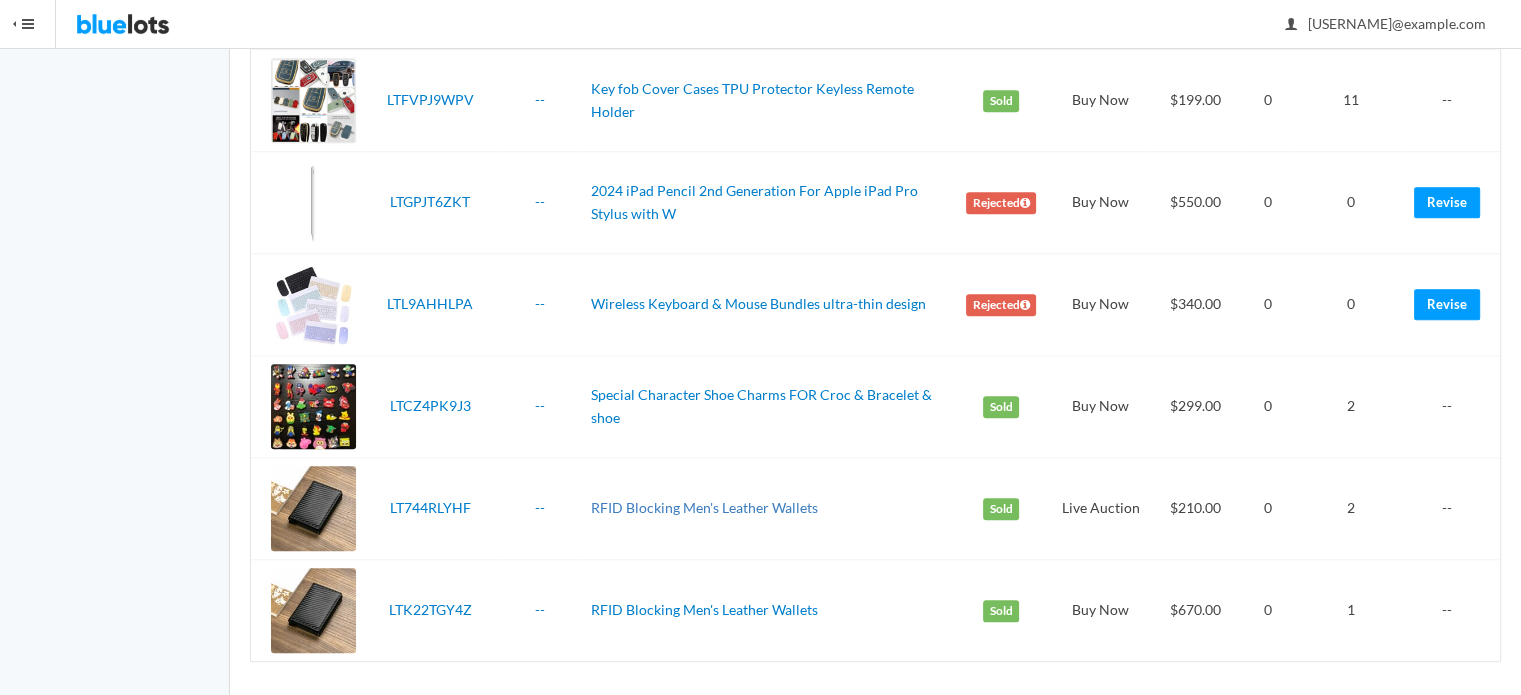 click on "RFID Blocking Men's Leather Wallets" at bounding box center [704, 507] 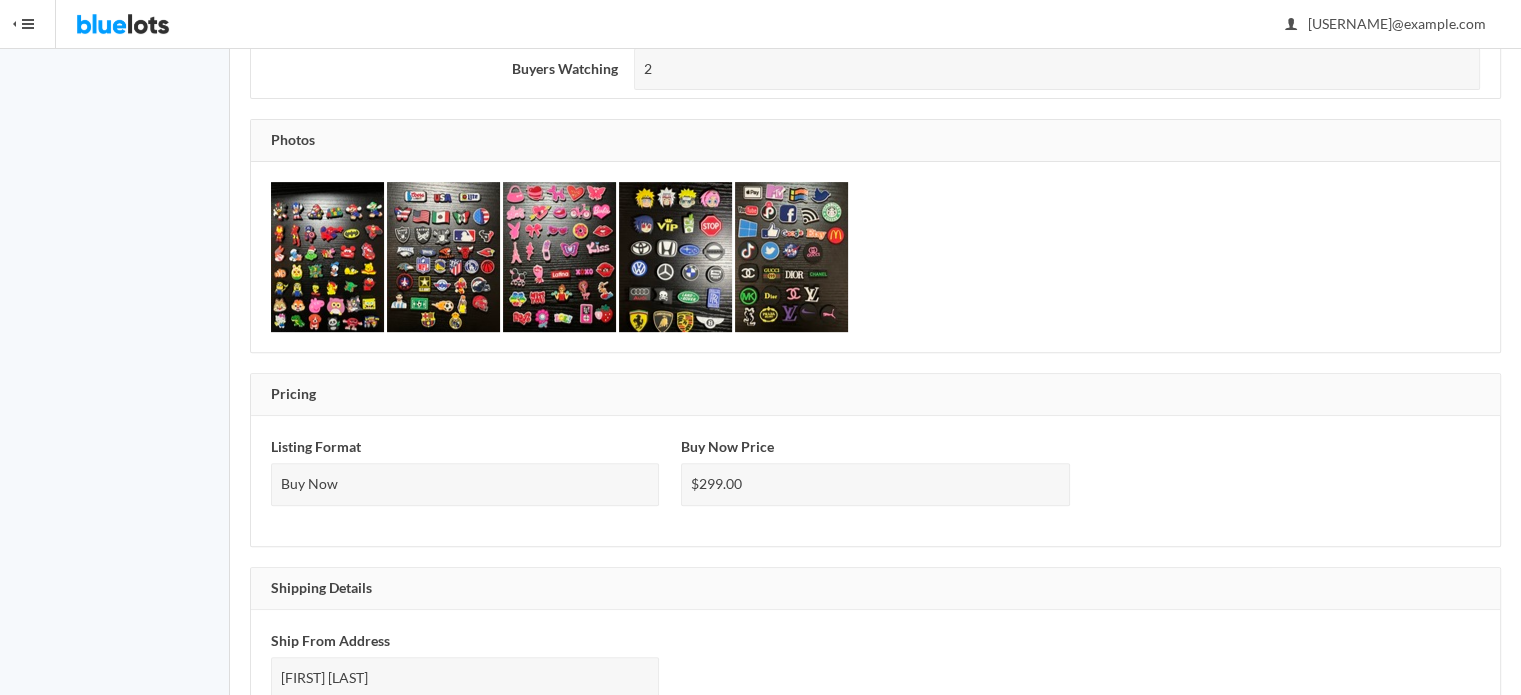 scroll, scrollTop: 800, scrollLeft: 0, axis: vertical 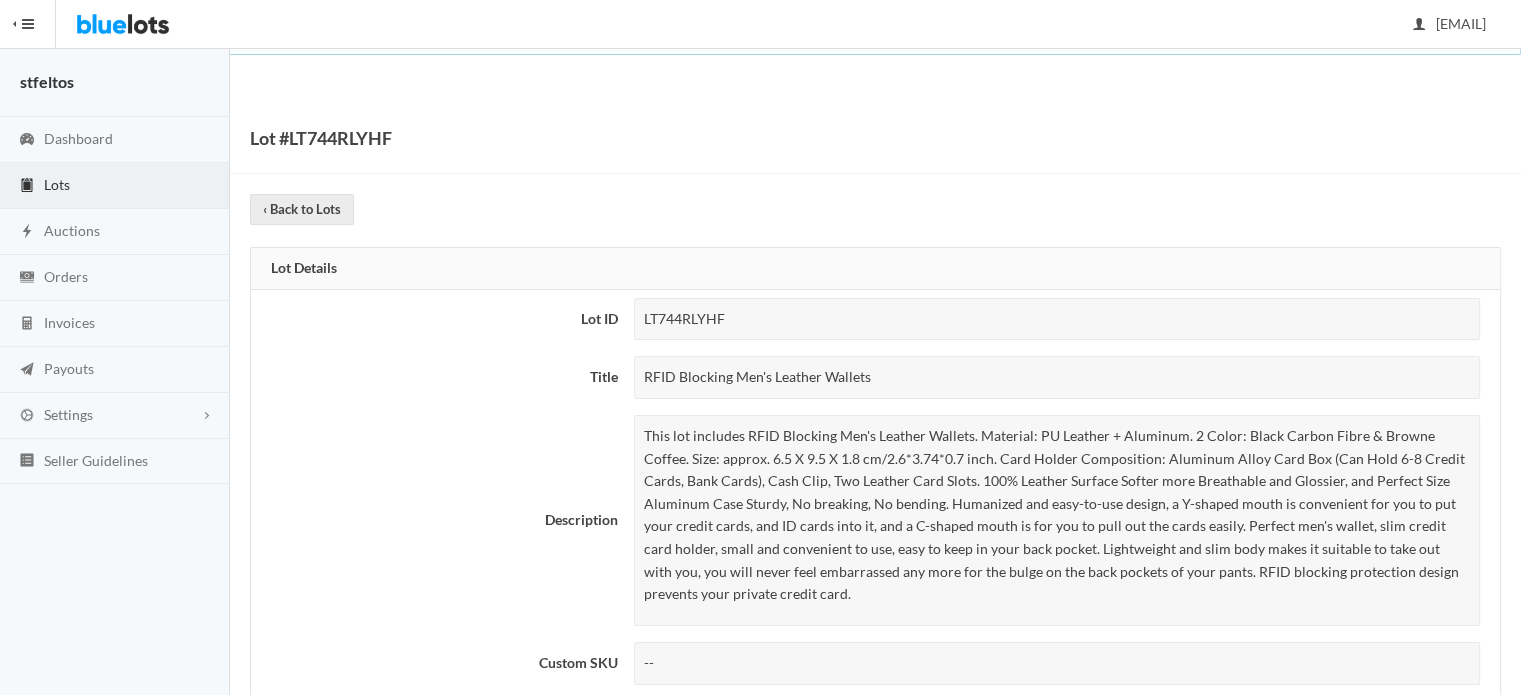 click on "RFID Blocking Men's Leather Wallets" at bounding box center [1057, 377] 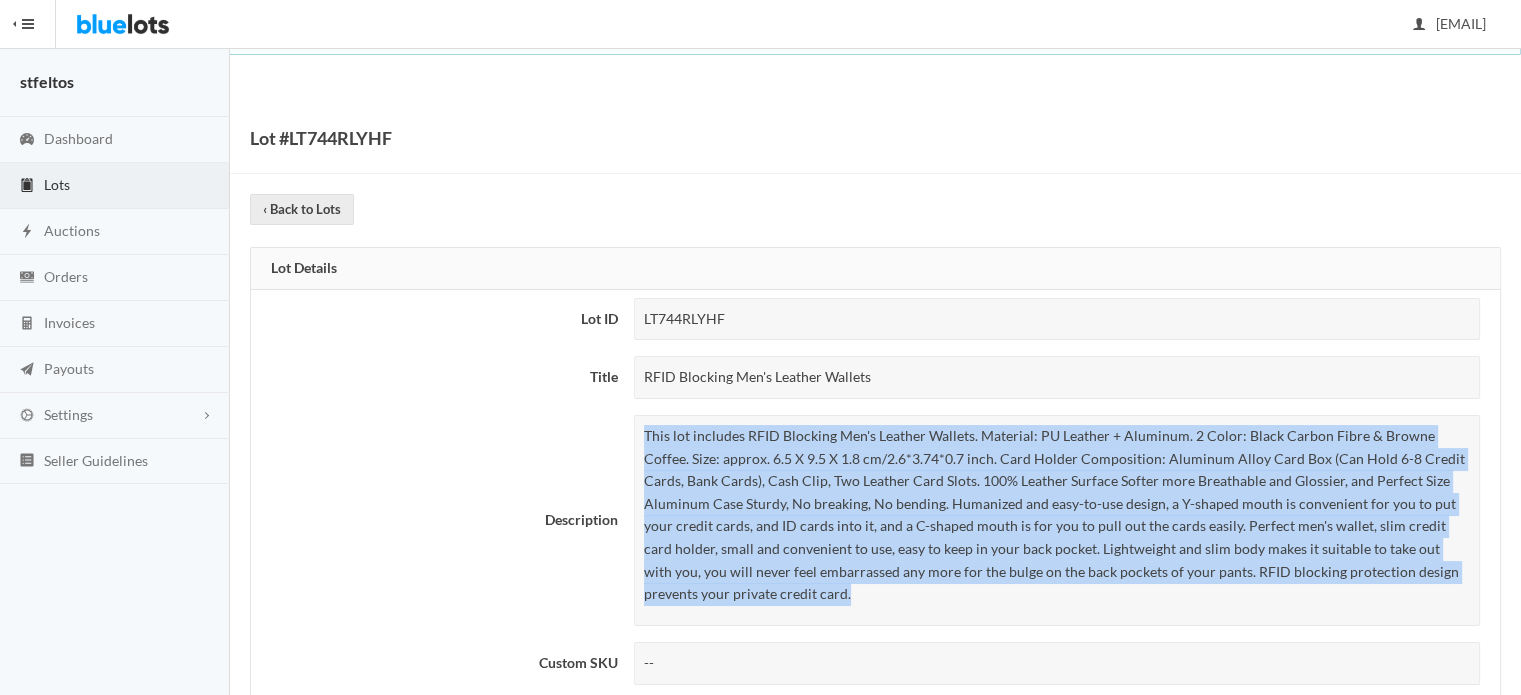 drag, startPoint x: 644, startPoint y: 428, endPoint x: 900, endPoint y: 593, distance: 304.5669 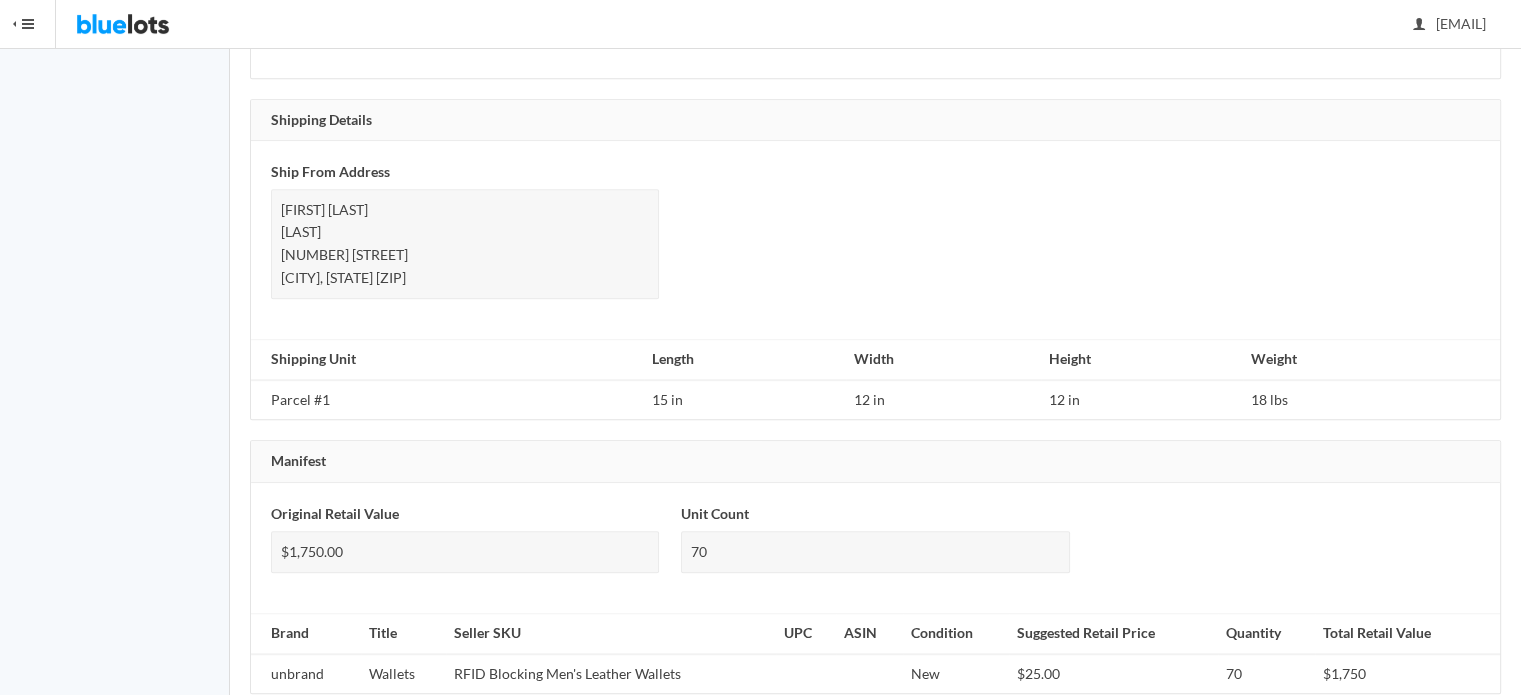 scroll, scrollTop: 1385, scrollLeft: 0, axis: vertical 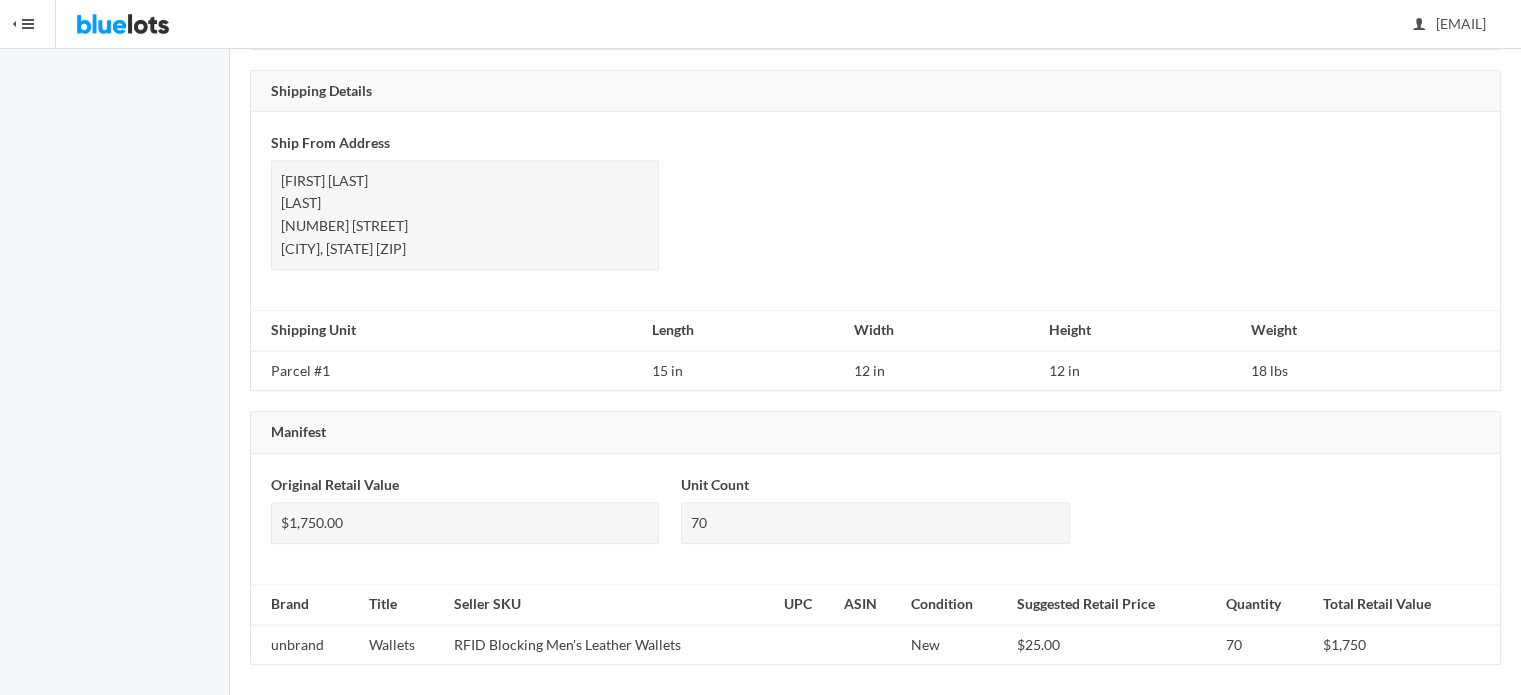 click on "unbrand" at bounding box center [306, 645] 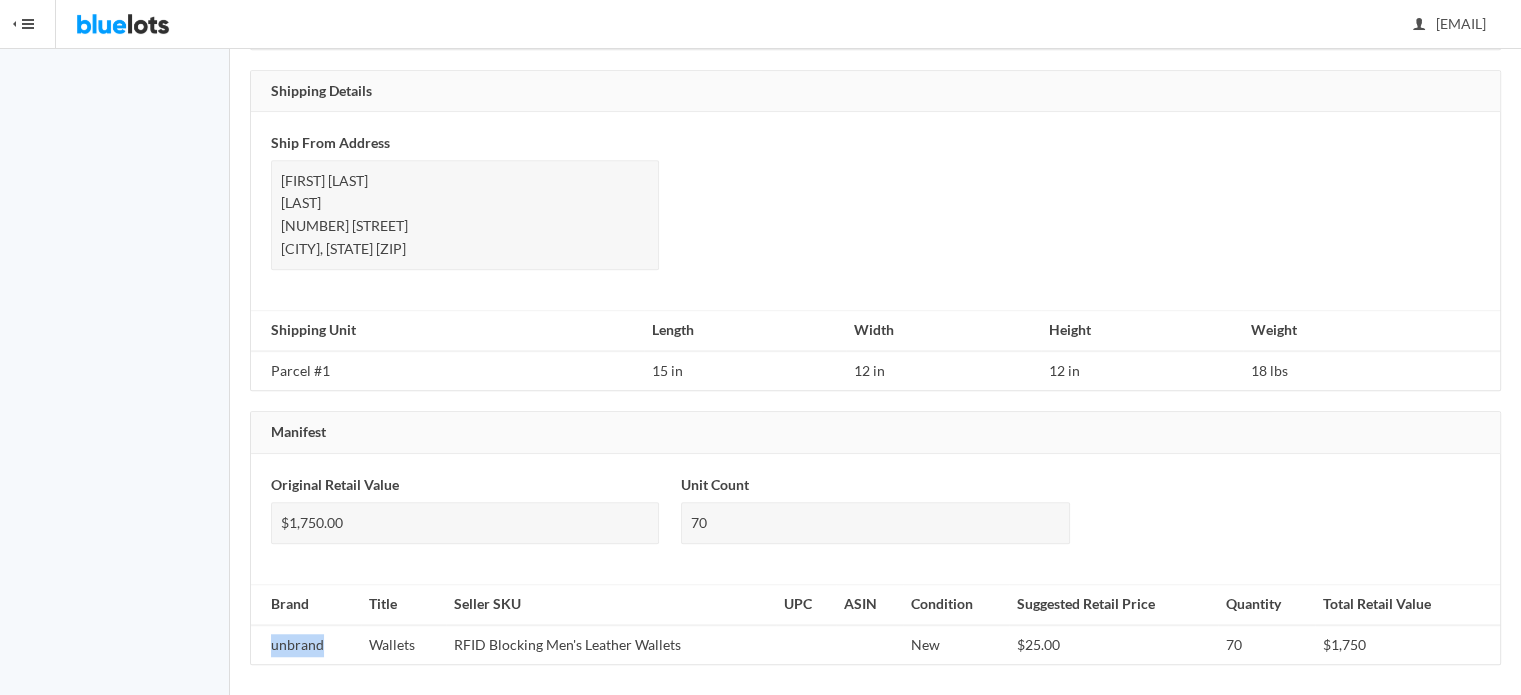 click on "unbrand" at bounding box center [306, 645] 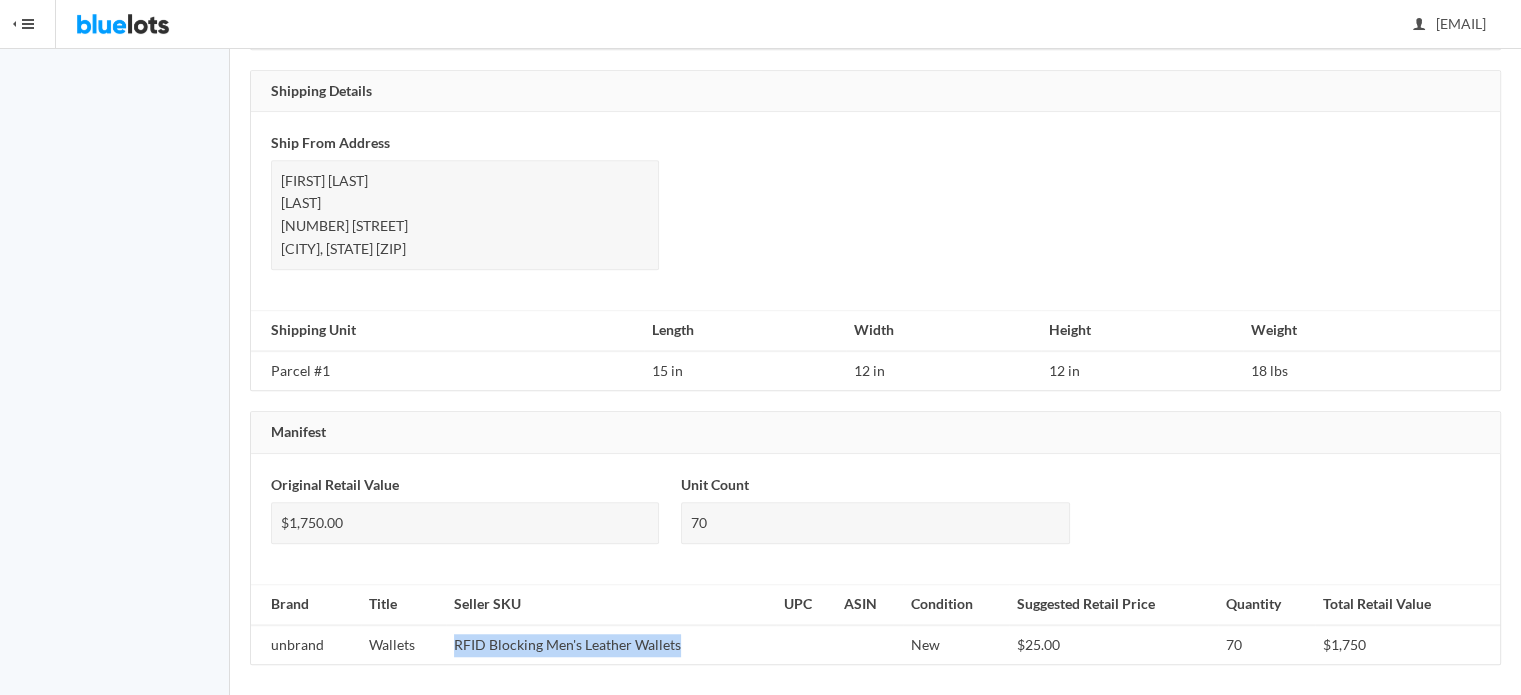 drag, startPoint x: 690, startPoint y: 632, endPoint x: 453, endPoint y: 643, distance: 237.25514 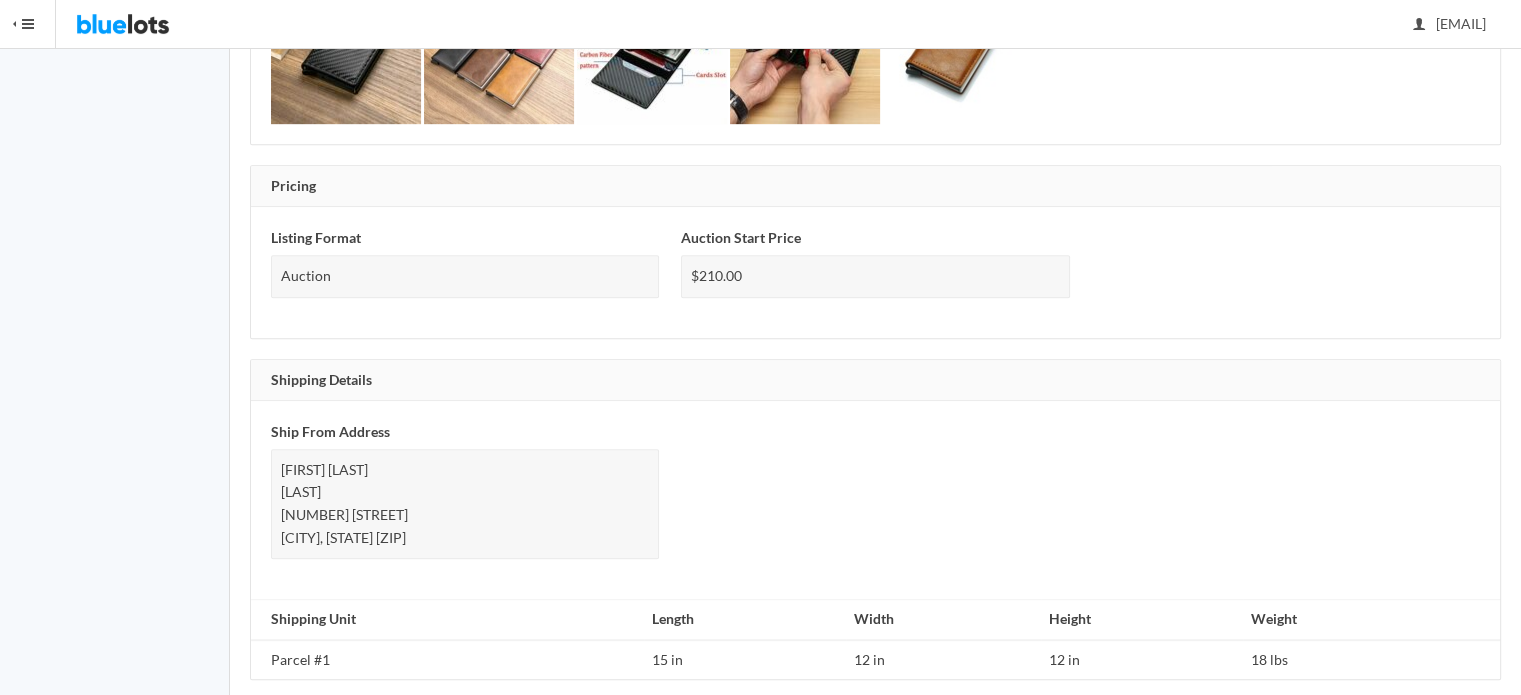 scroll, scrollTop: 785, scrollLeft: 0, axis: vertical 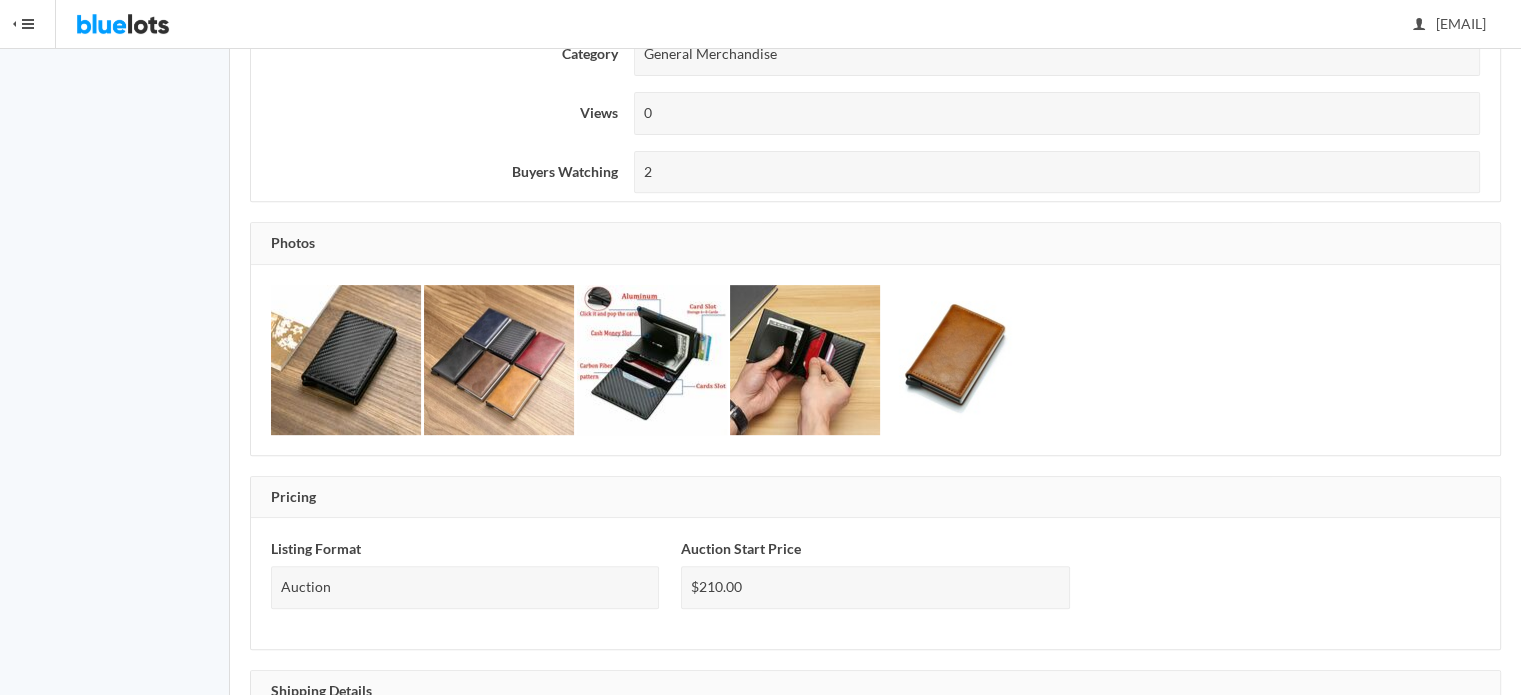 click at bounding box center (346, 360) 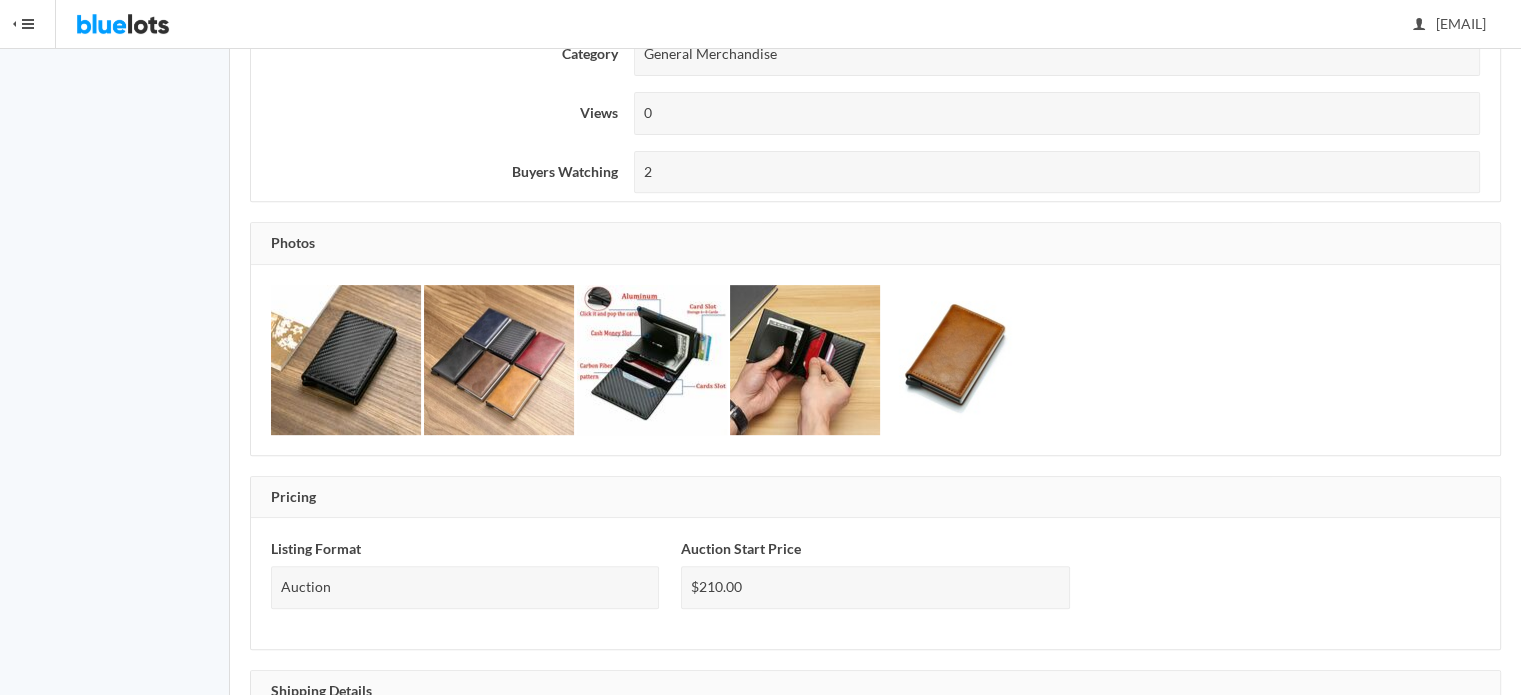 click at bounding box center [499, 360] 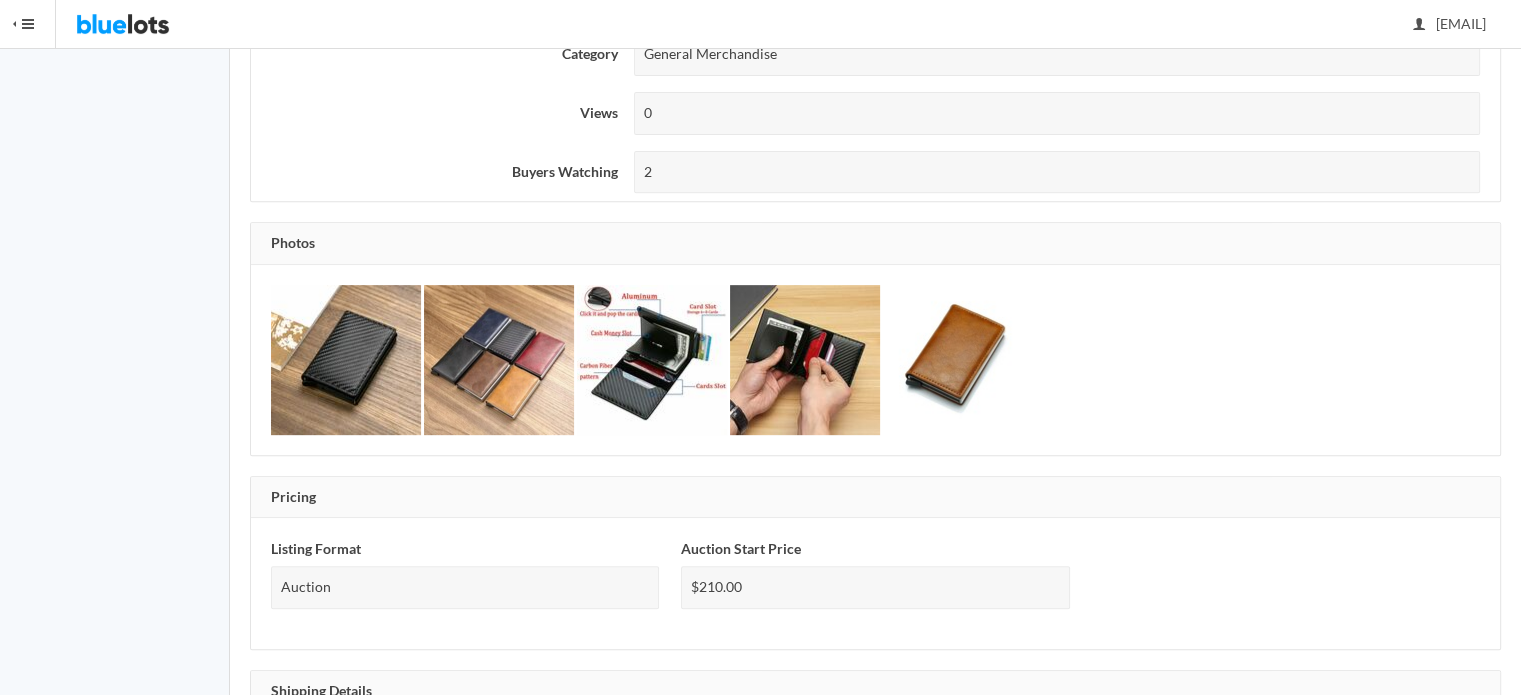click at bounding box center [652, 360] 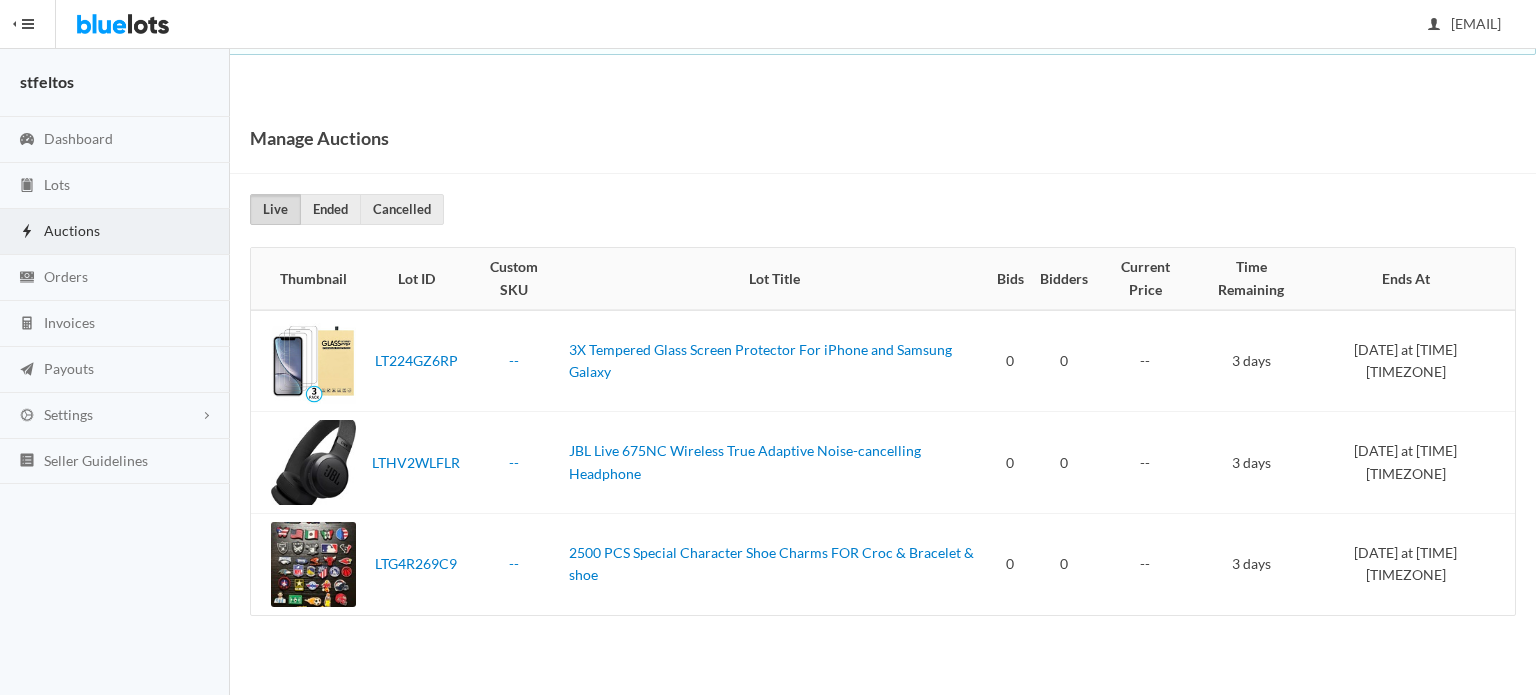 scroll, scrollTop: 0, scrollLeft: 0, axis: both 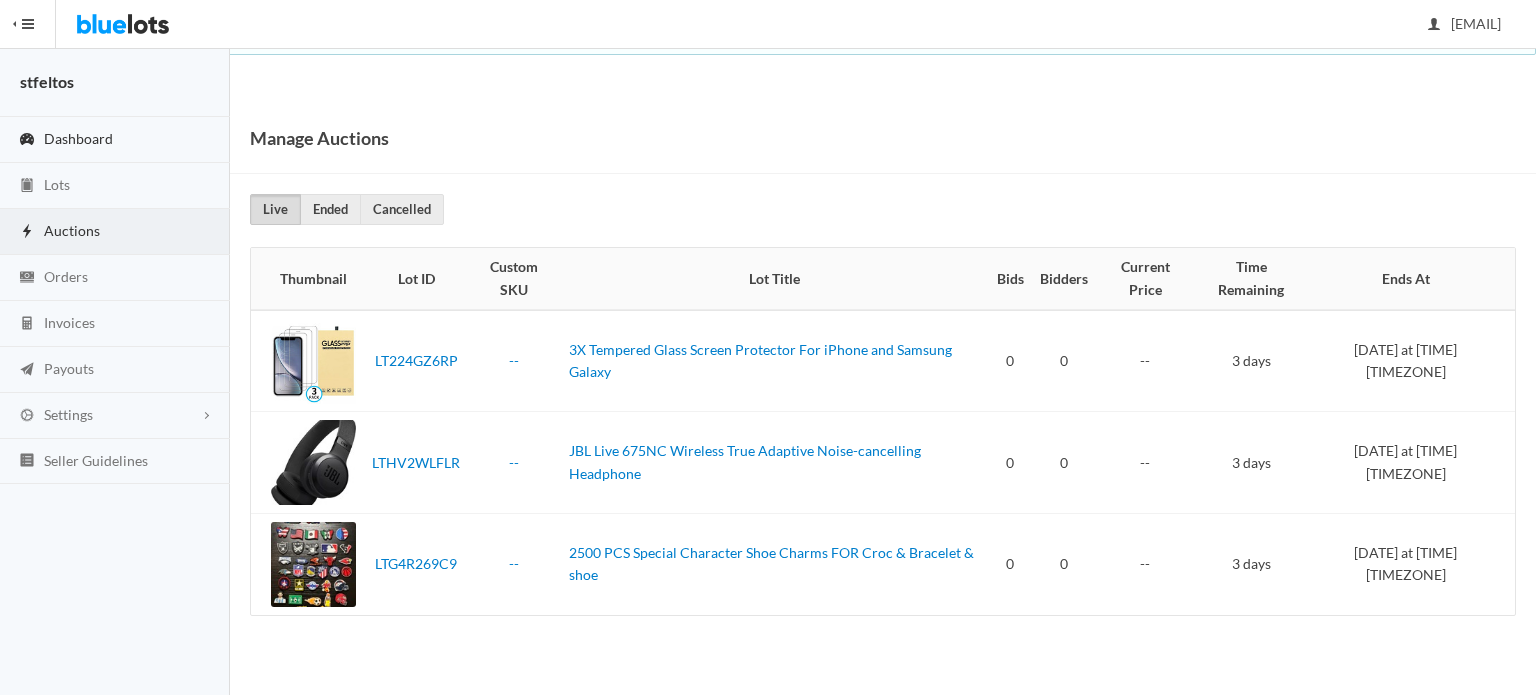 click on "Dashboard" at bounding box center [78, 138] 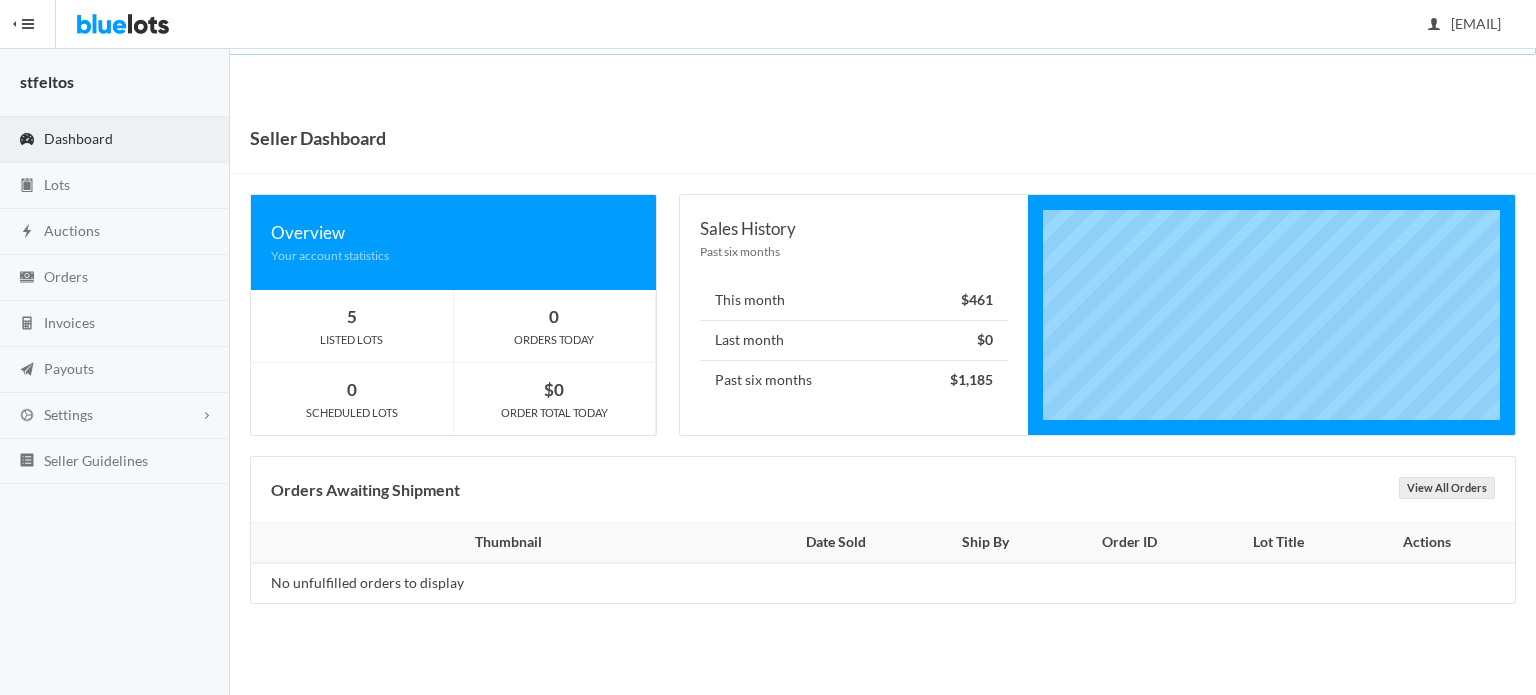 scroll, scrollTop: 0, scrollLeft: 0, axis: both 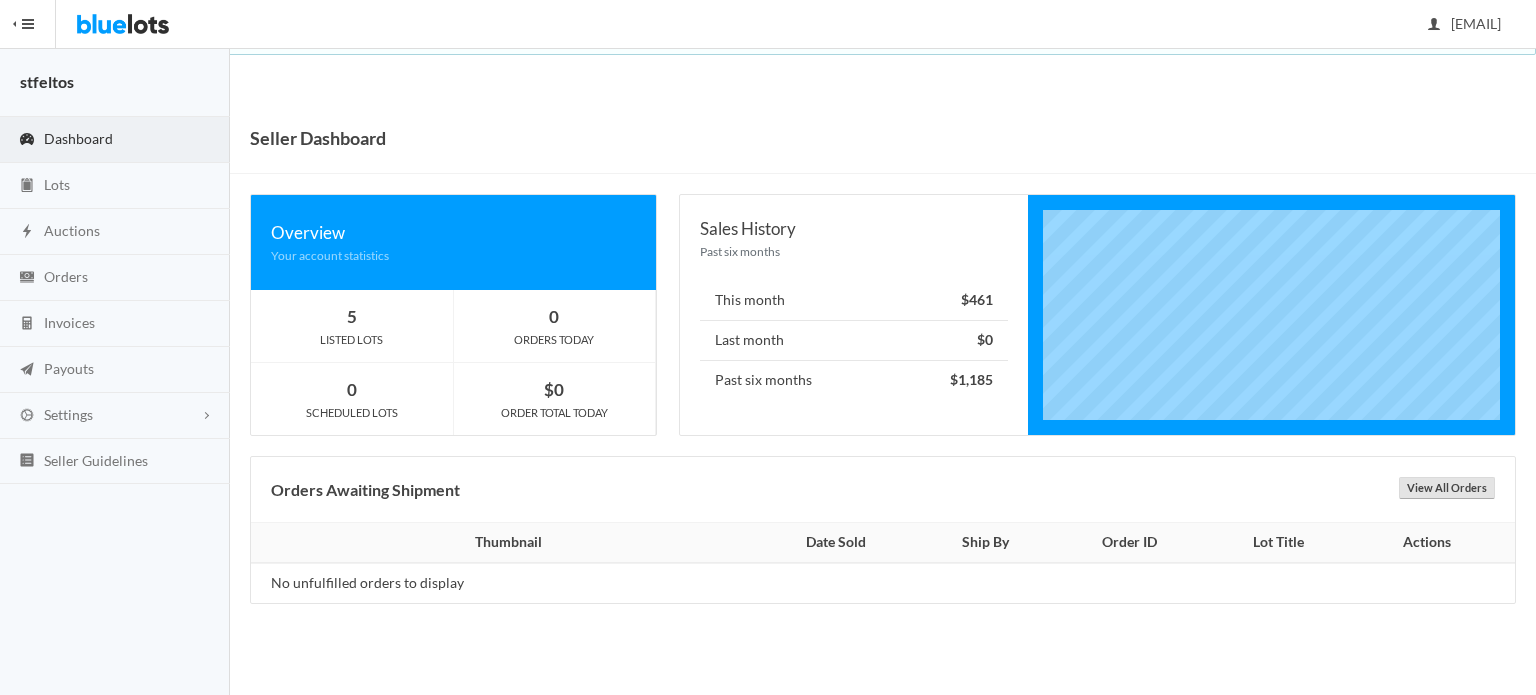 click on "View All Orders" at bounding box center (1447, 488) 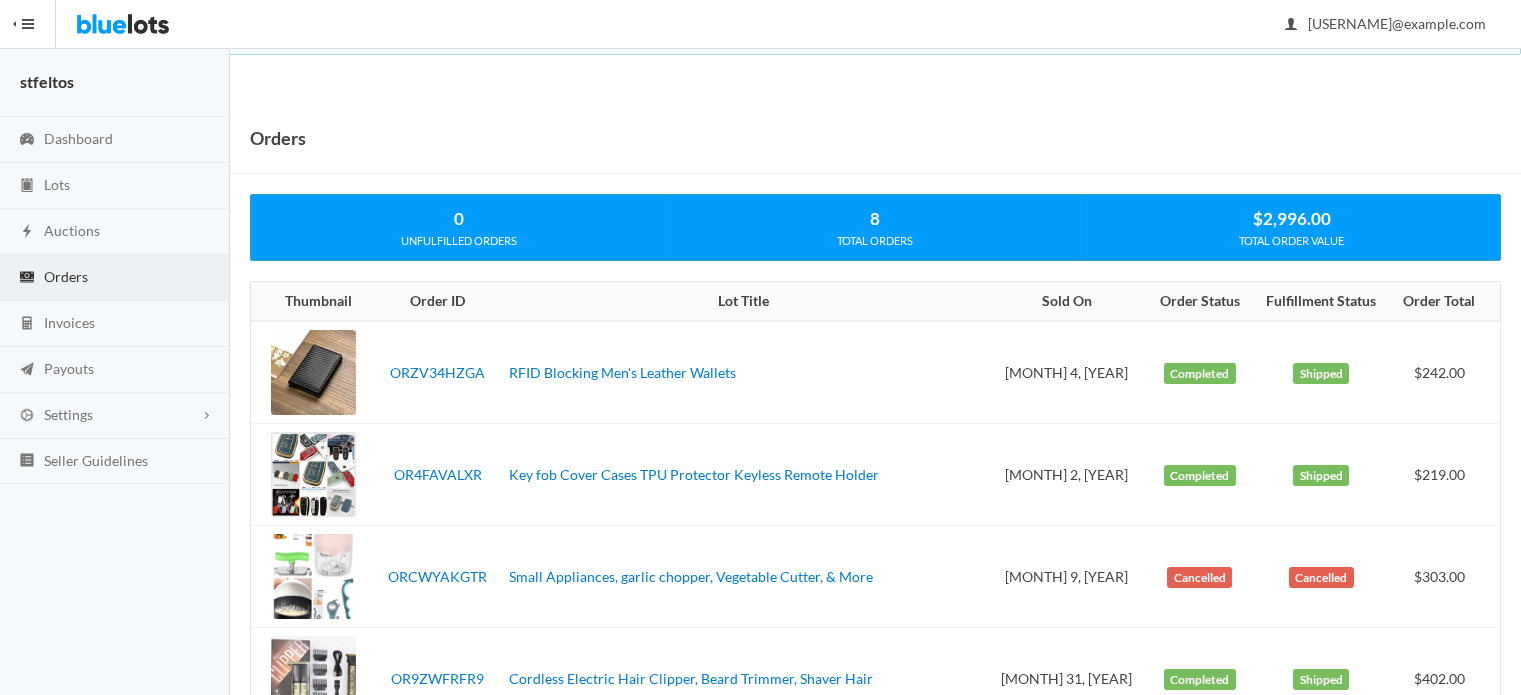scroll, scrollTop: 0, scrollLeft: 0, axis: both 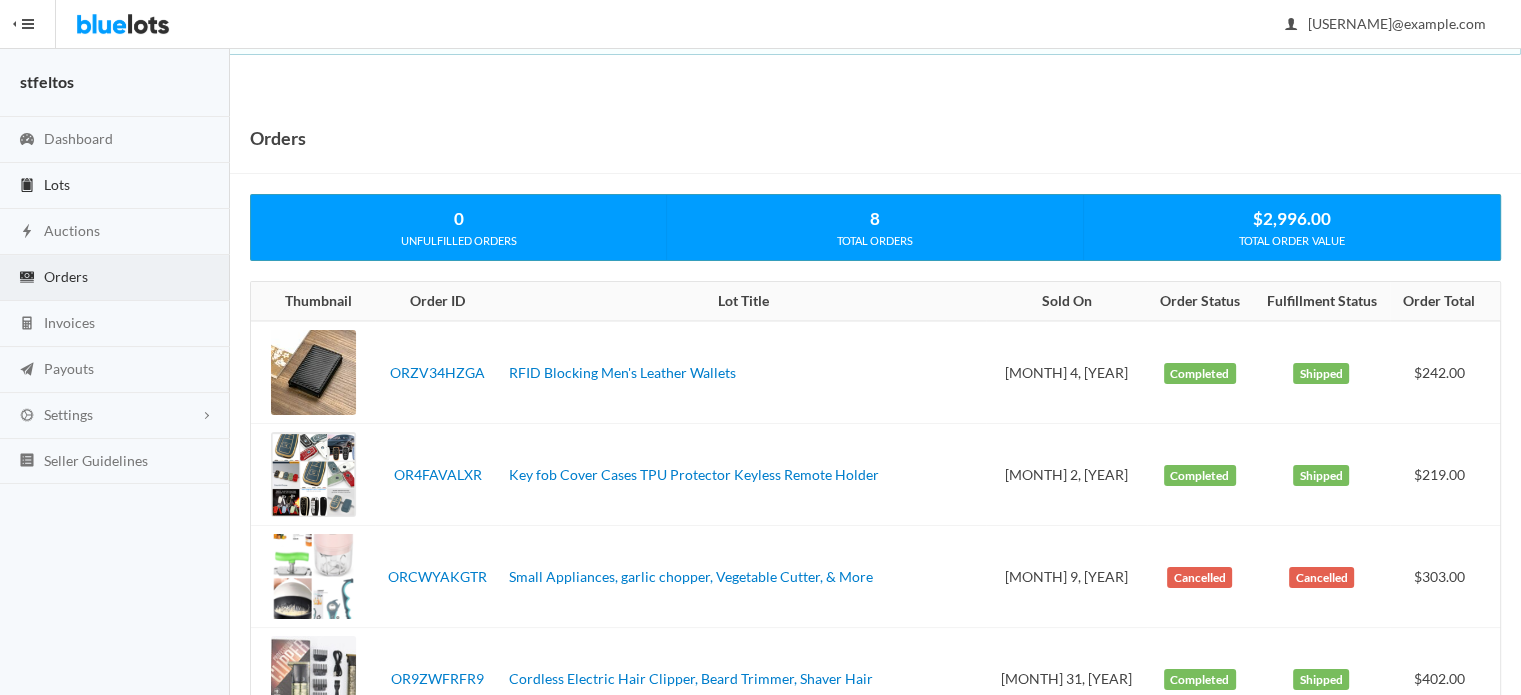 click on "Lots" at bounding box center [57, 184] 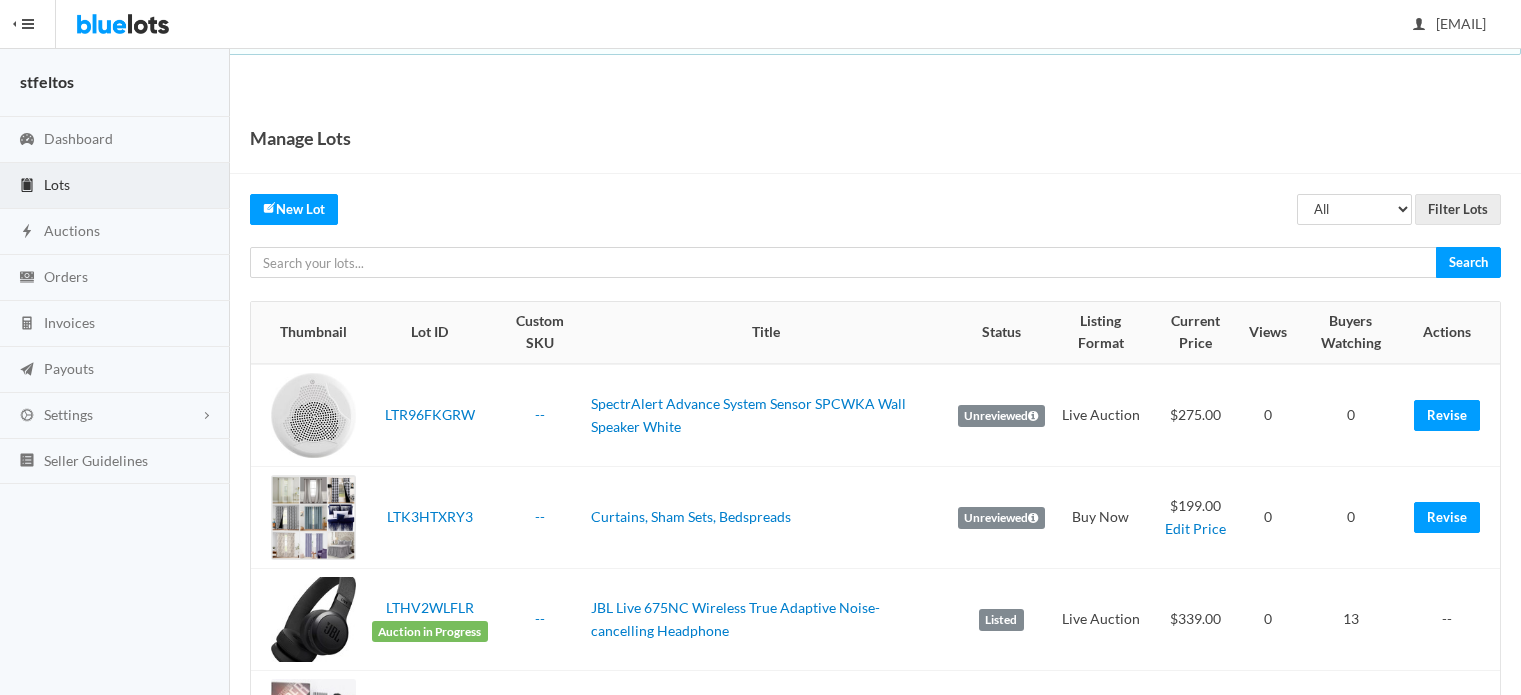 scroll, scrollTop: 0, scrollLeft: 0, axis: both 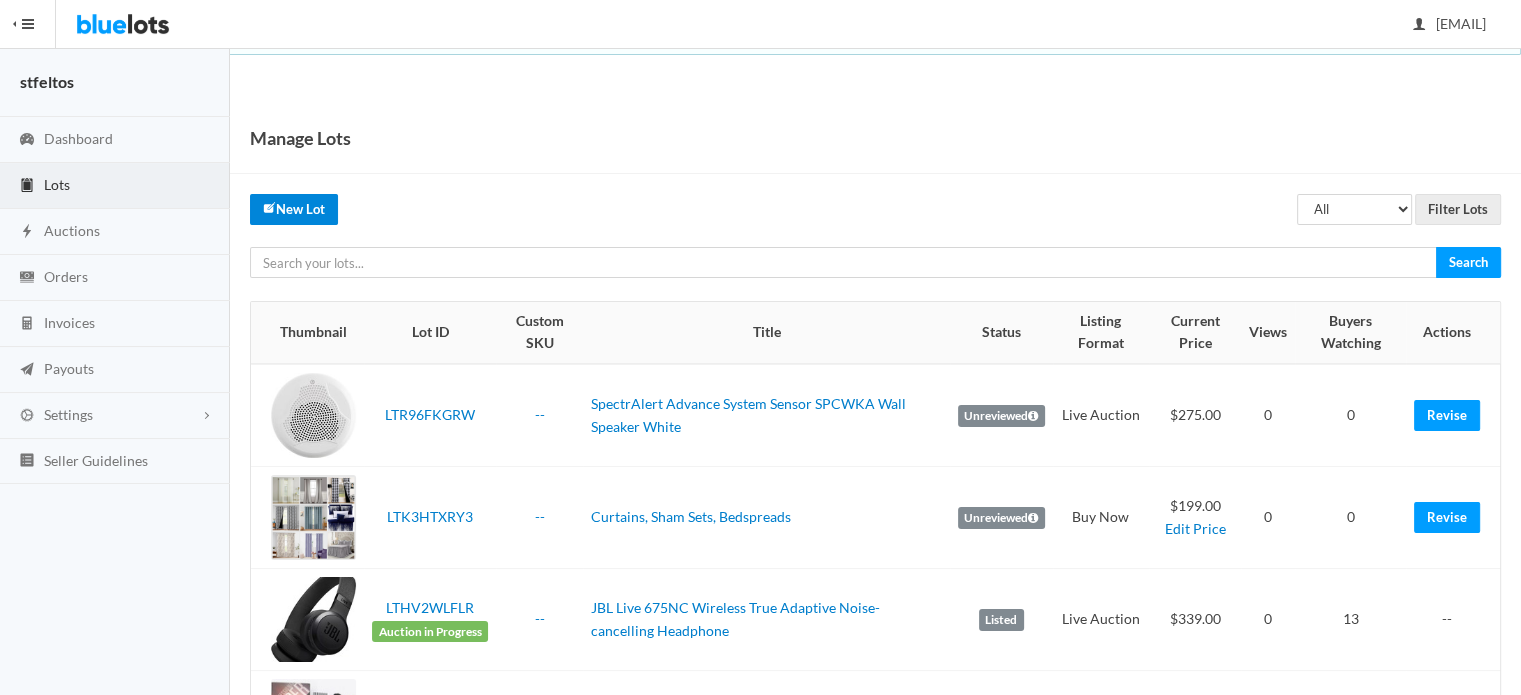 click on "New Lot" at bounding box center (294, 209) 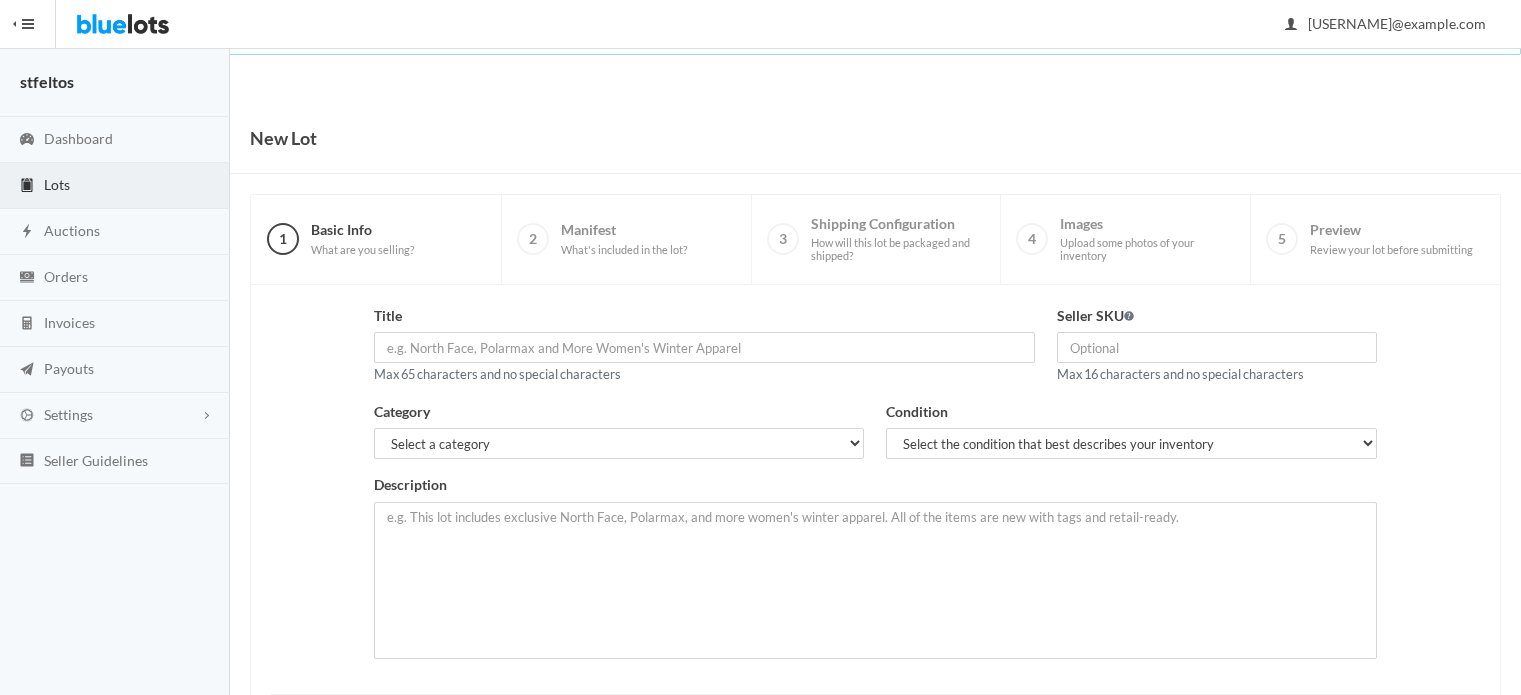 scroll, scrollTop: 0, scrollLeft: 0, axis: both 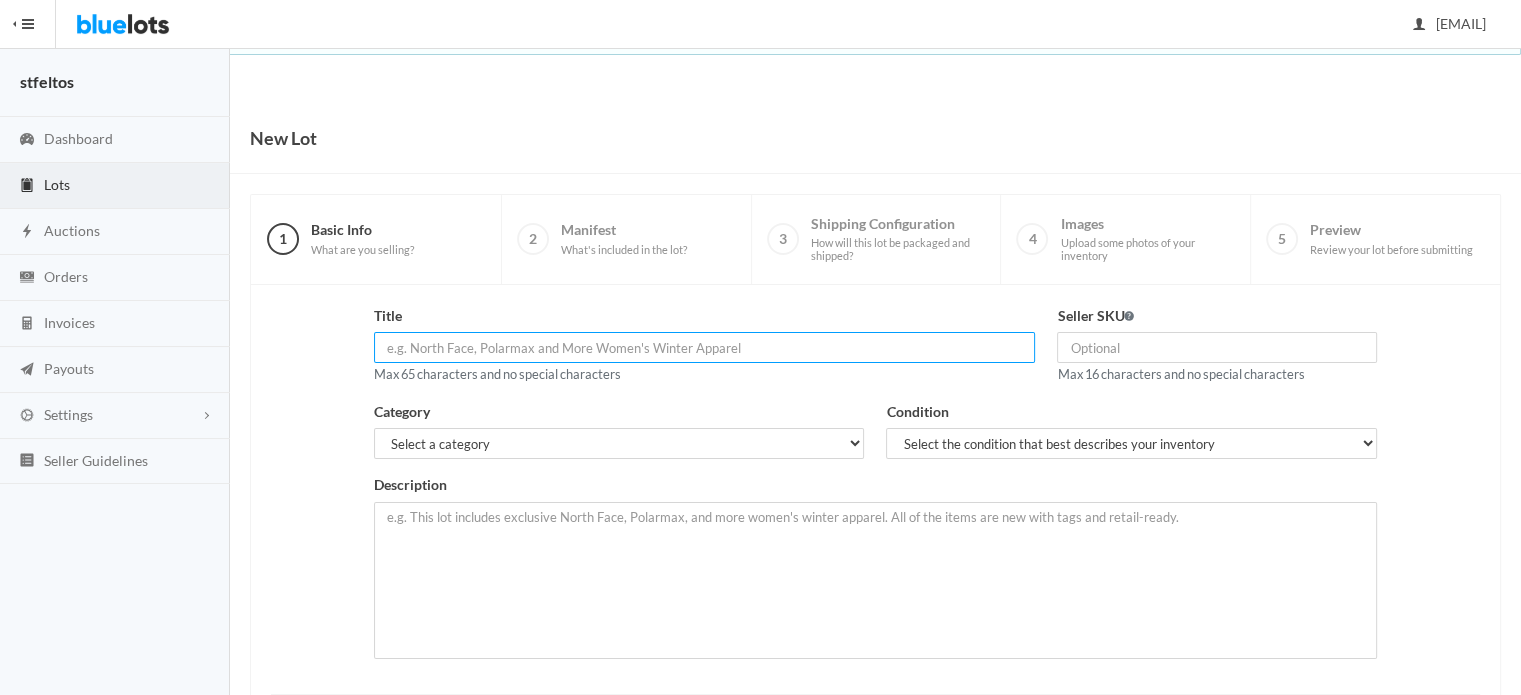click at bounding box center [705, 347] 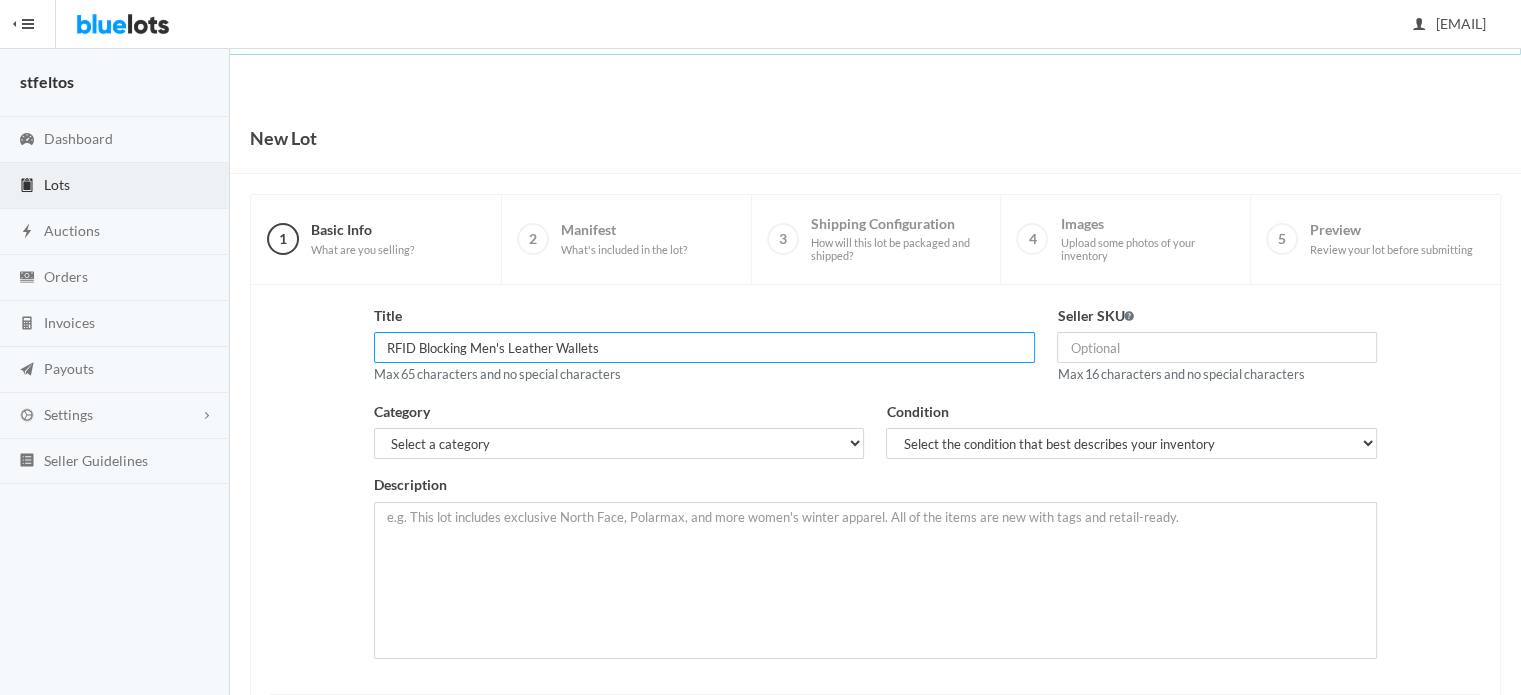type on "RFID Blocking Men's Leather Wallets" 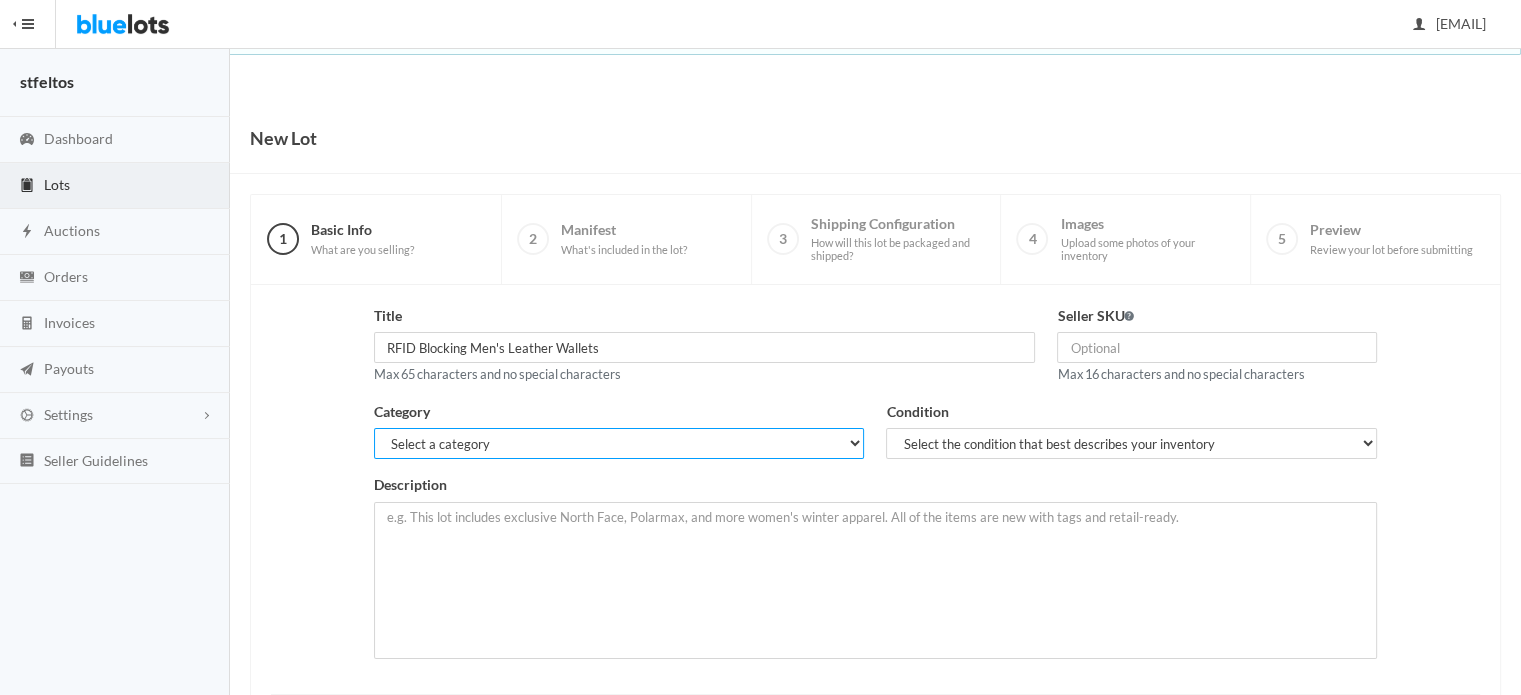 click on "Select a category
Electronics
Clothing, Shoes & Accessories
Appliances
Home & Garden
Sporting Goods
Toys & Baby
Health & Beauty
Business & Industrial
General Merchandise" at bounding box center (619, 443) 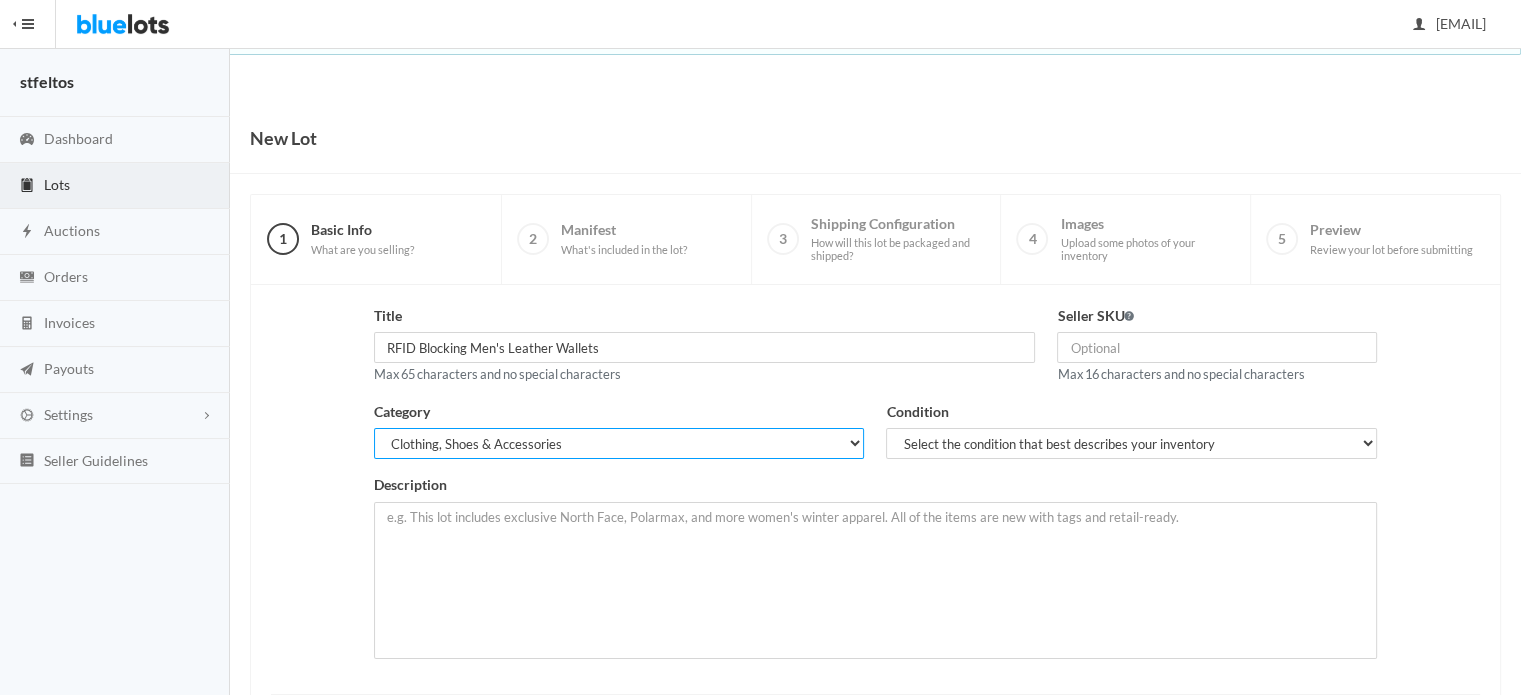 click on "Select a category
Electronics
Clothing, Shoes & Accessories
Appliances
Home & Garden
Sporting Goods
Toys & Baby
Health & Beauty
Business & Industrial
General Merchandise" at bounding box center (619, 443) 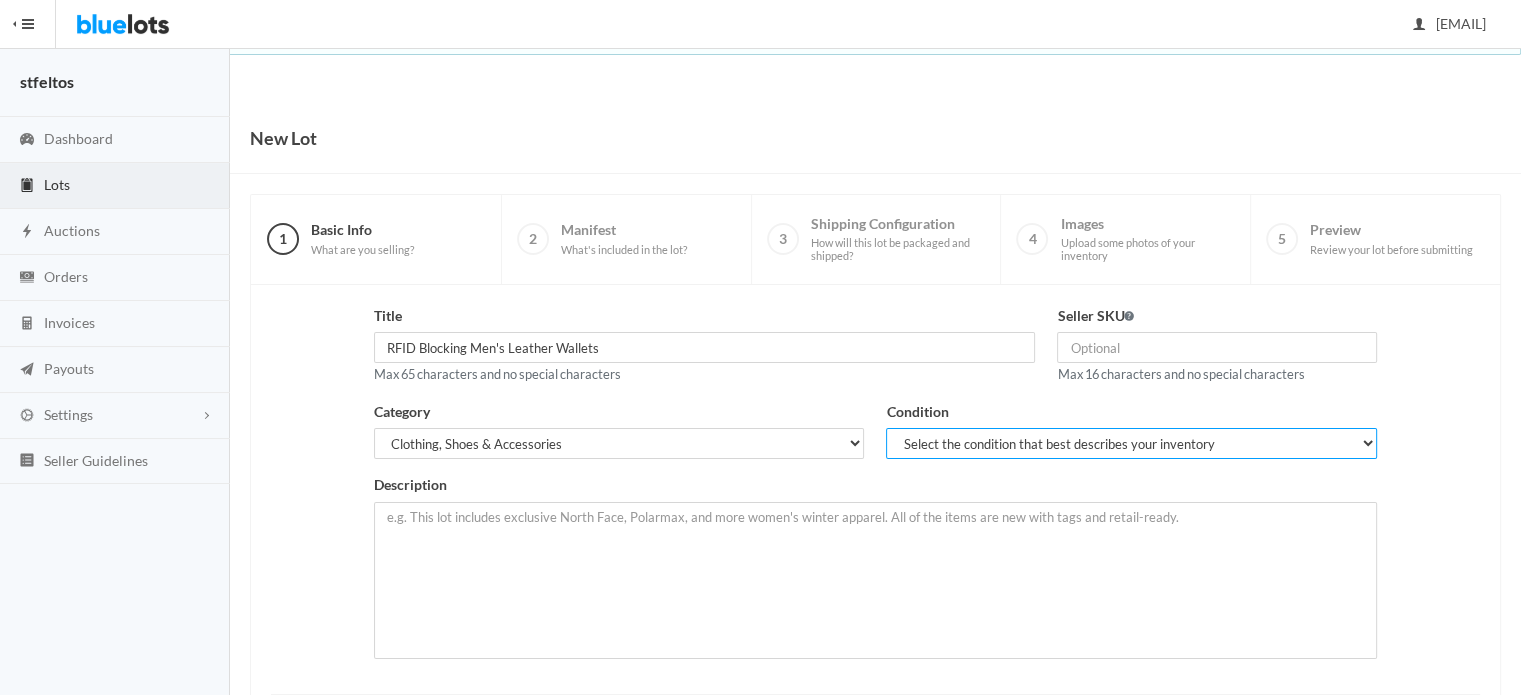 click on "Select the condition that best describes your inventory
Brand New
Shelf Pulls
Customer Returns
Used
Mixed" at bounding box center [1131, 443] 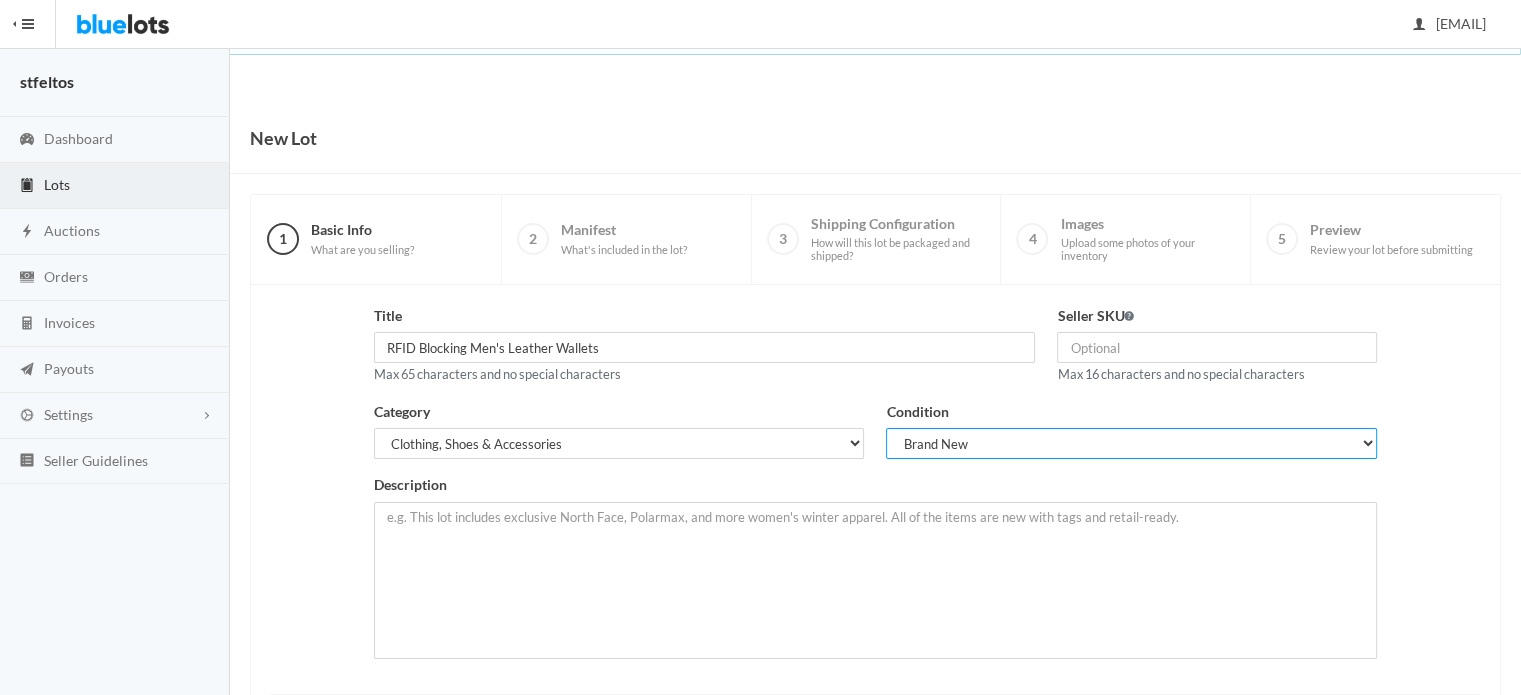 click on "Select the condition that best describes your inventory
Brand New
Shelf Pulls
Customer Returns
Used
Mixed" at bounding box center [1131, 443] 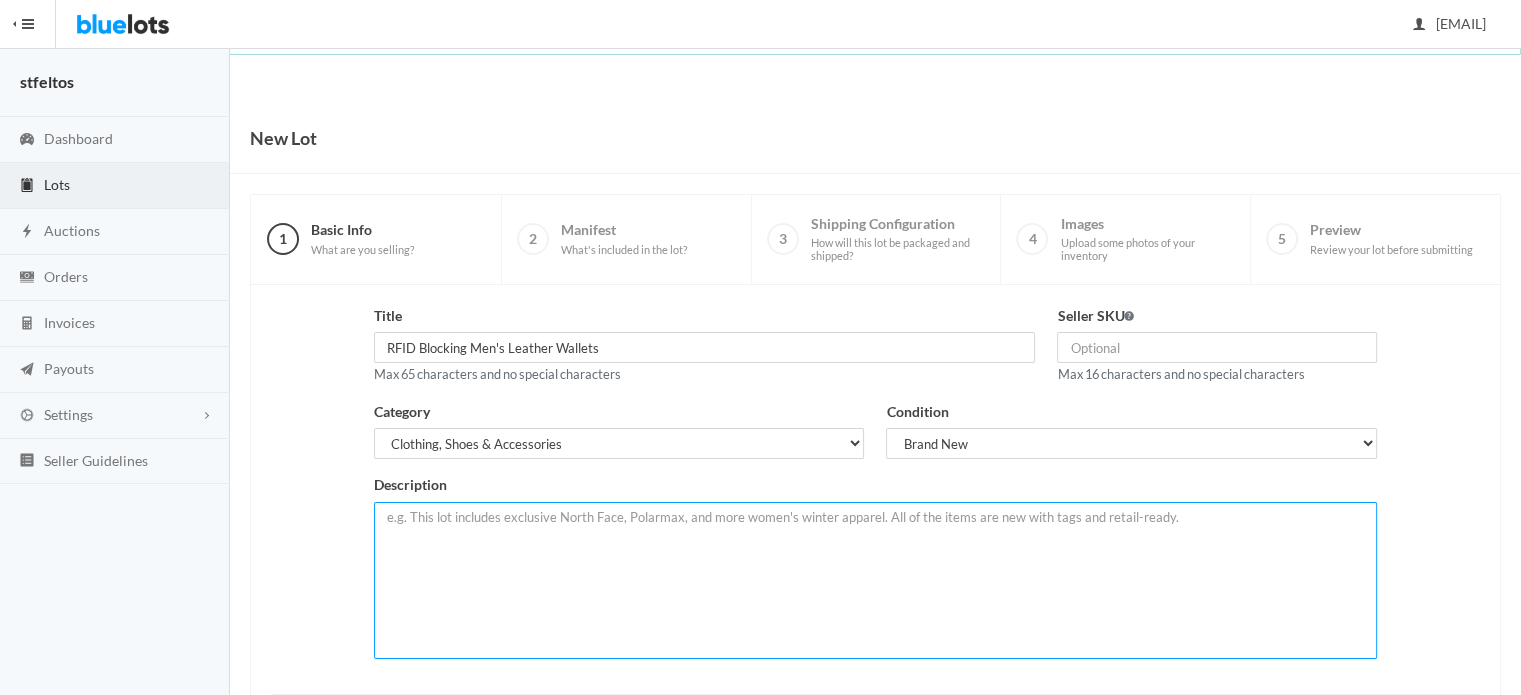 click at bounding box center (876, 580) 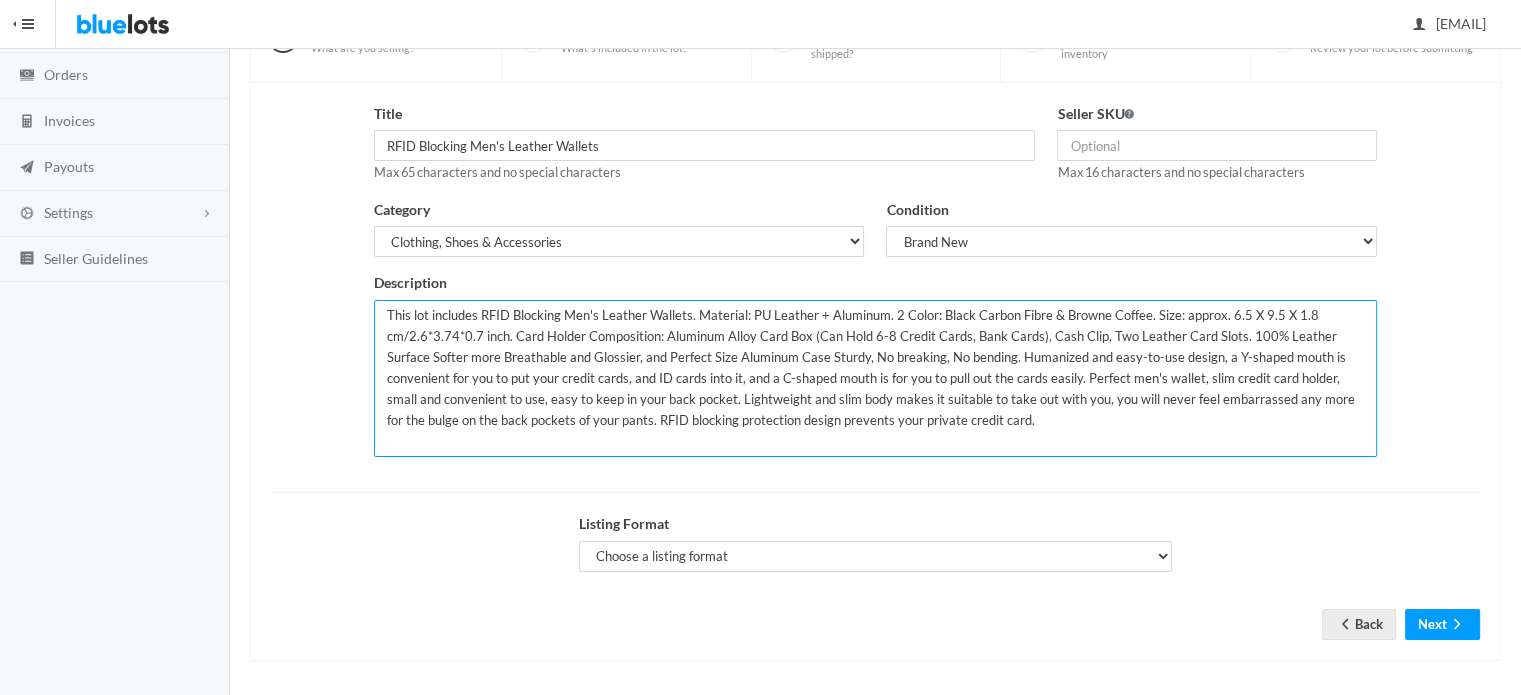 scroll, scrollTop: 207, scrollLeft: 0, axis: vertical 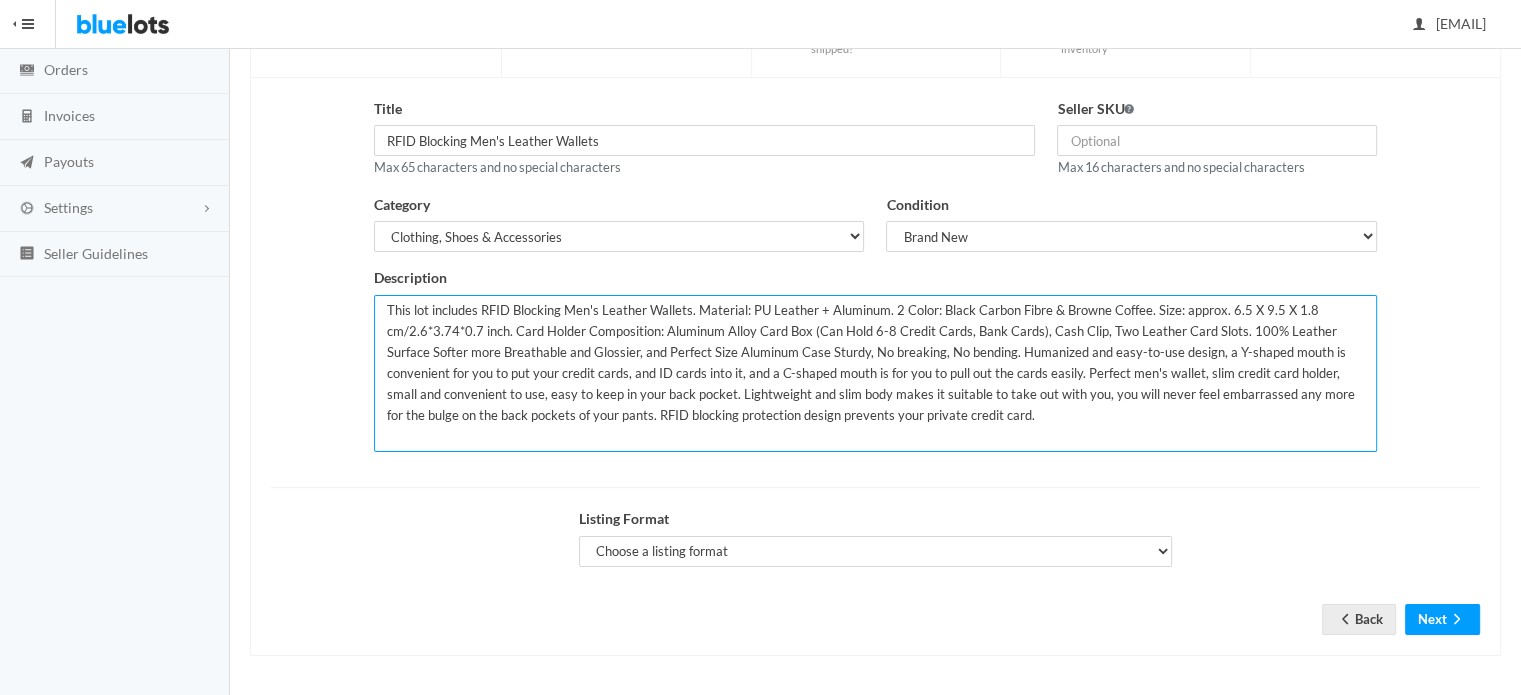 type on "This lot includes RFID Blocking Men's Leather Wallets. Material: PU Leather + Aluminum. 2 Color: Black Carbon Fibre & Browne Coffee. Size: approx. 6.5 X 9.5 X 1.8 cm/2.6*3.74*0.7 inch. Card Holder Composition: Aluminum Alloy Card Box (Can Hold 6-8 Credit Cards, Bank Cards), Cash Clip, Two Leather Card Slots. 100% Leather Surface Softer more Breathable and Glossier, and Perfect Size Aluminum Case Sturdy, No breaking, No bending. Humanized and easy-to-use design, a Y-shaped mouth is convenient for you to put your credit cards, and ID cards into it, and a C-shaped mouth is for you to pull out the cards easily. Perfect men's wallet, slim credit card holder, small and convenient to use, easy to keep in your back pocket. Lightweight and slim body makes it suitable to take out with you, you will never feel embarrassed any more for the bulge on the back pockets of your pants. RFID blocking protection design prevents your private credit card." 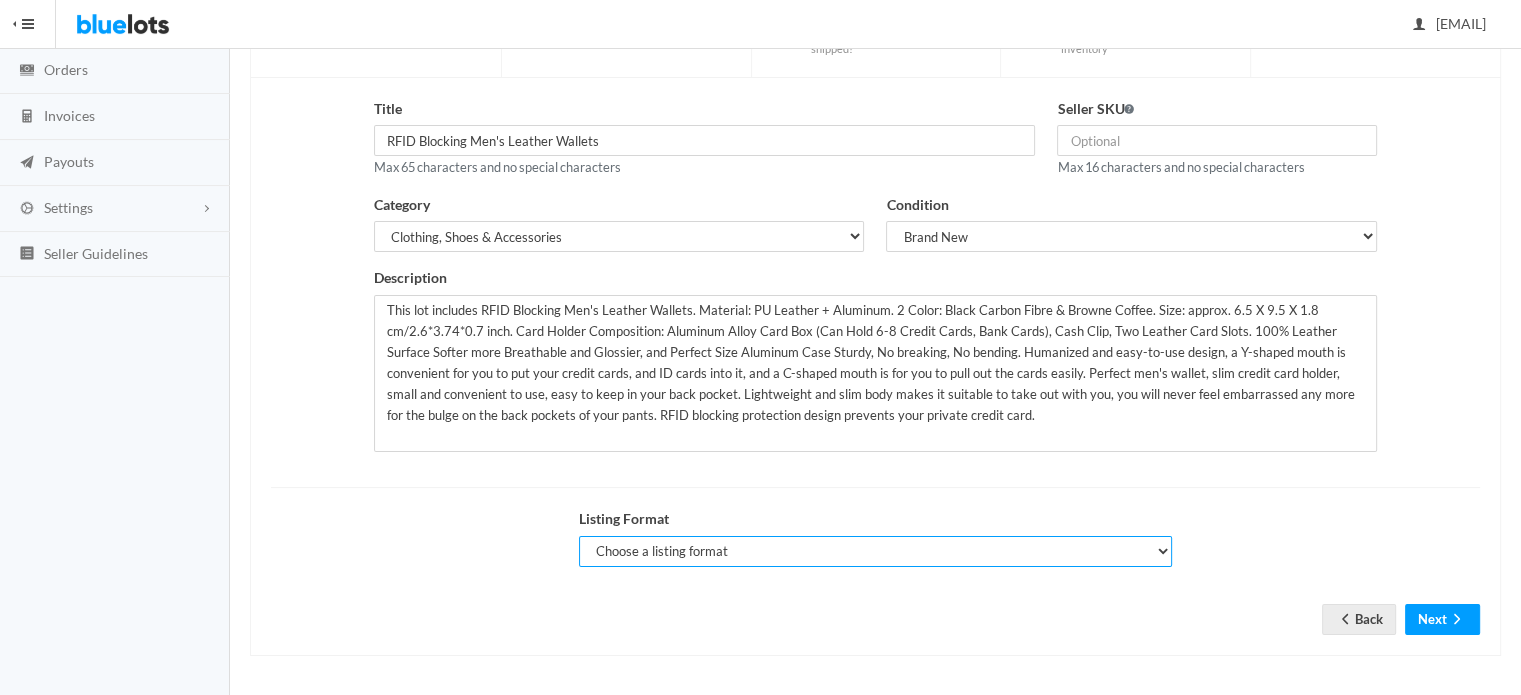 click on "Choose a listing format
Auction
Buy Now" at bounding box center [876, 551] 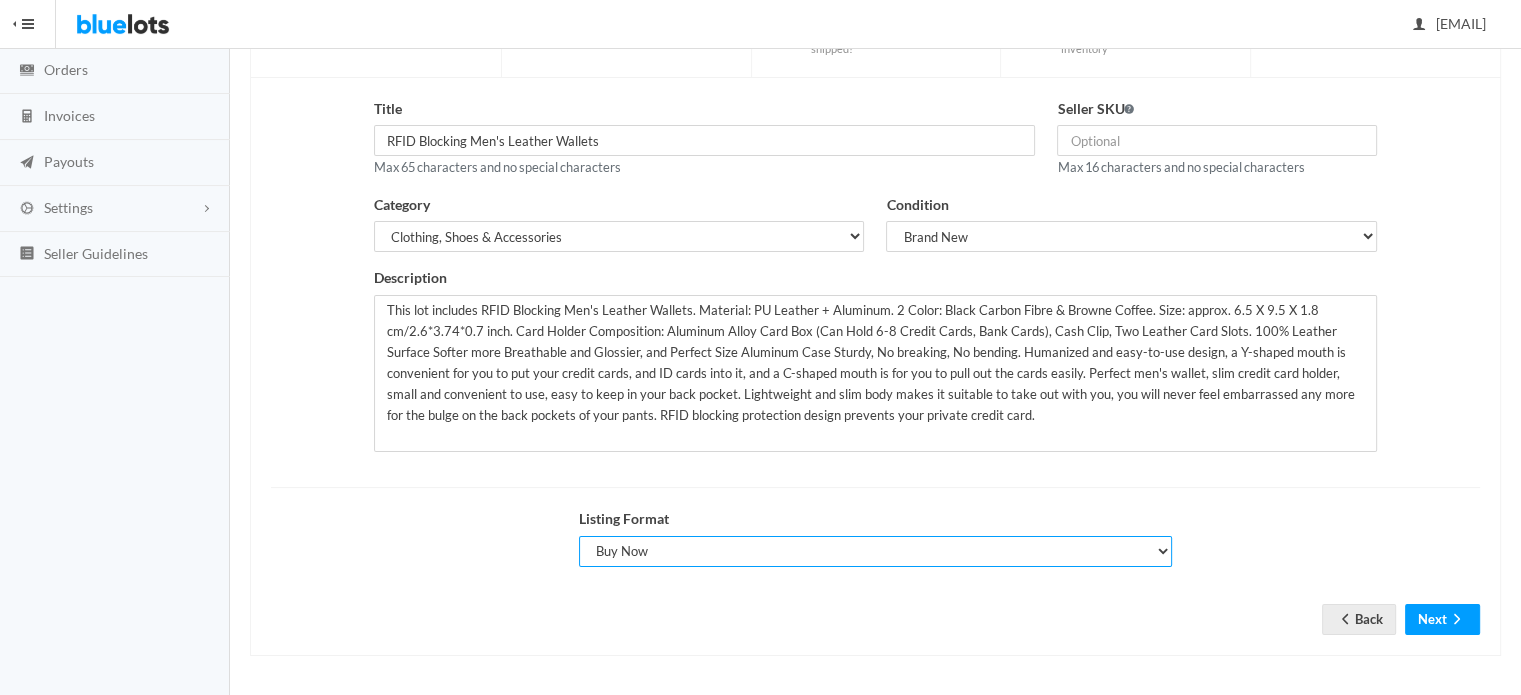 click on "Choose a listing format
Auction
Buy Now" at bounding box center (876, 551) 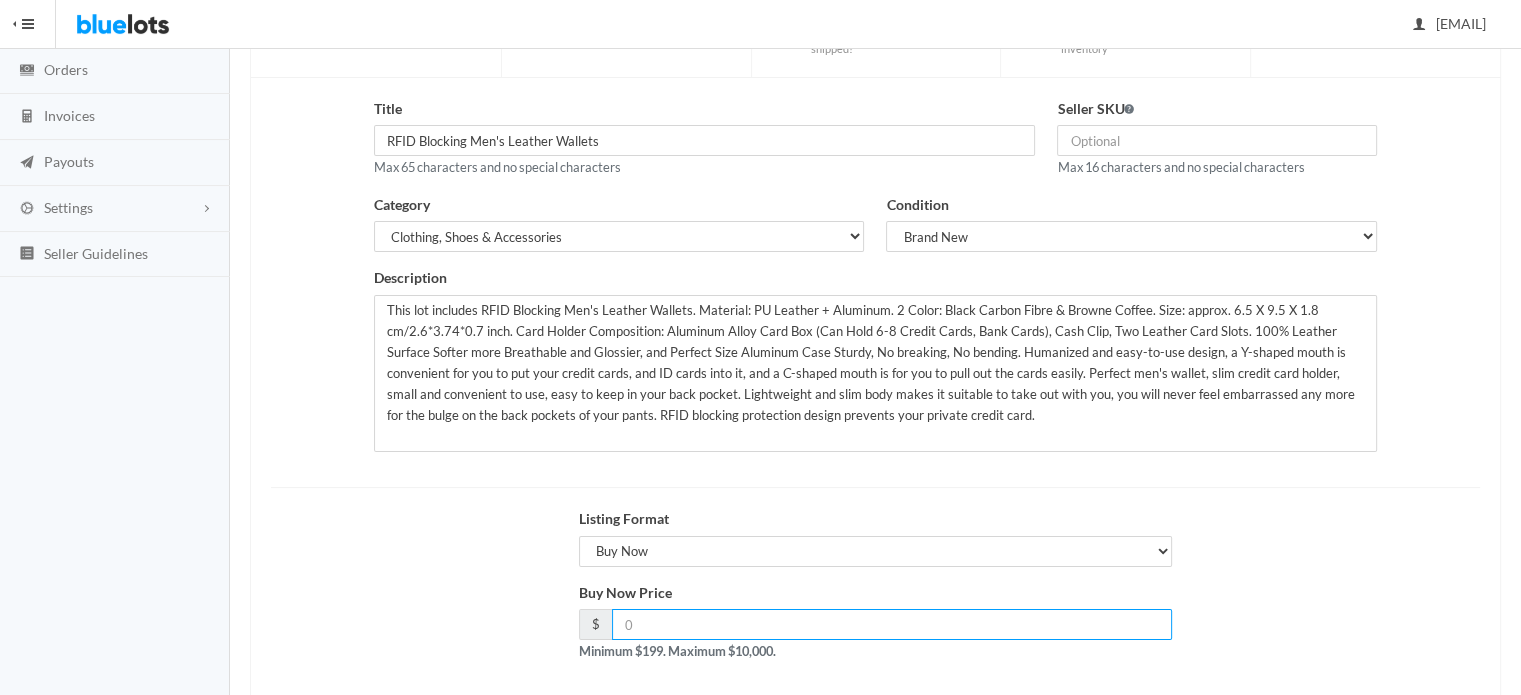click at bounding box center [892, 624] 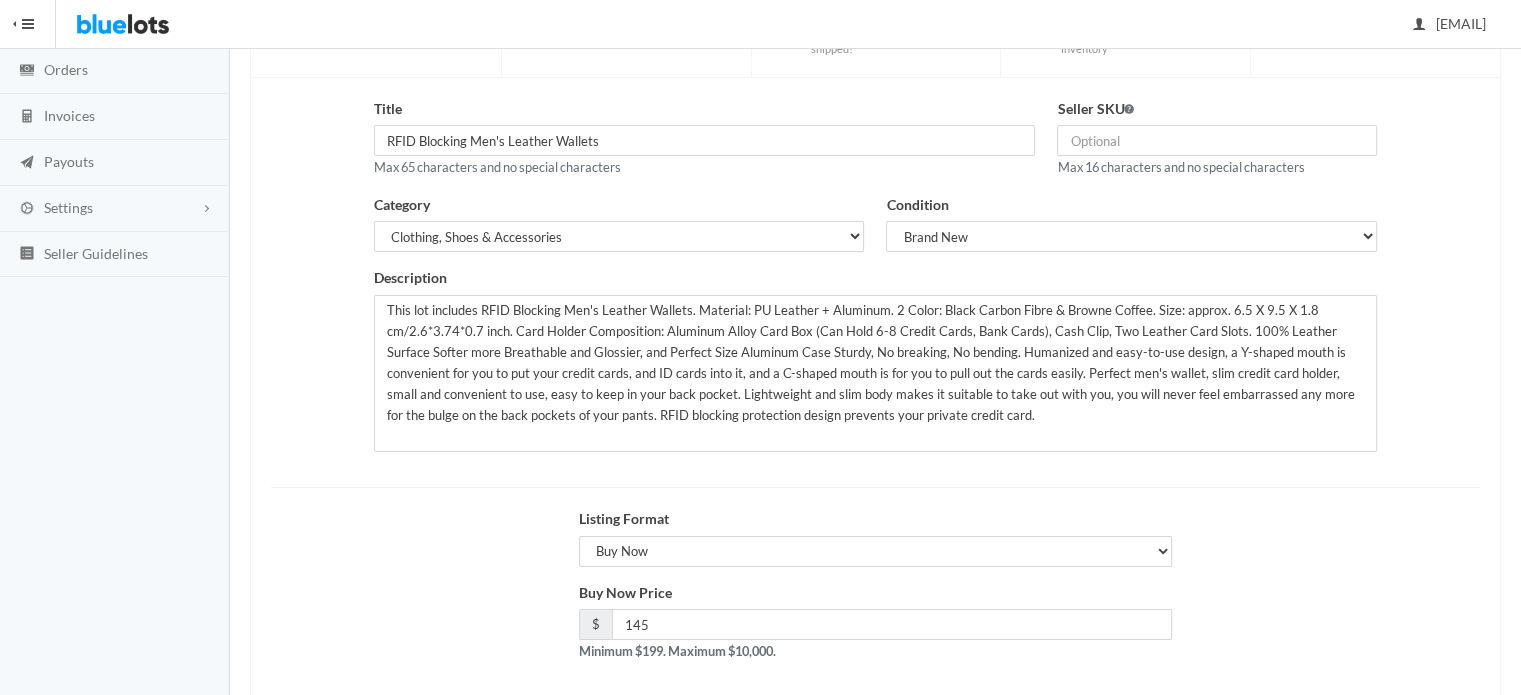 click on "Listing Format
Choose a listing format
Auction
Buy Now" at bounding box center (875, 545) 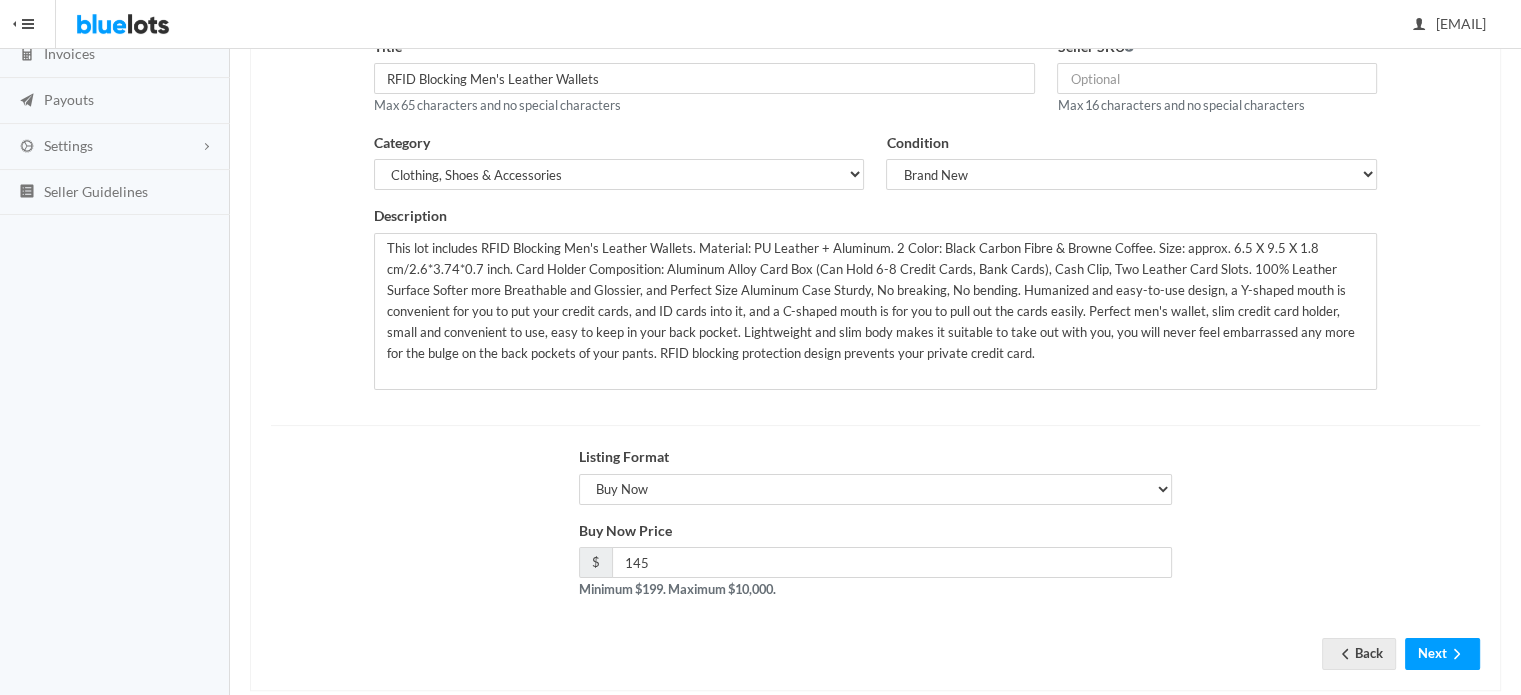 scroll, scrollTop: 303, scrollLeft: 0, axis: vertical 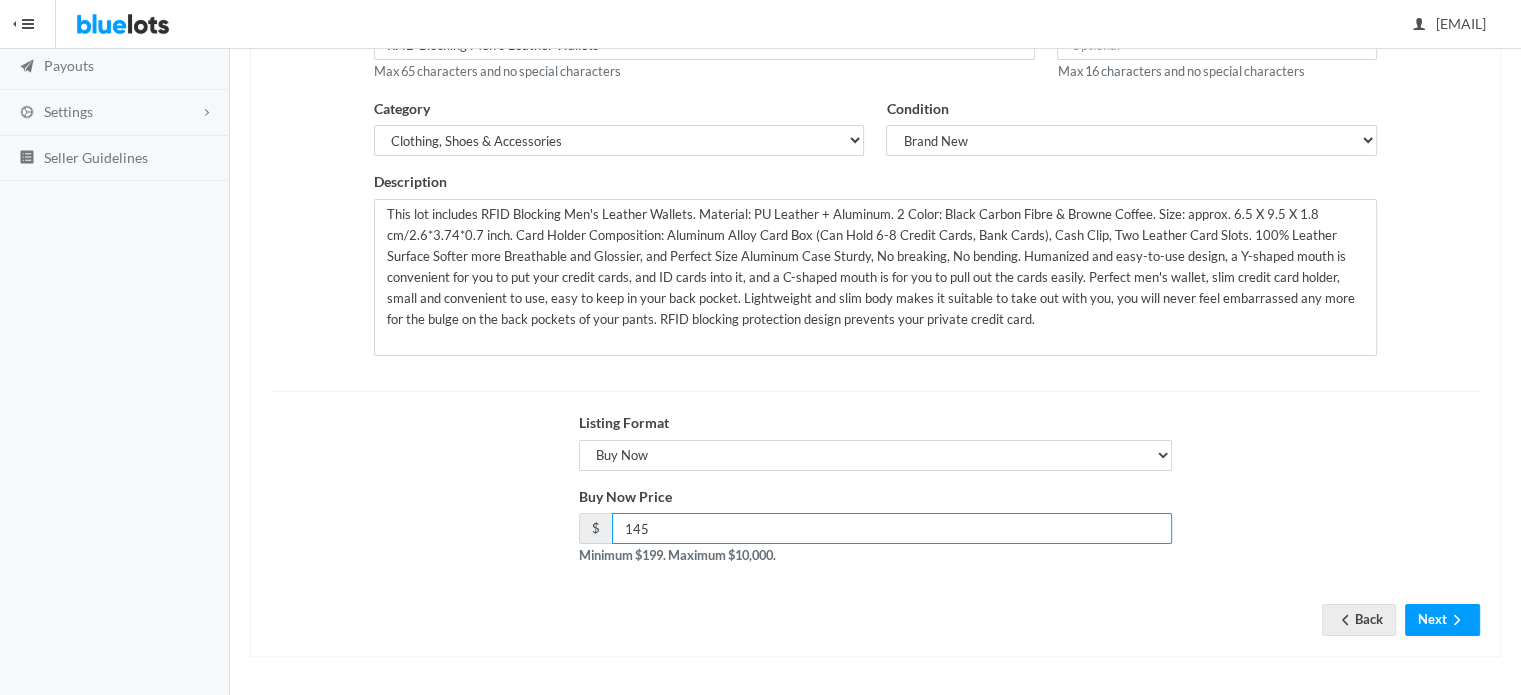 click on "145" at bounding box center (892, 528) 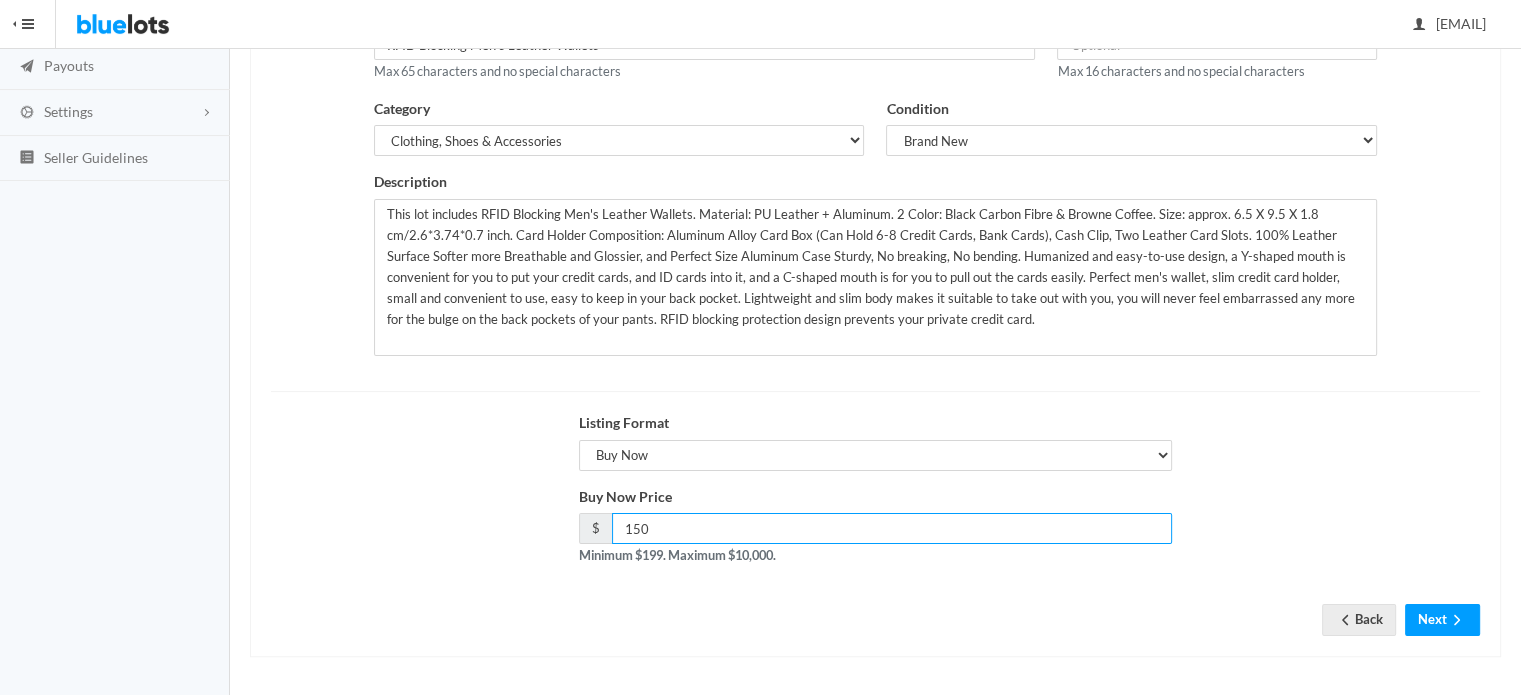 type on "150" 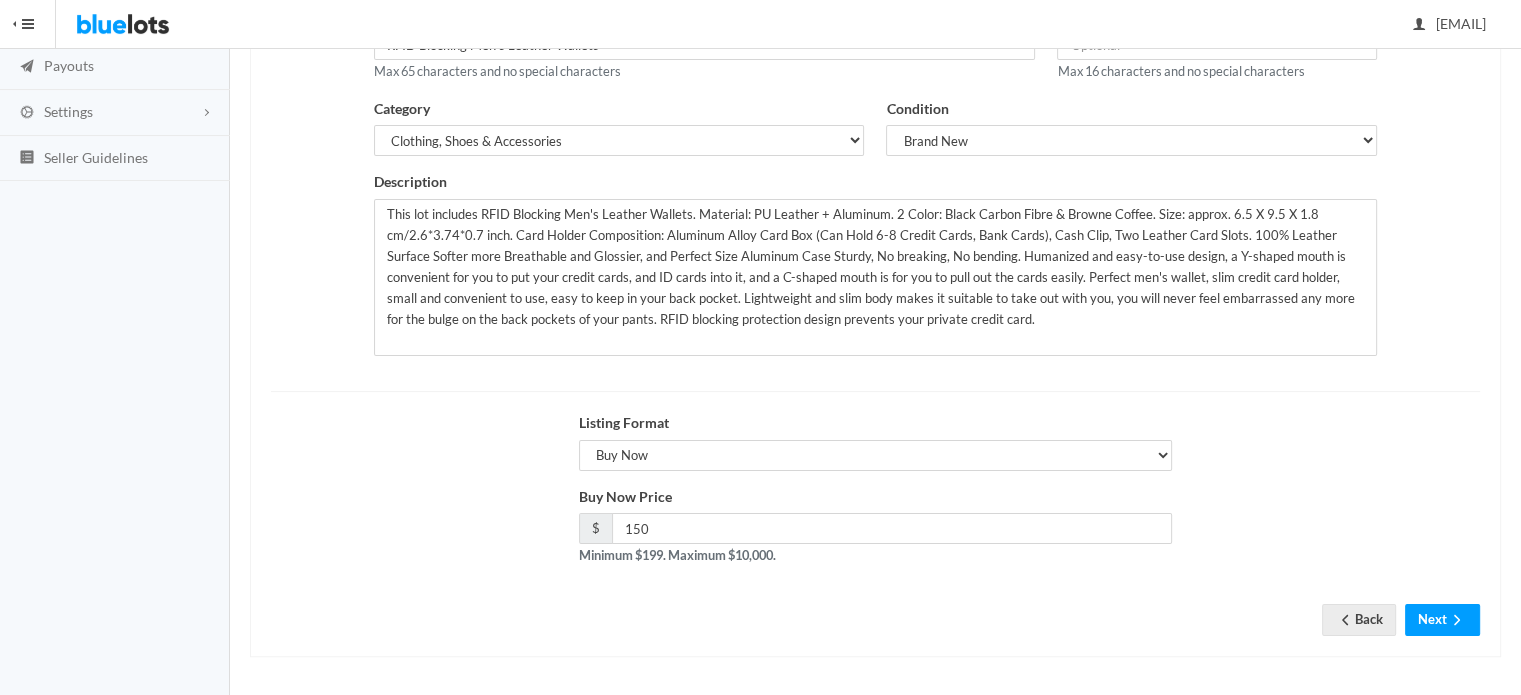 click on "Buy Now Price
$
150
Minimum $199. Maximum $10,000." at bounding box center (875, 534) 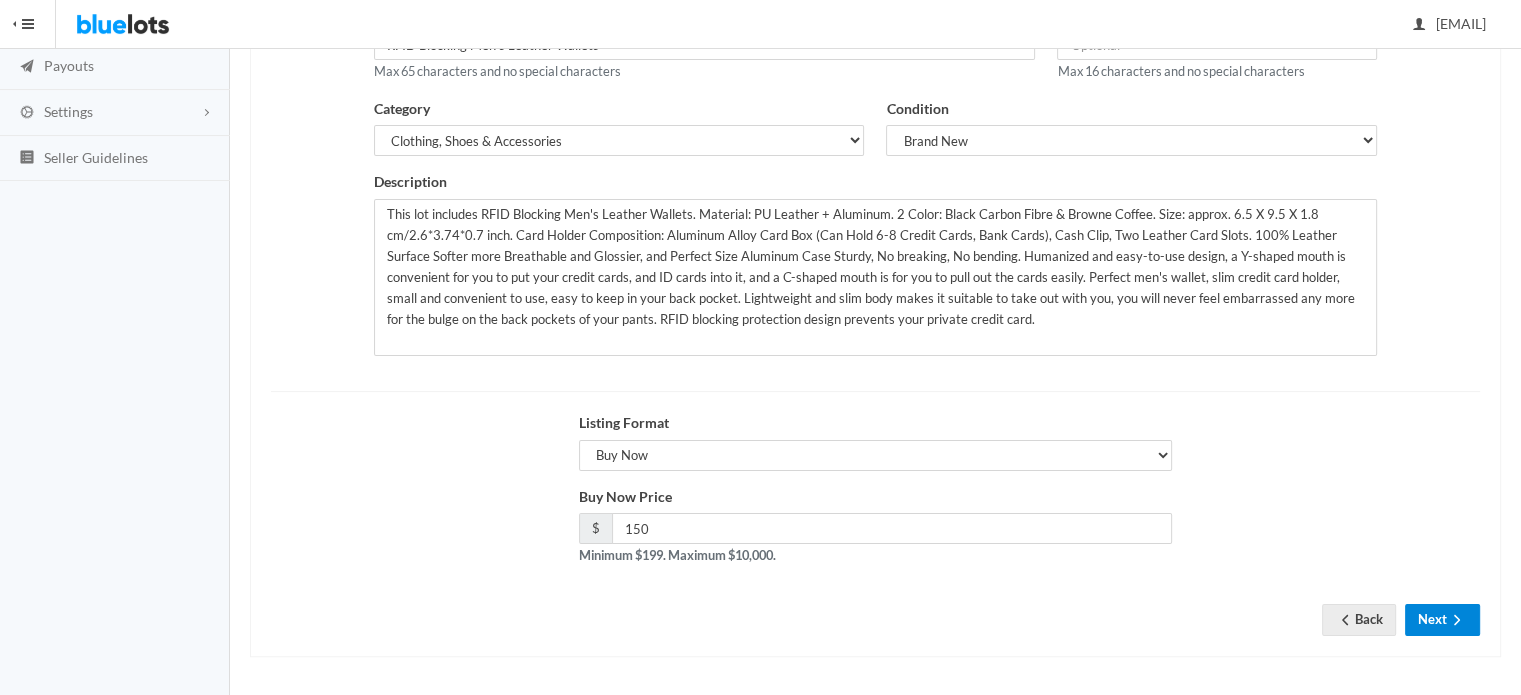click on "Next" at bounding box center (1442, 619) 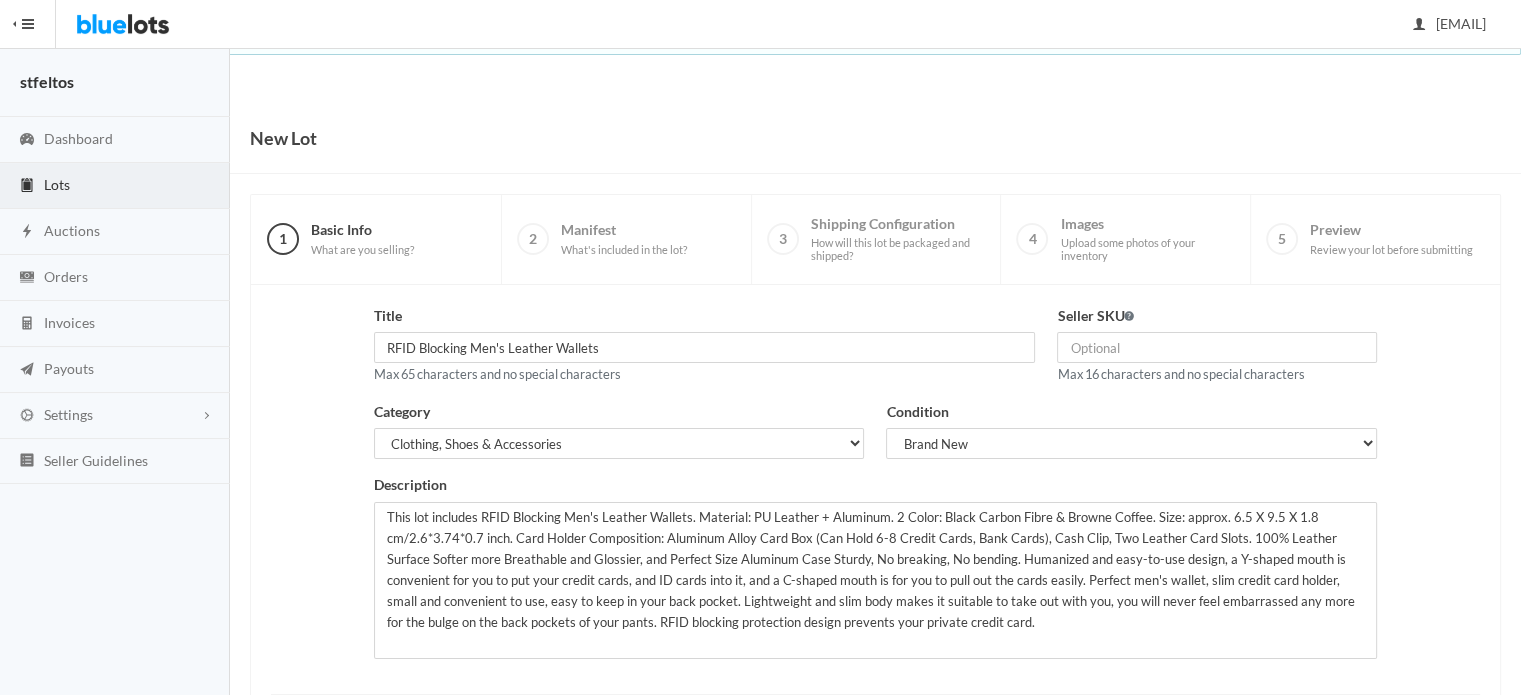 scroll, scrollTop: 303, scrollLeft: 0, axis: vertical 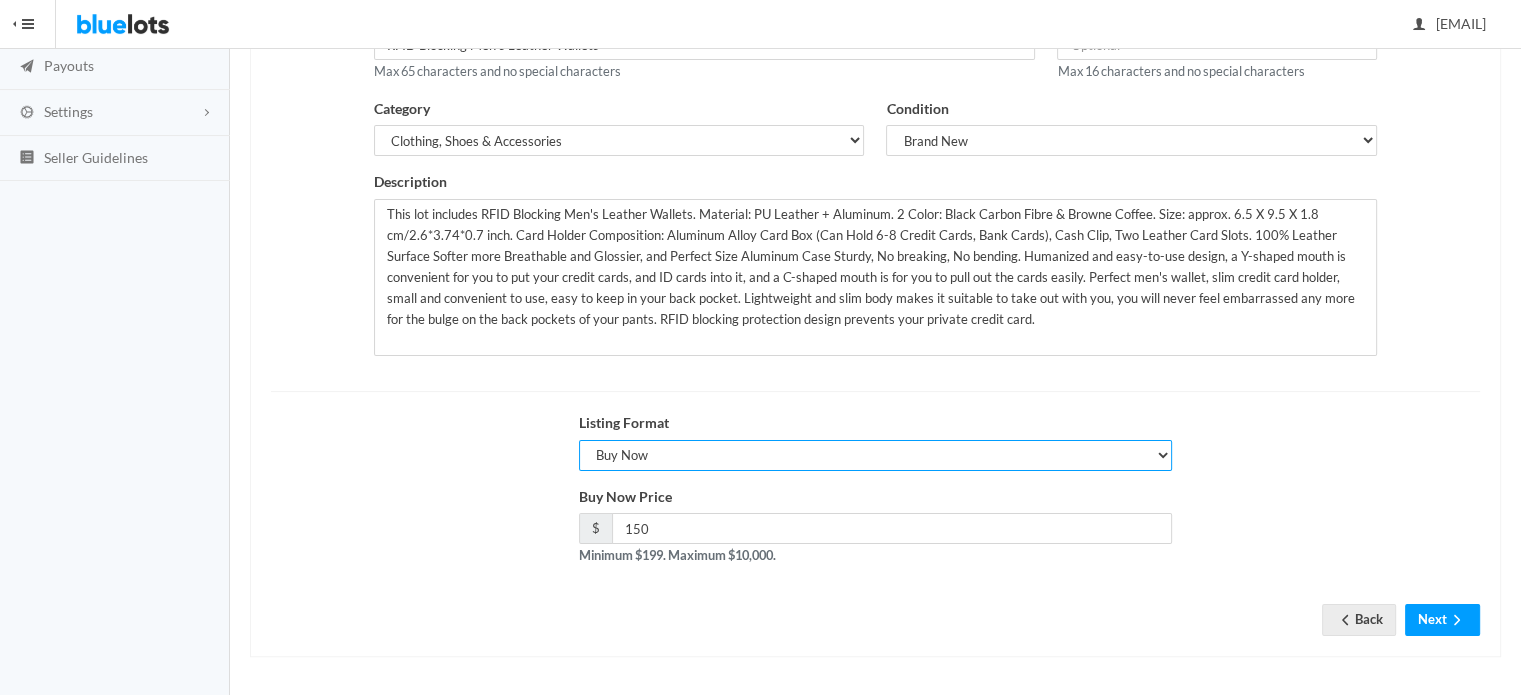 click on "Choose a listing format
Auction
Buy Now" at bounding box center (876, 455) 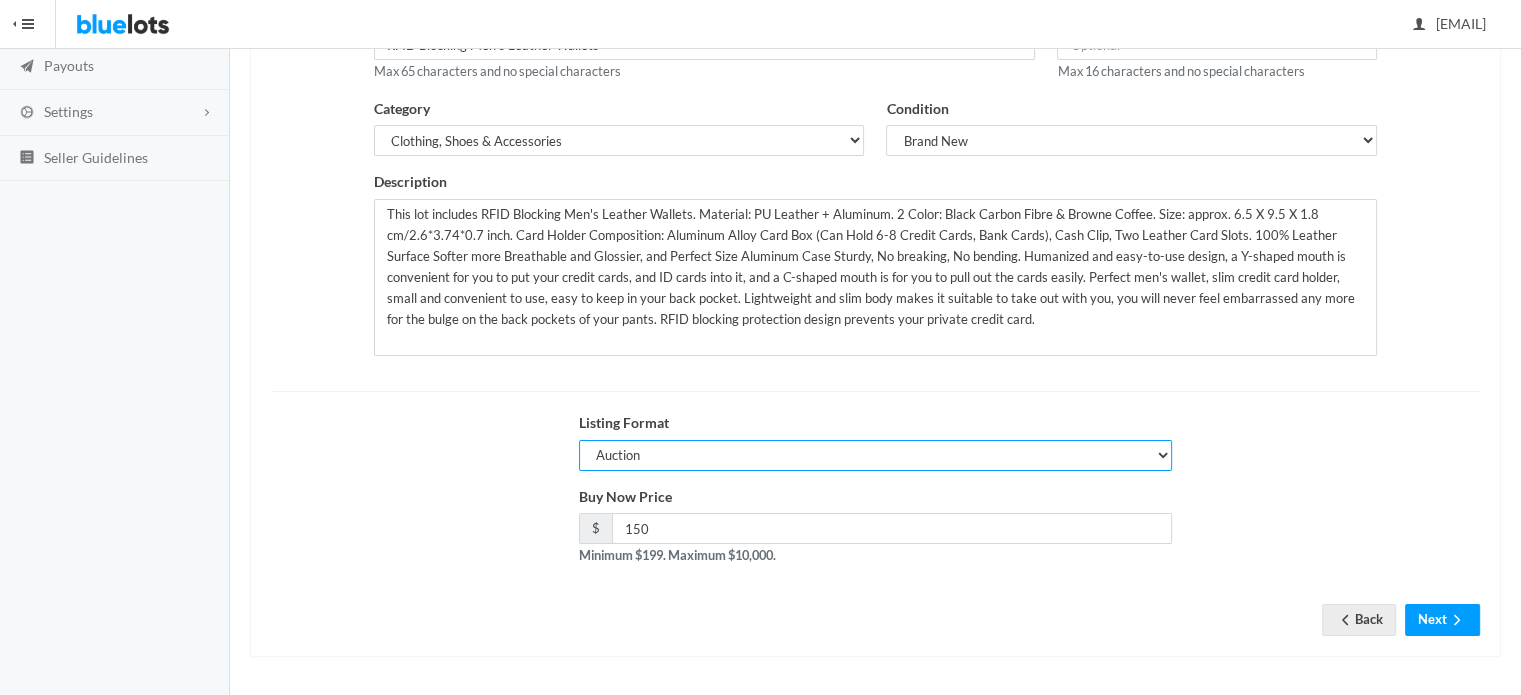 click on "Choose a listing format
Auction
Buy Now" at bounding box center [876, 455] 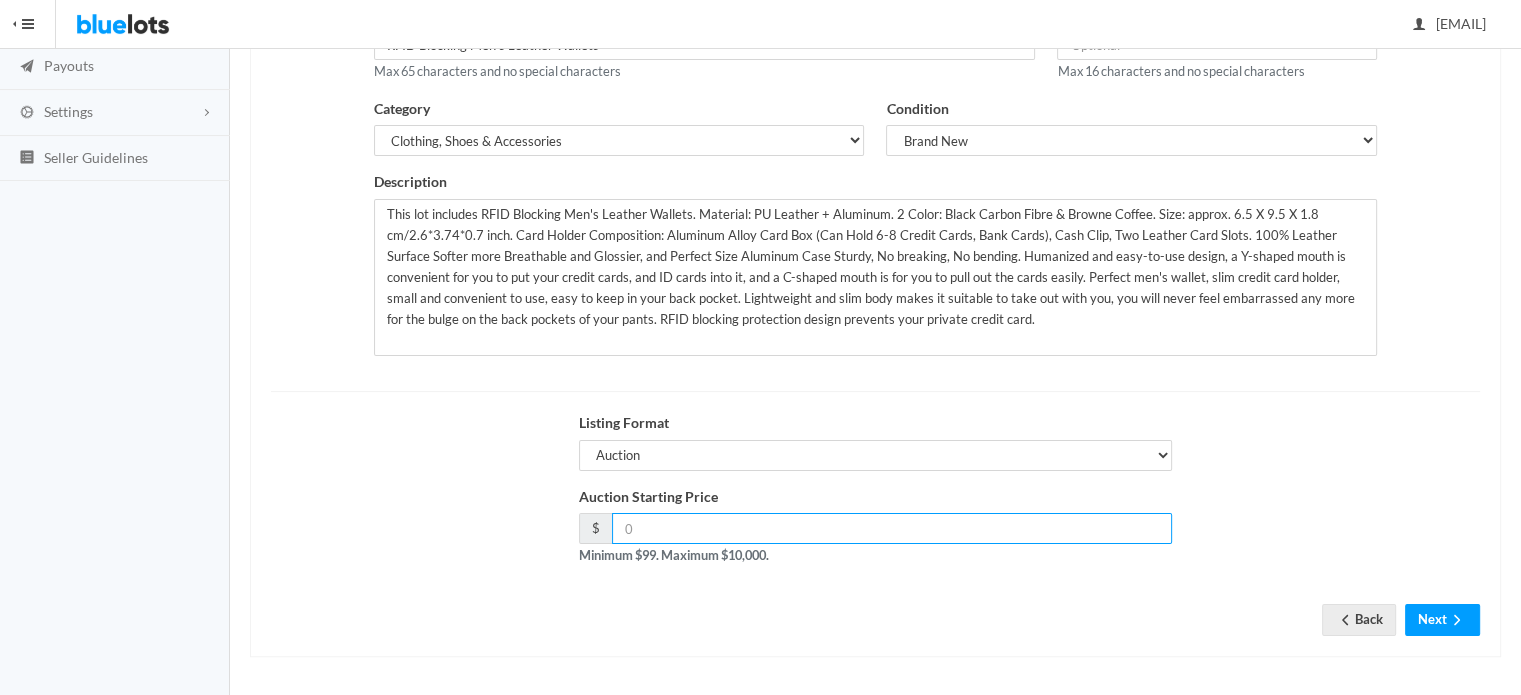 click at bounding box center (892, 528) 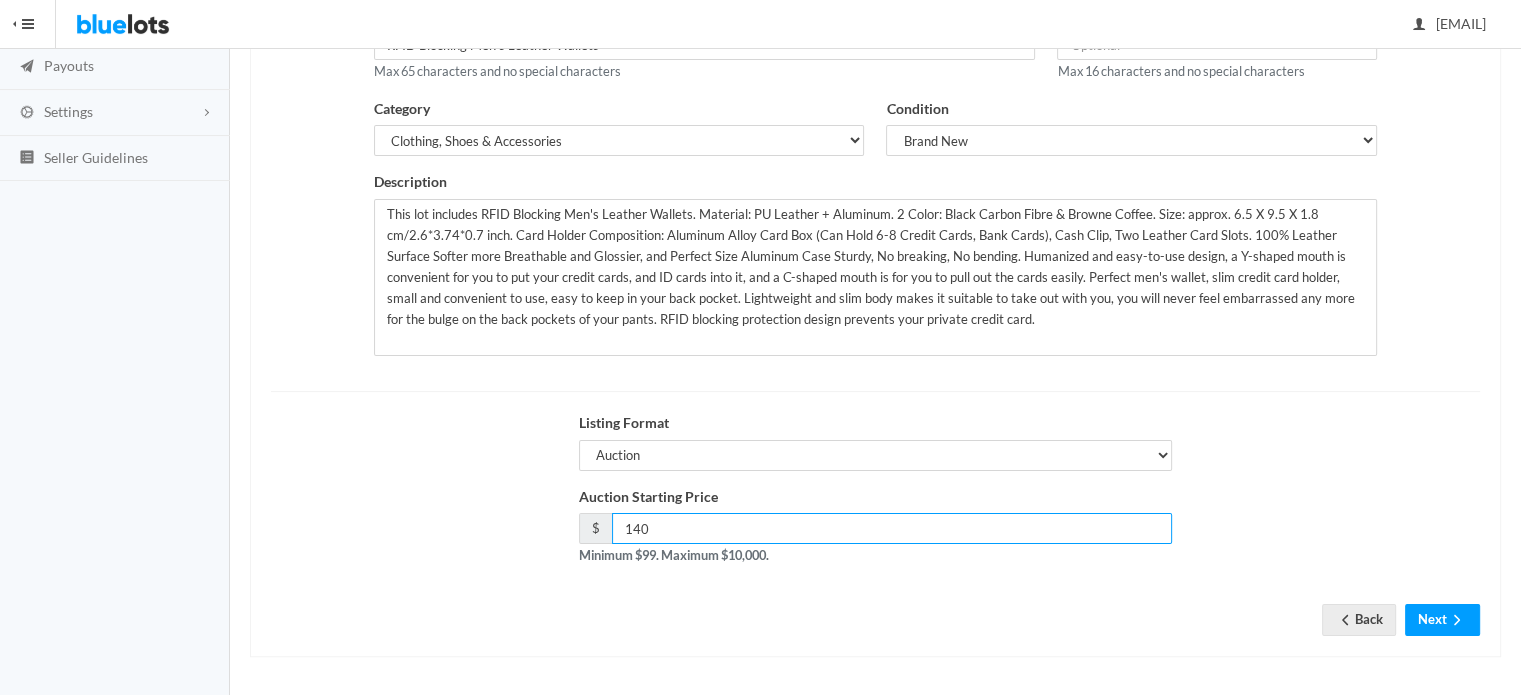 type on "140" 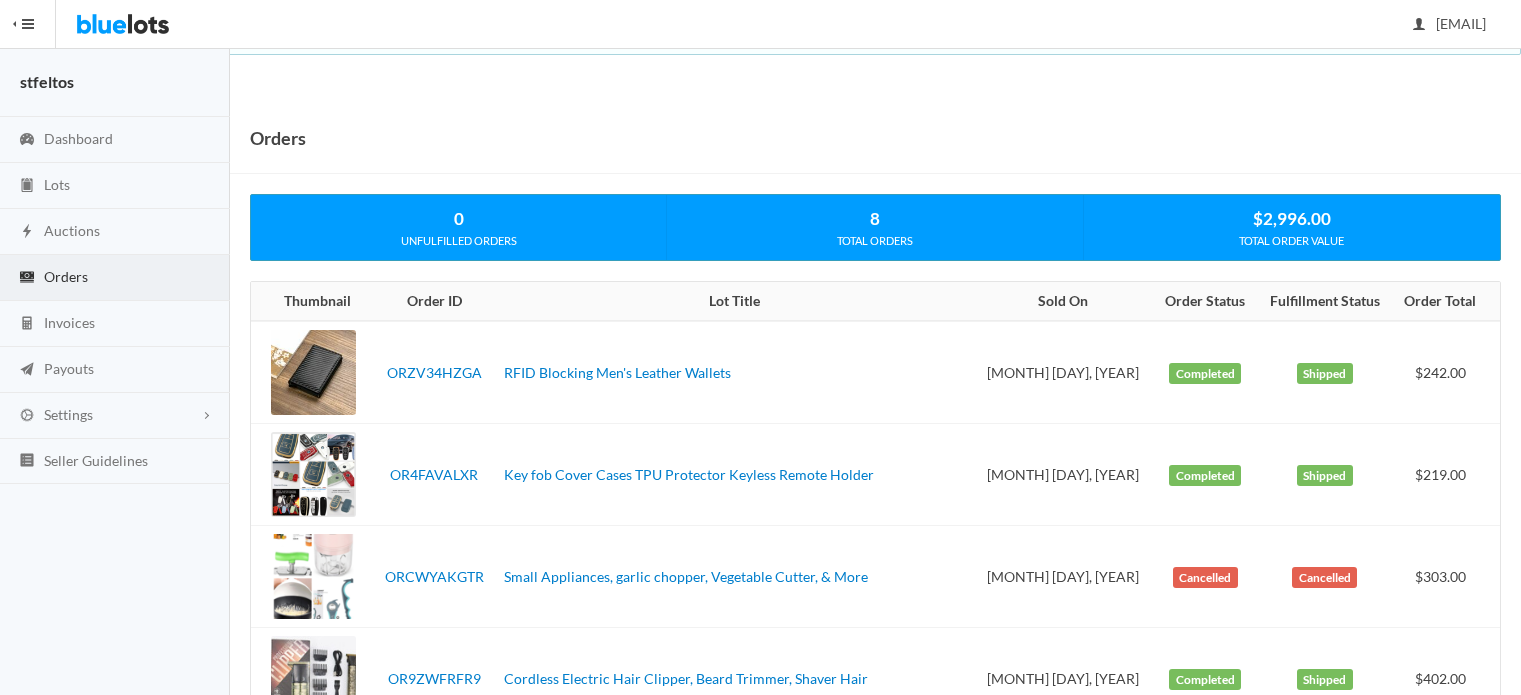 scroll, scrollTop: 0, scrollLeft: 0, axis: both 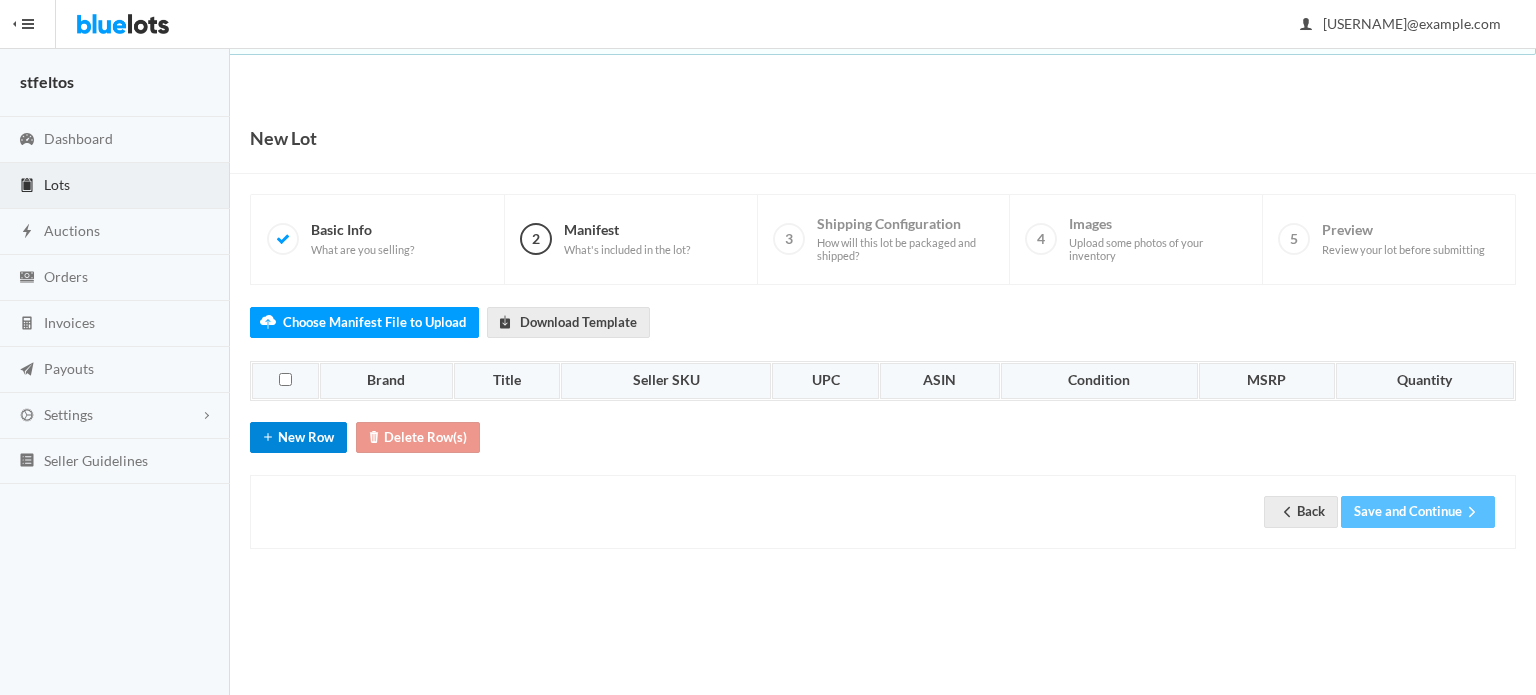click on "New Row" at bounding box center [298, 437] 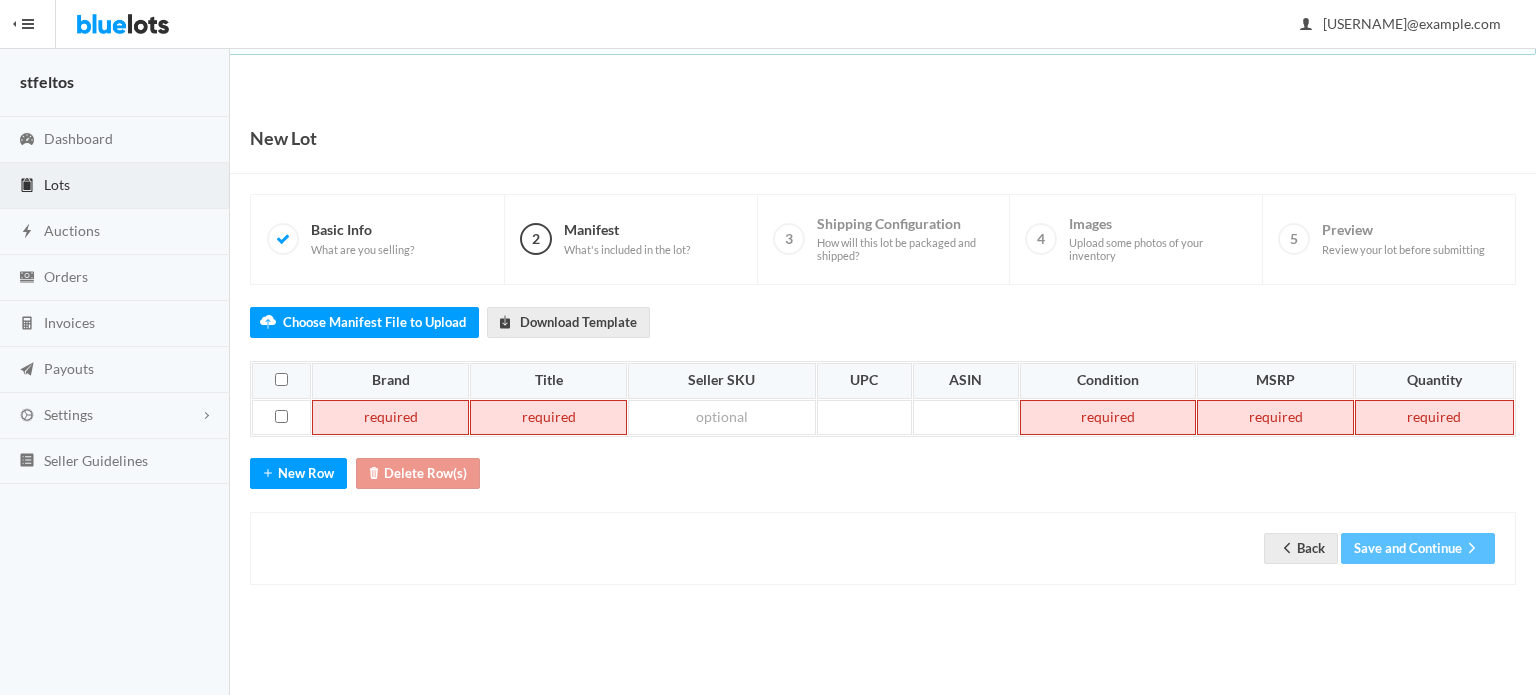 click at bounding box center [390, 418] 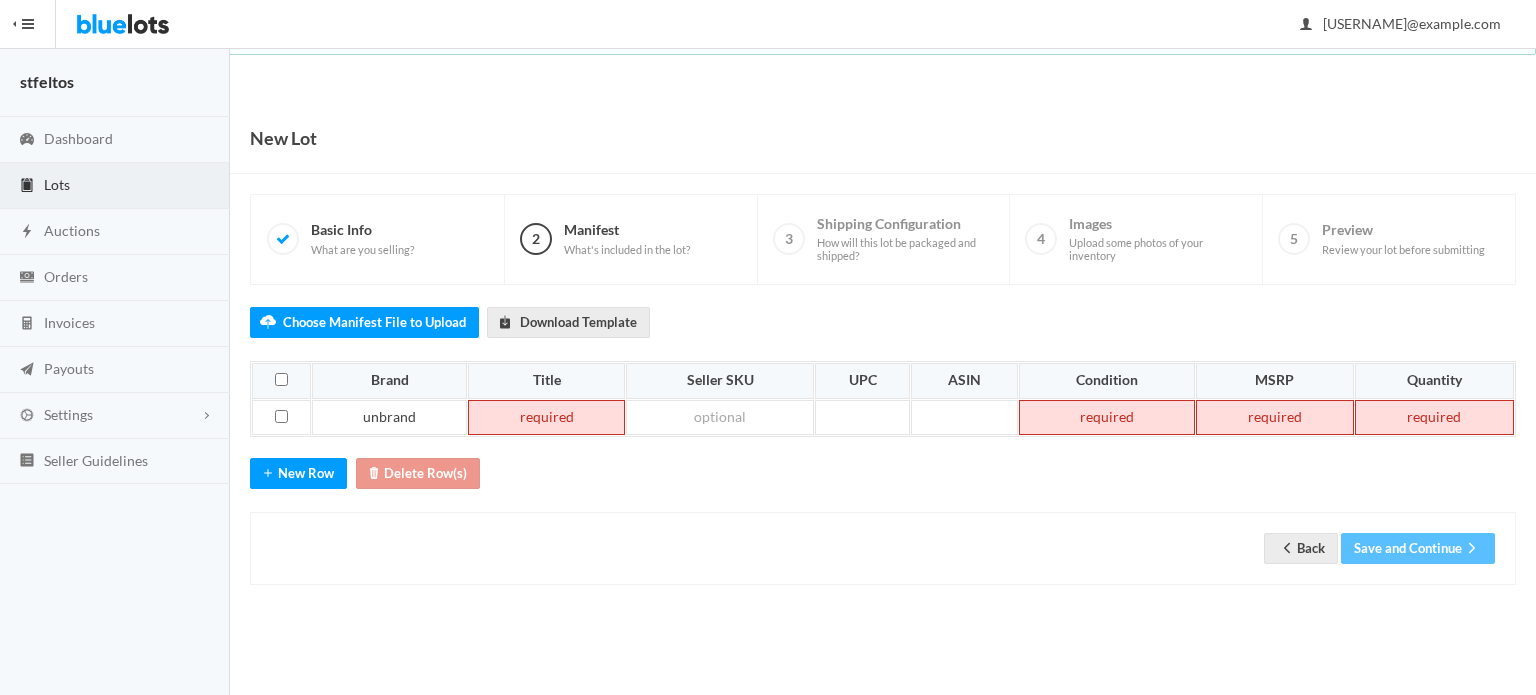 click at bounding box center [546, 418] 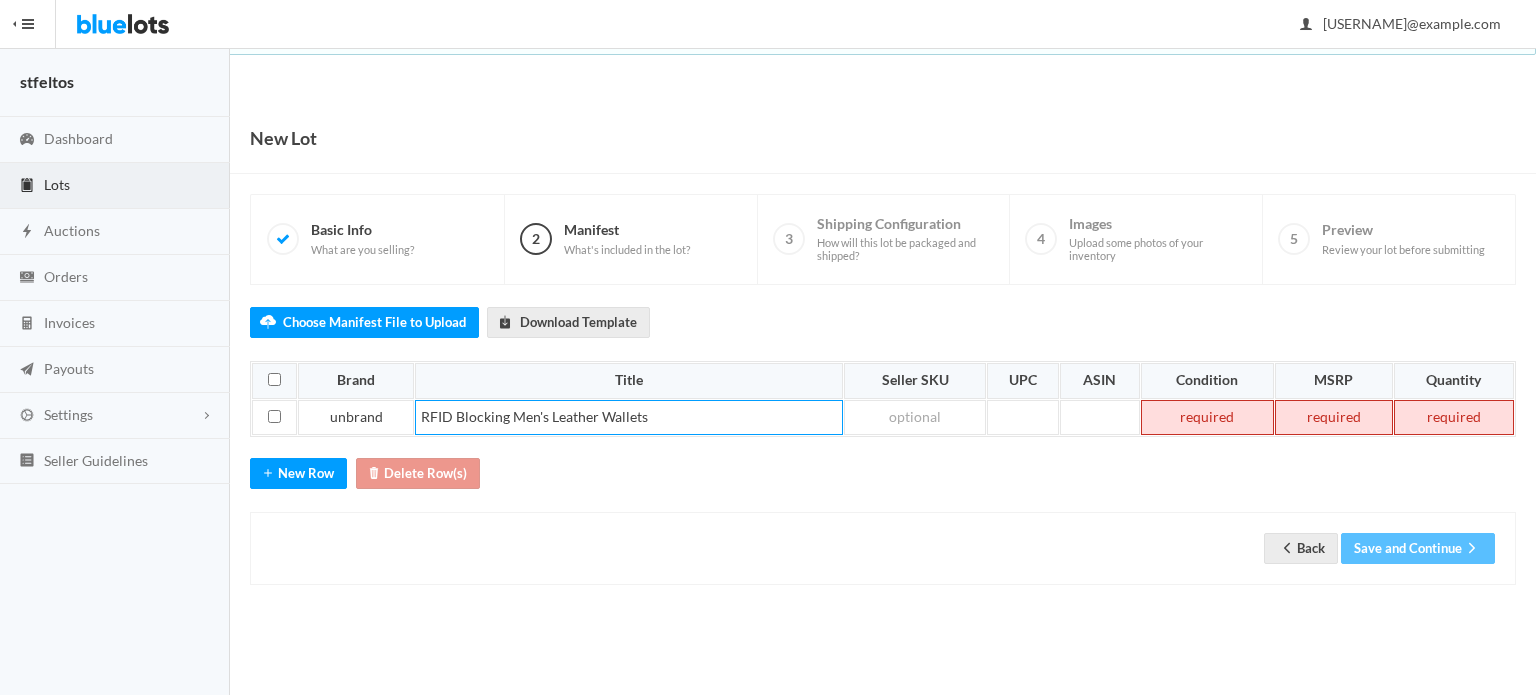 click at bounding box center (1207, 418) 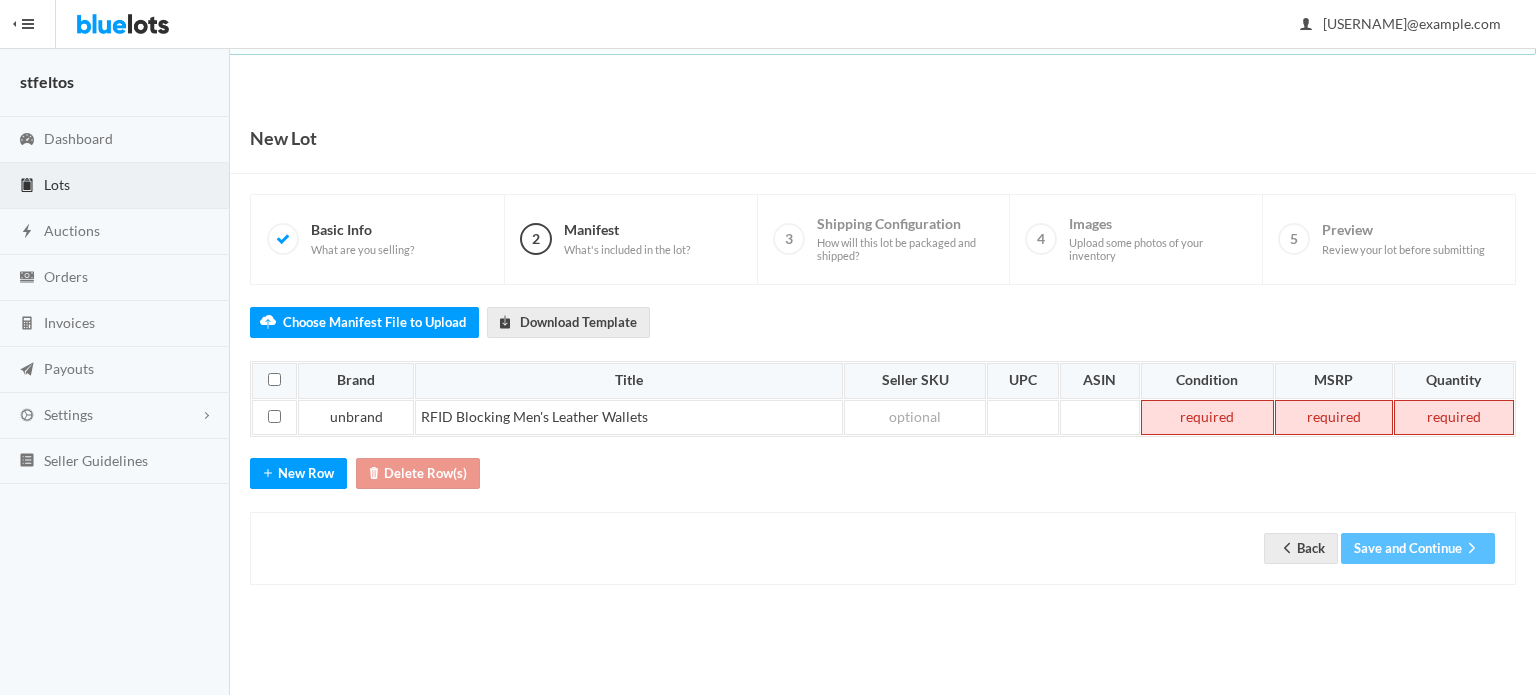 type 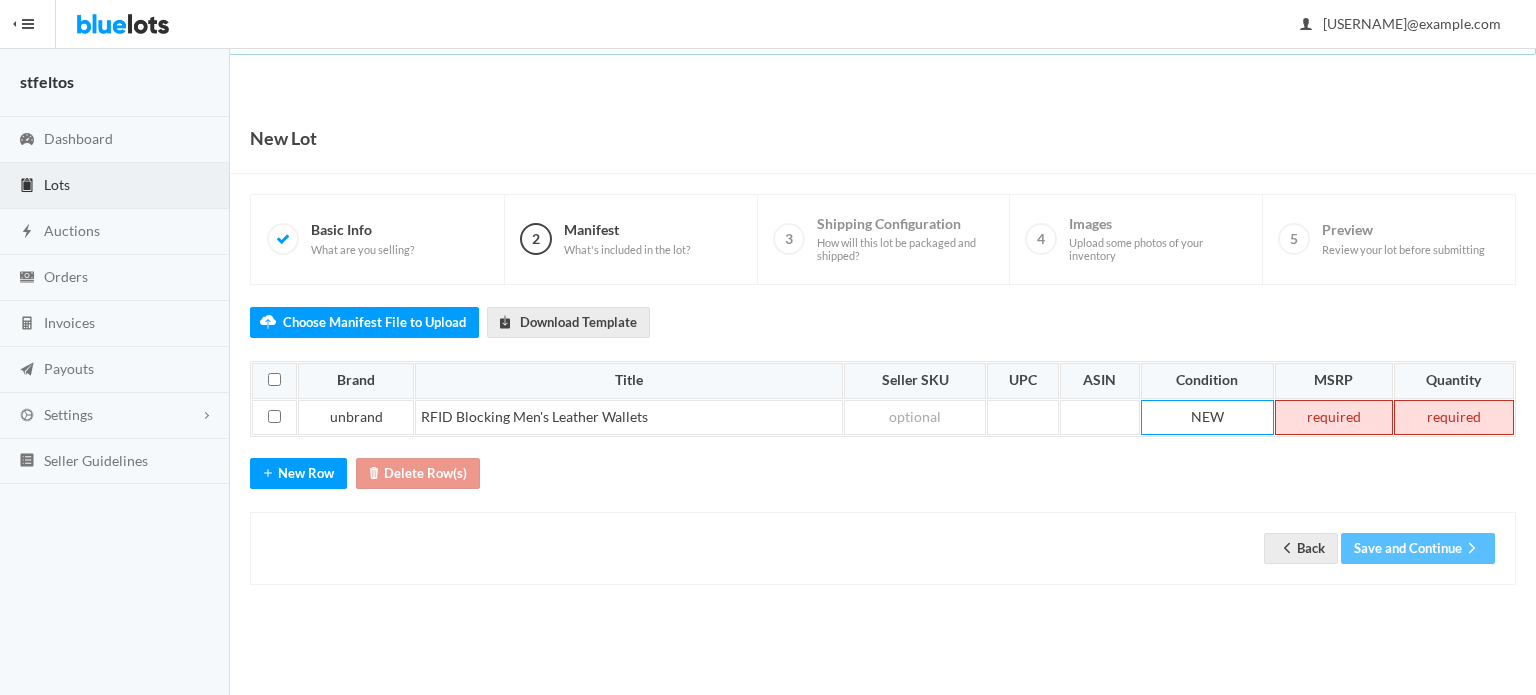click at bounding box center (1334, 418) 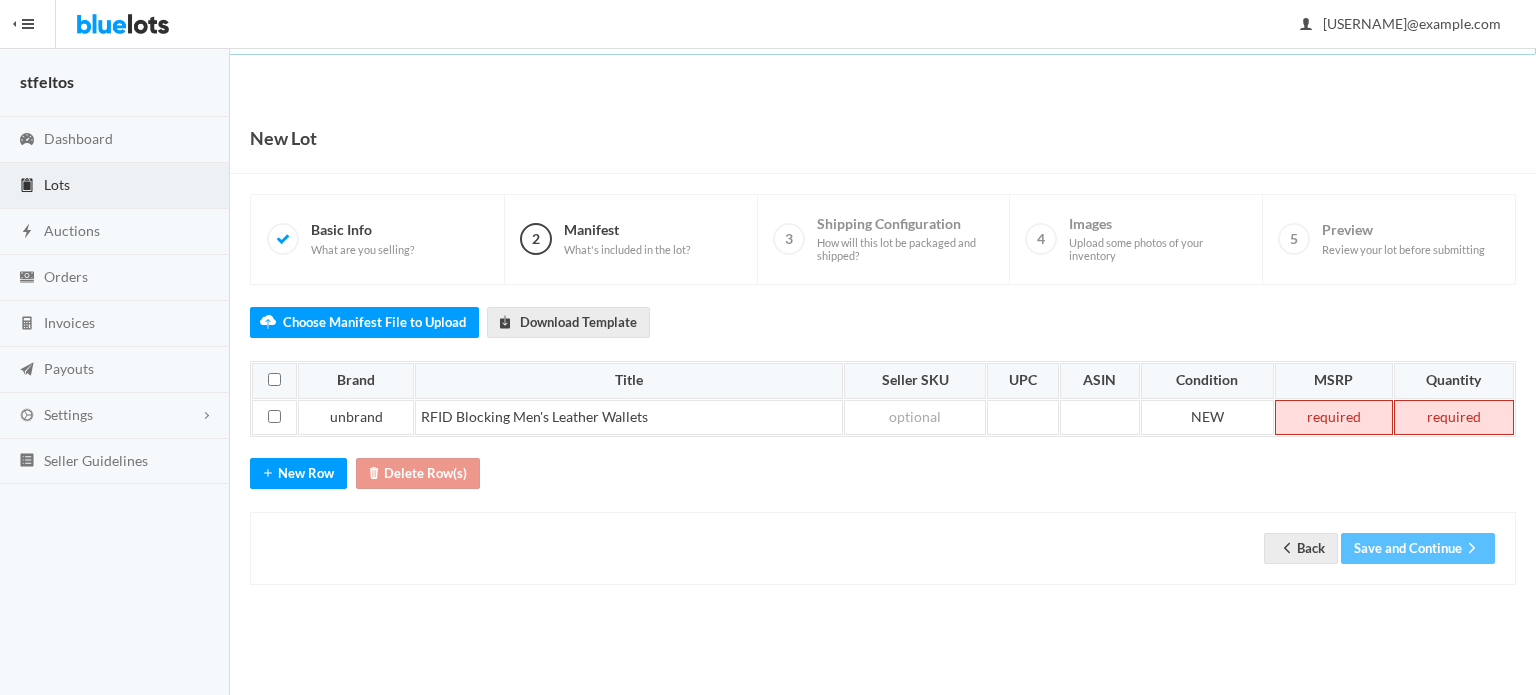 type 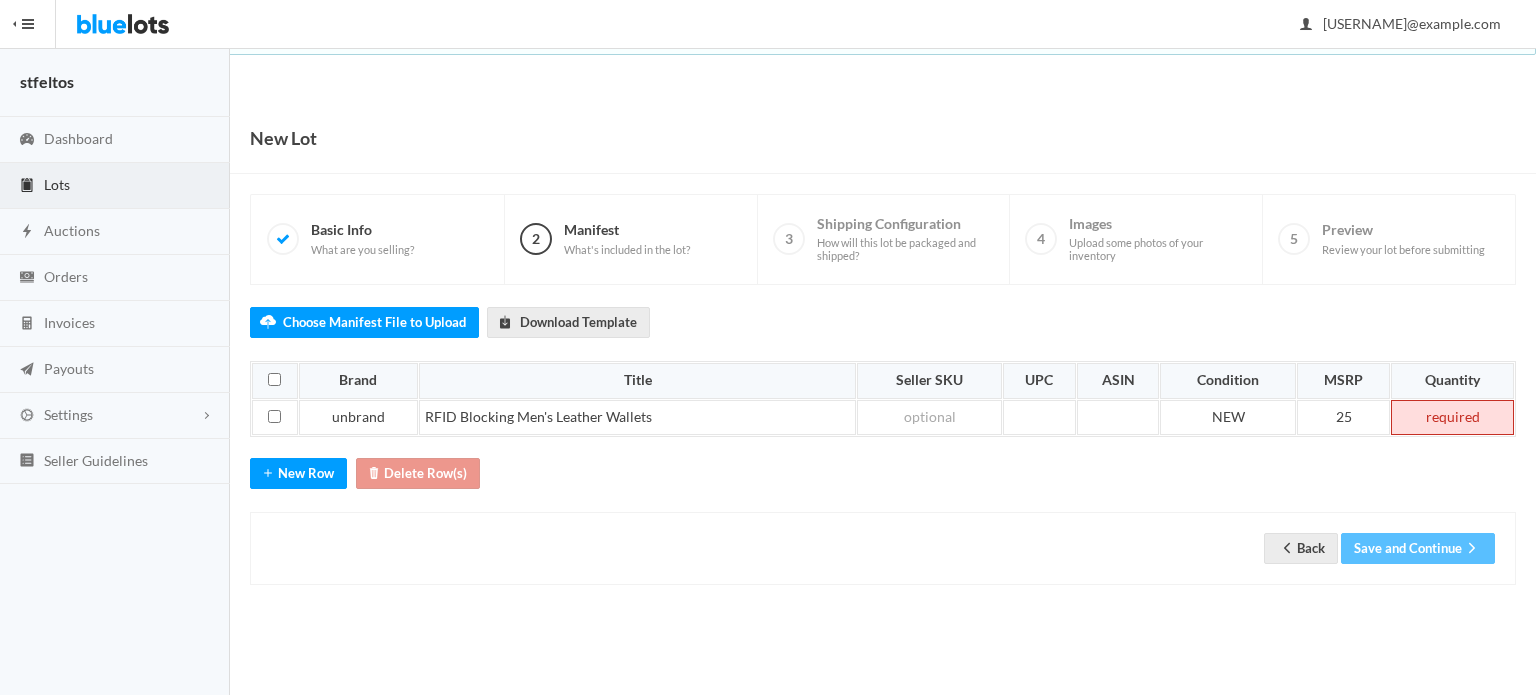 type 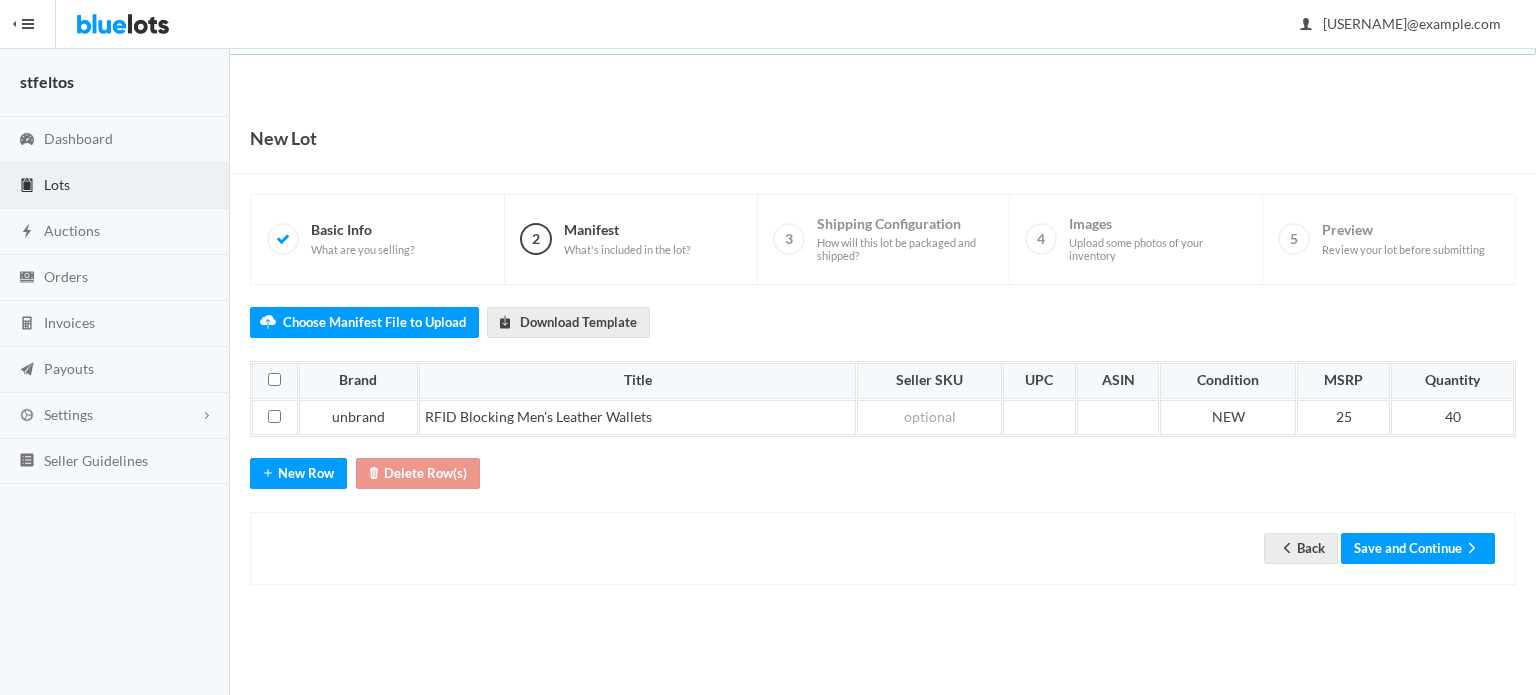 click on "Back
Save and Continue" at bounding box center [883, 548] 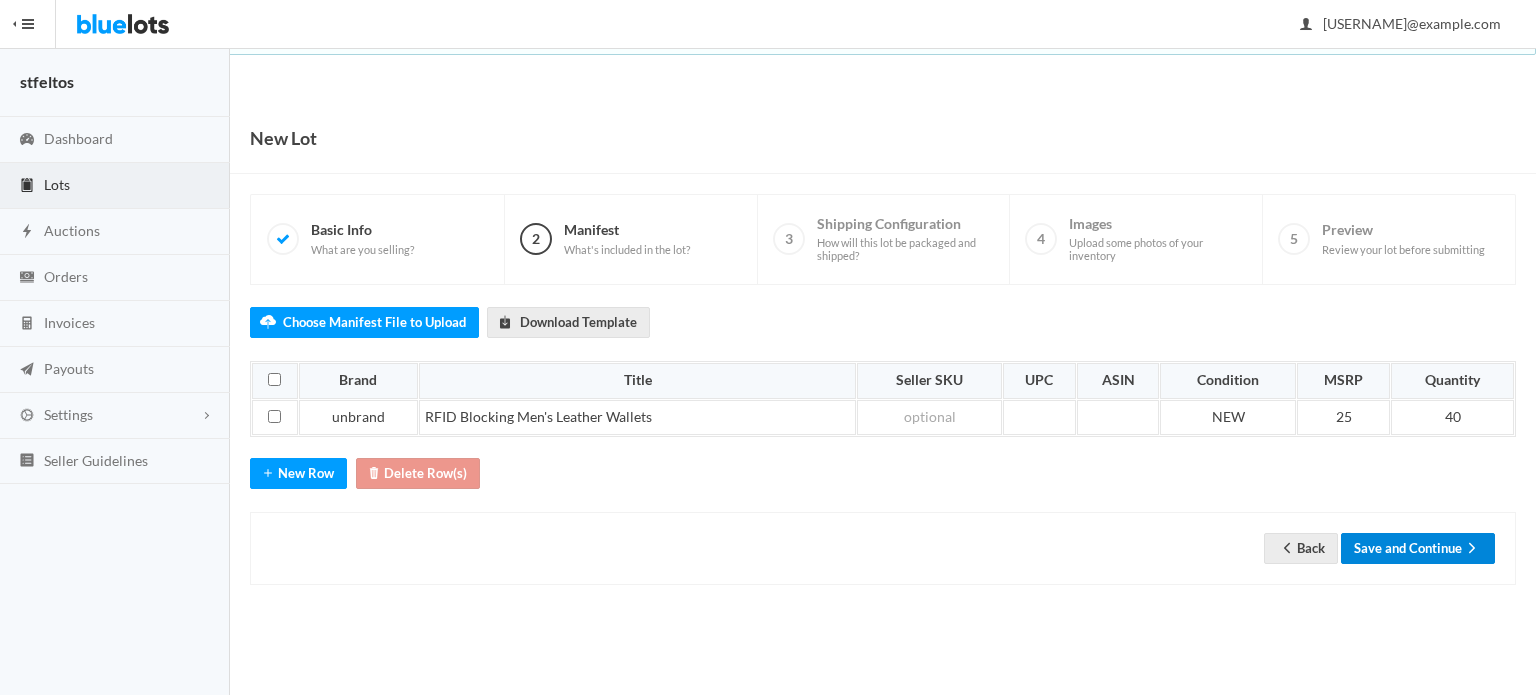 click on "Save and Continue" at bounding box center [1418, 548] 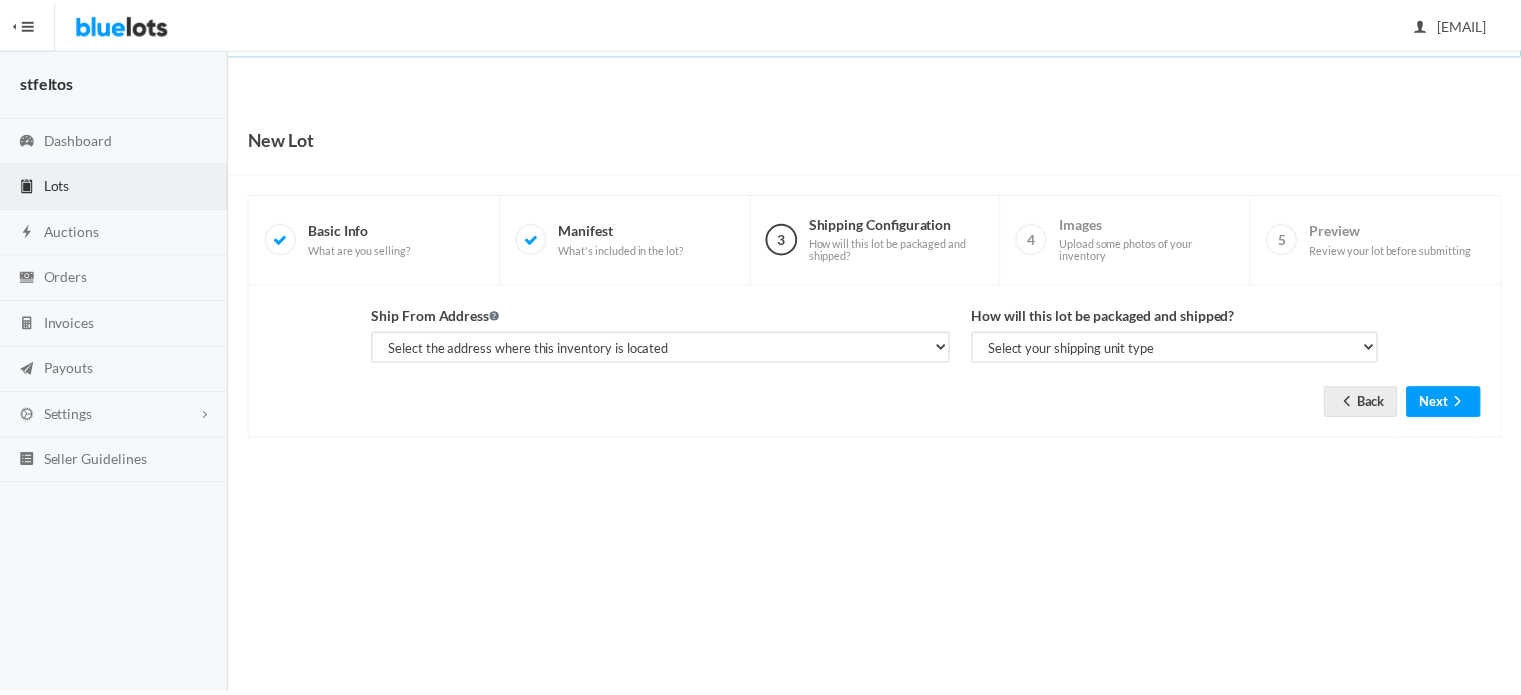 scroll, scrollTop: 0, scrollLeft: 0, axis: both 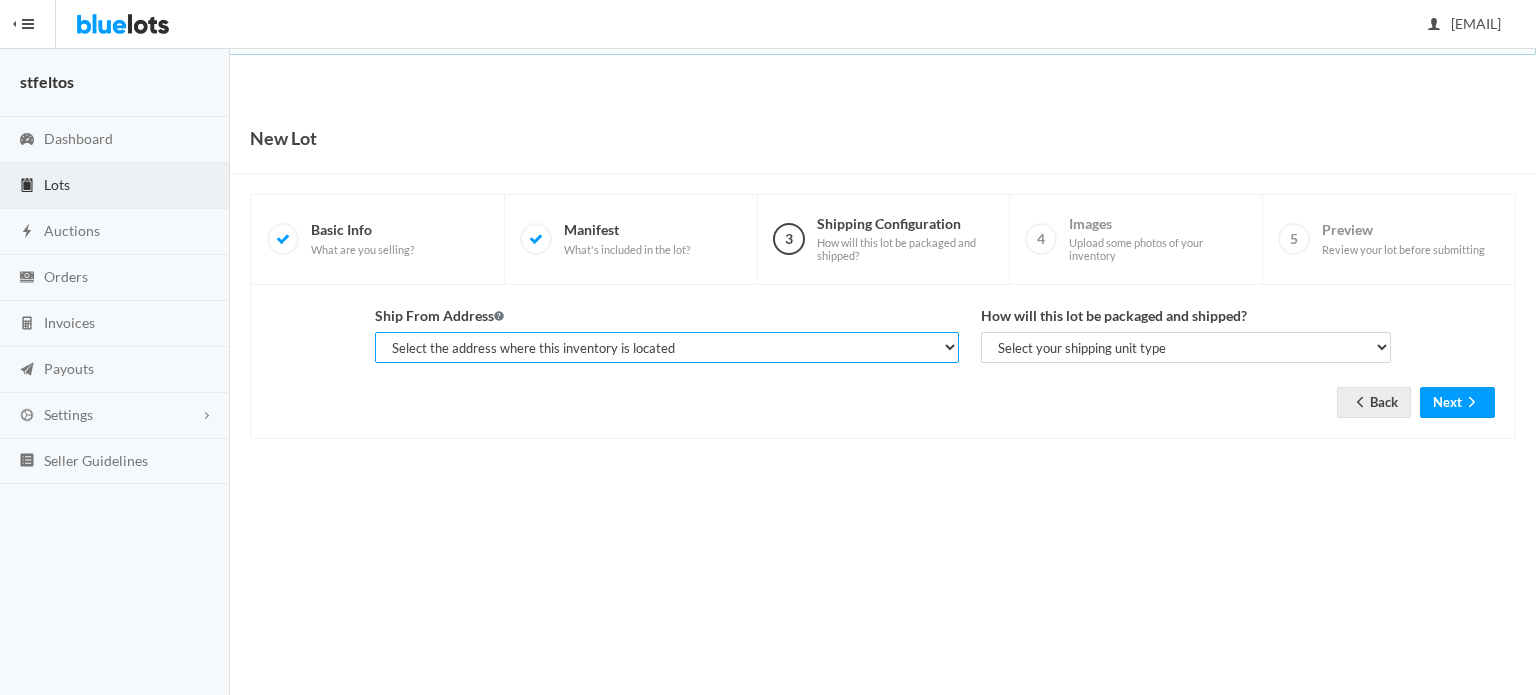 drag, startPoint x: 868, startPoint y: 342, endPoint x: 850, endPoint y: 351, distance: 20.12461 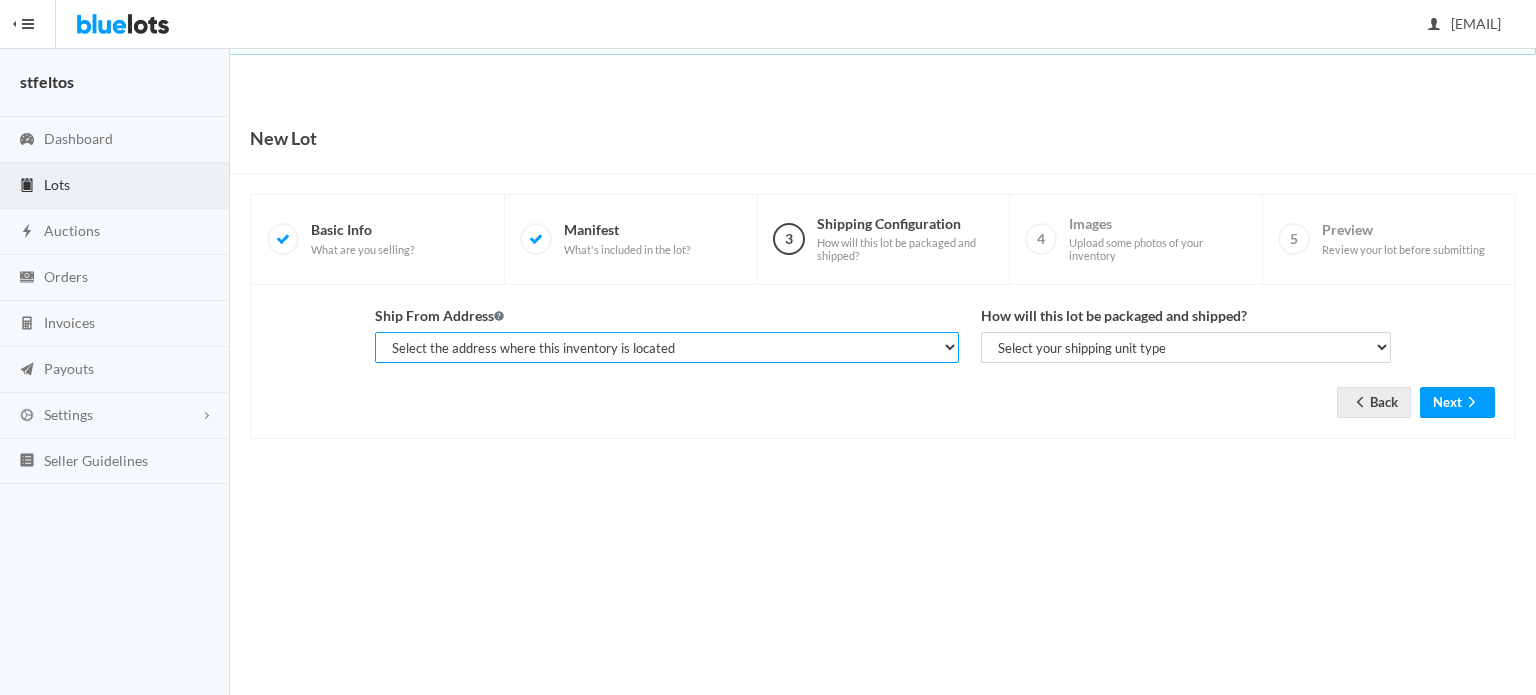 select on "23897" 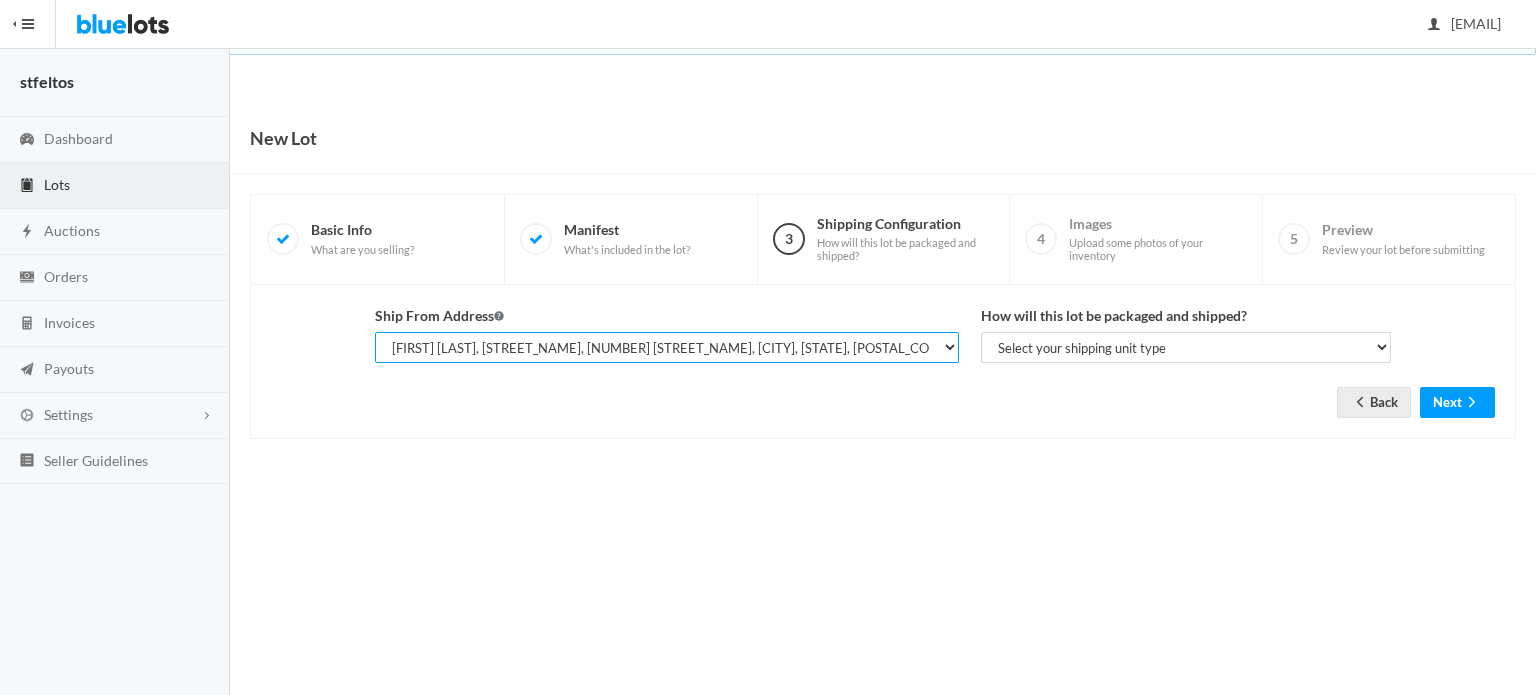 click on "Select the address where this inventory is located
[FIRST] [LAST], [STREET_NAME], [NUMBER] [STREET_NAME], [CITY], [STATE], [POSTAL_CODE]-[ZIP_EXT]" at bounding box center [667, 347] 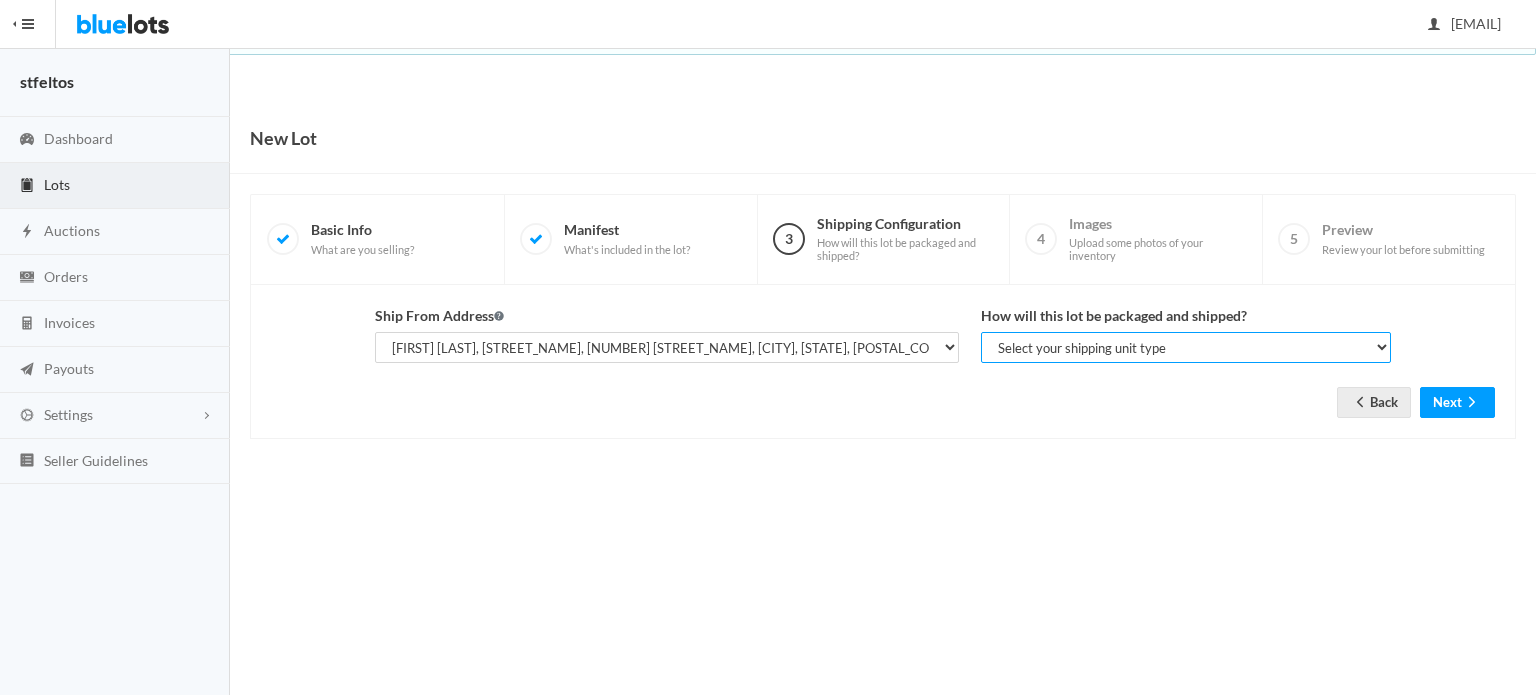 click on "Select your shipping unit type
Parcel
Pallet
Truckload" at bounding box center (1186, 347) 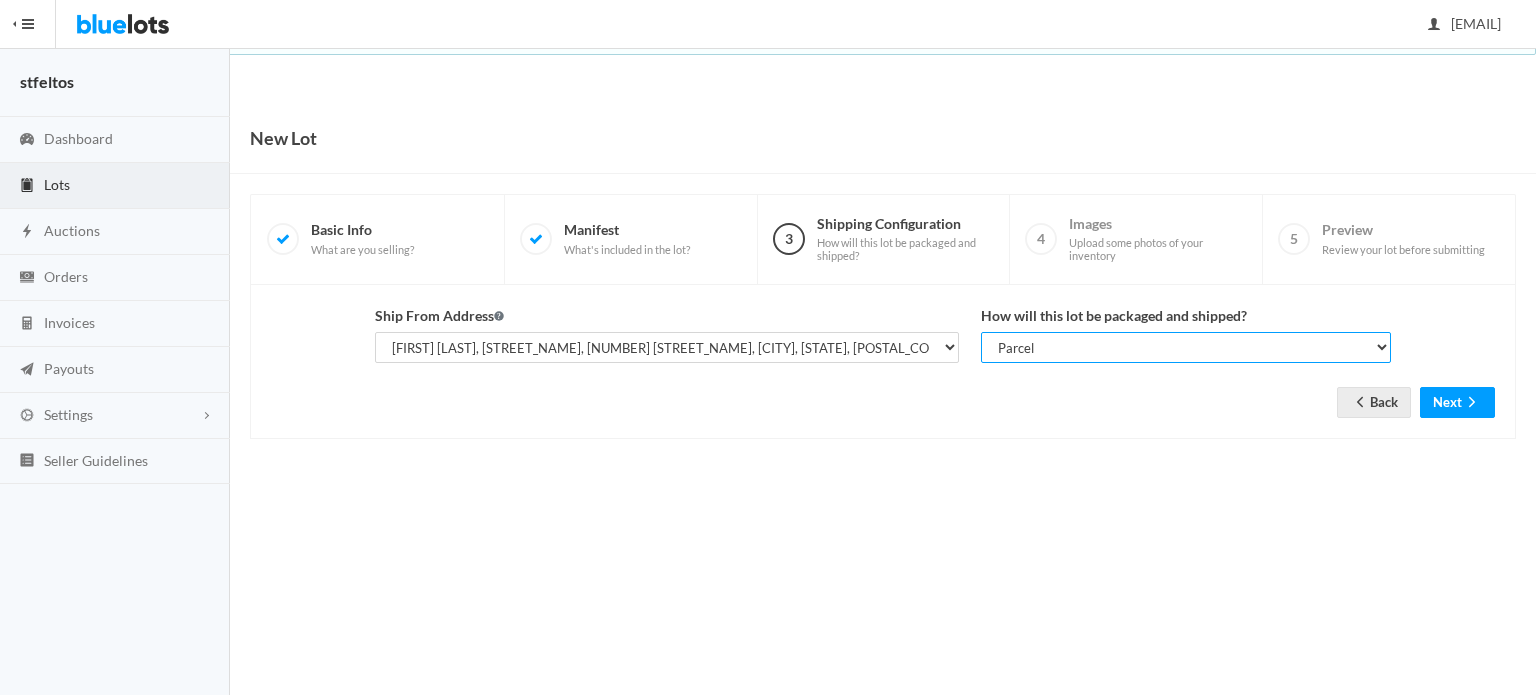 click on "Select your shipping unit type
Parcel
Pallet
Truckload" at bounding box center [1186, 347] 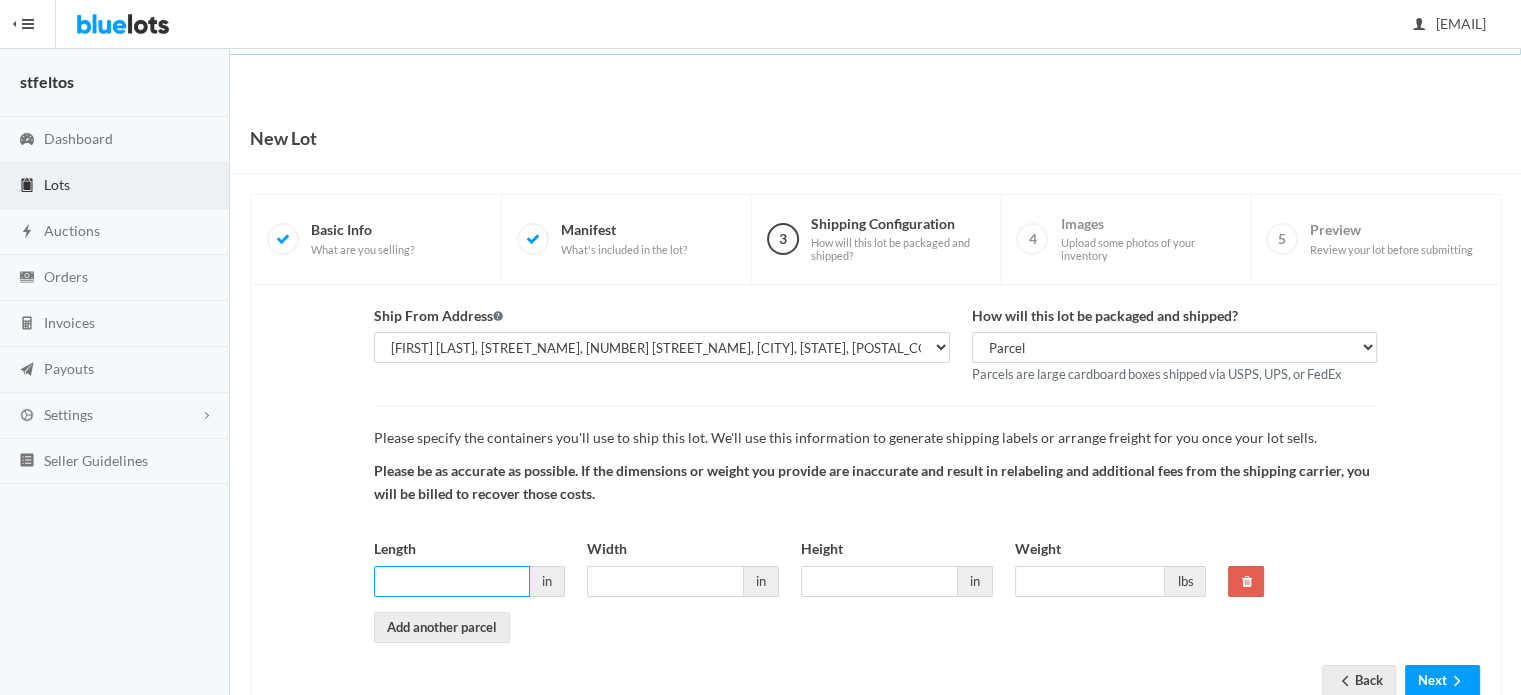 click on "Length" at bounding box center (452, 581) 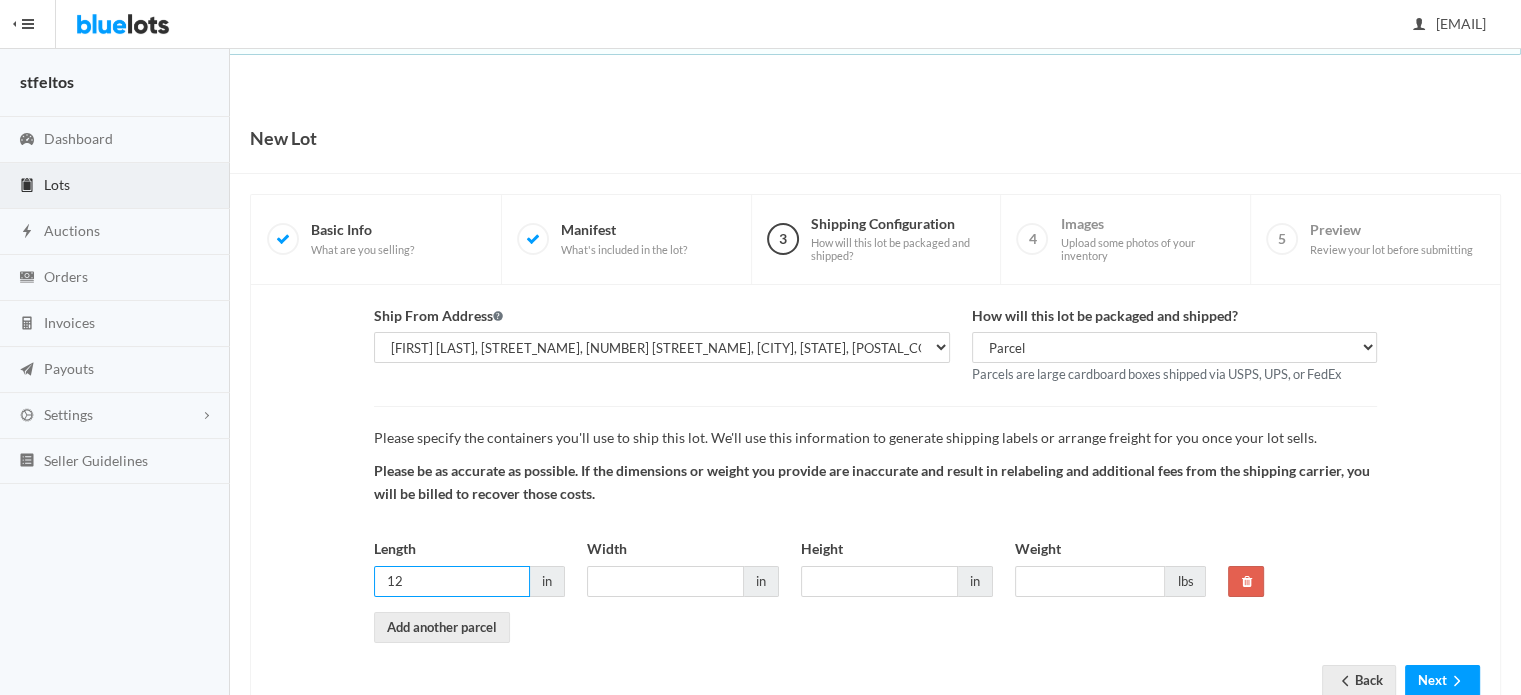 type on "12" 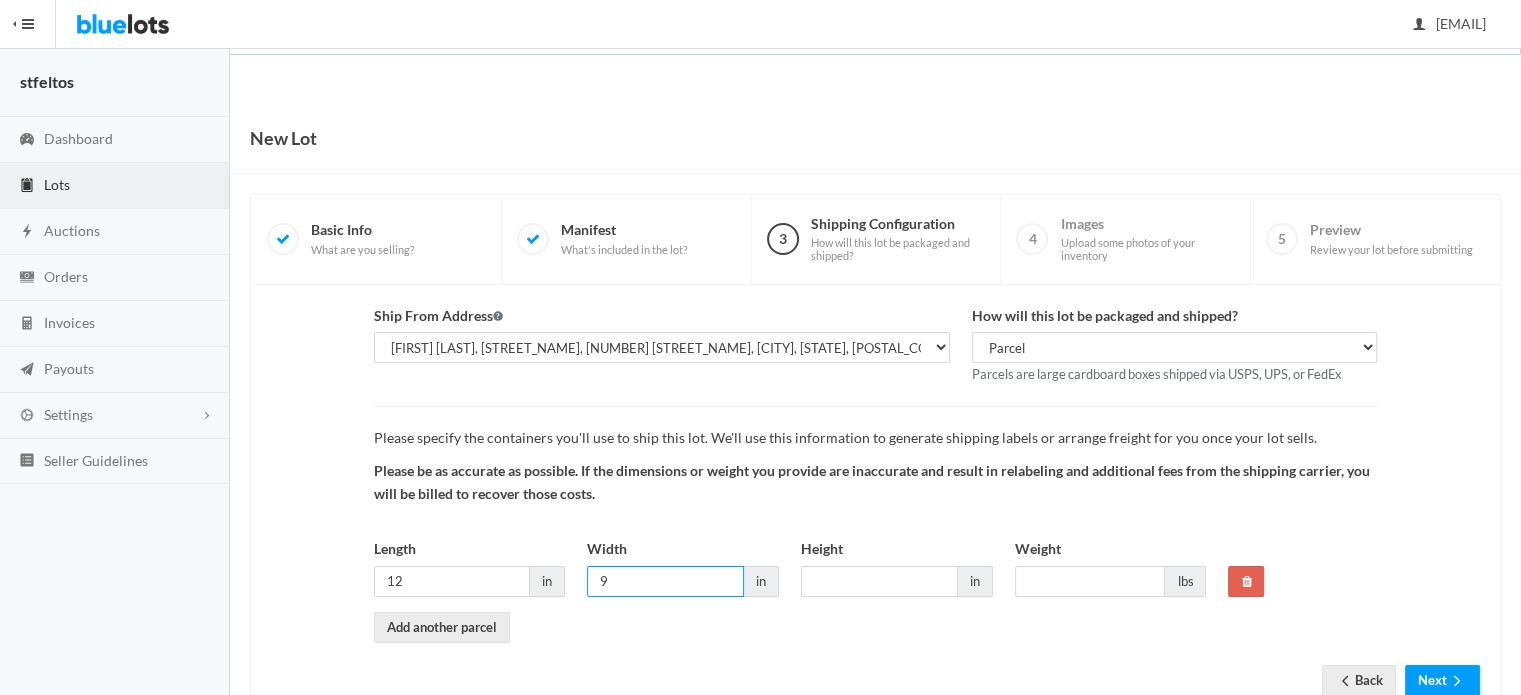 type on "9" 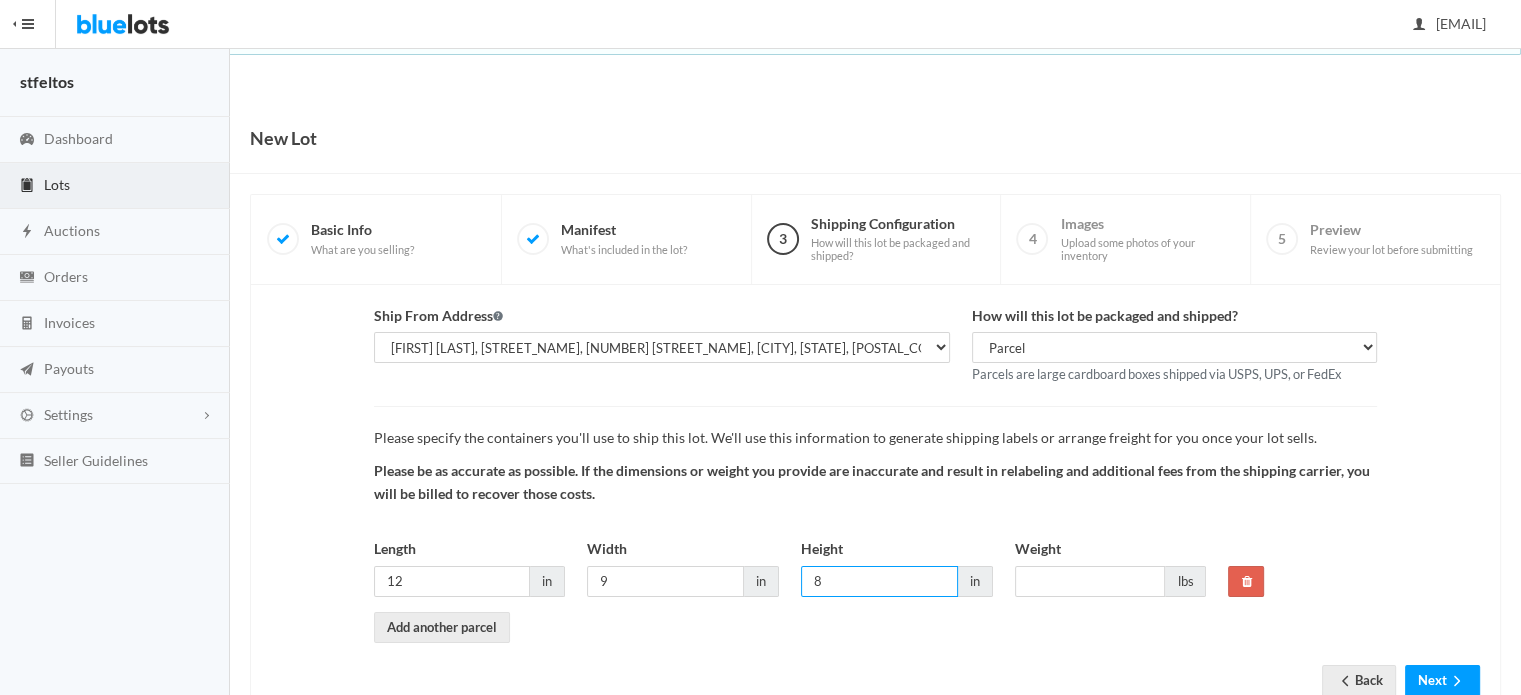 type on "8" 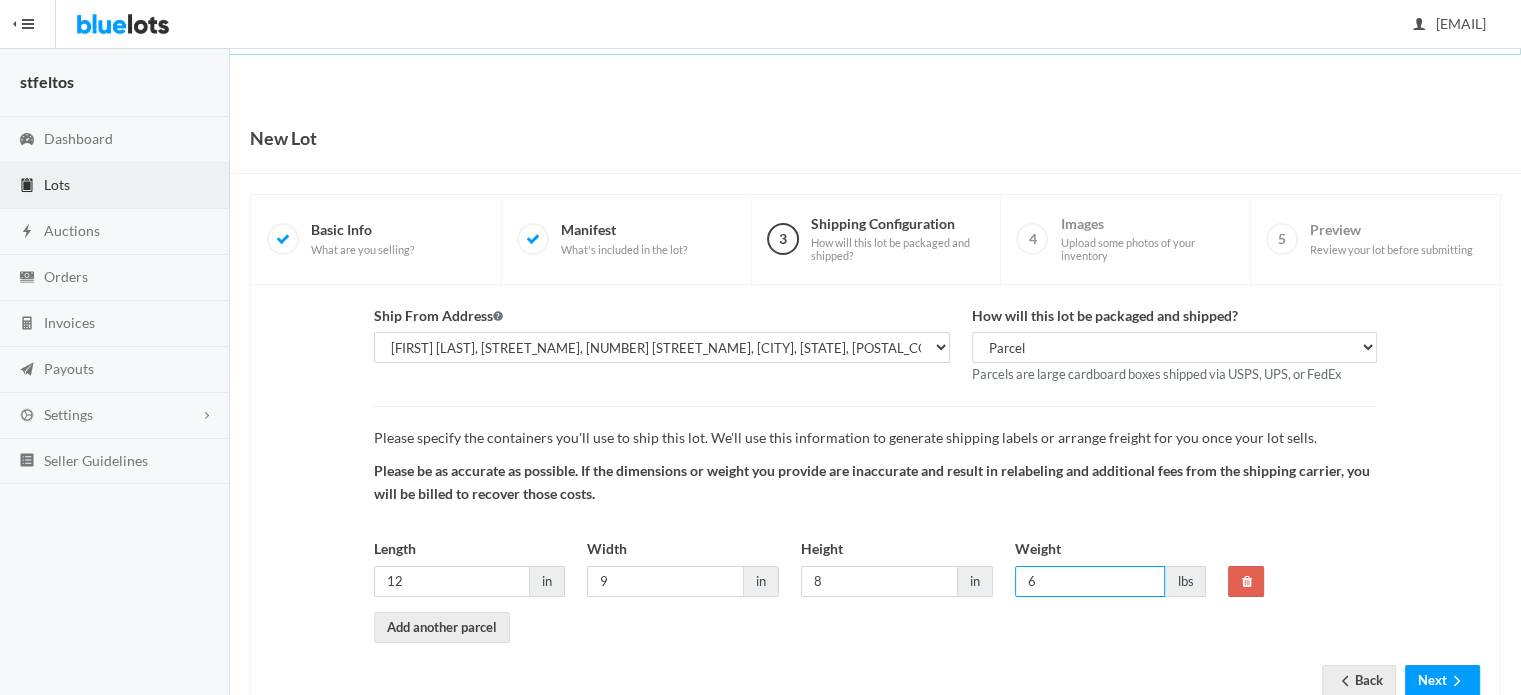 type on "6" 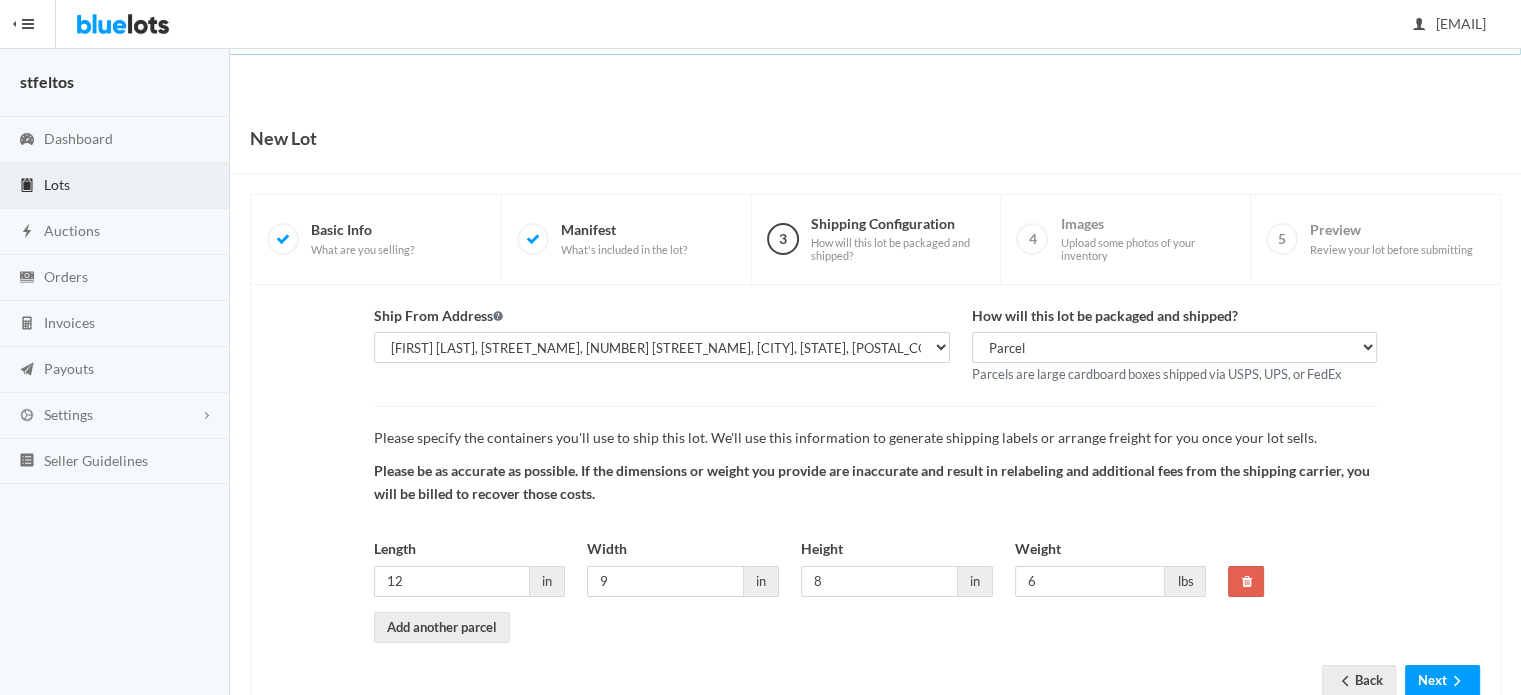 click at bounding box center [1302, 575] 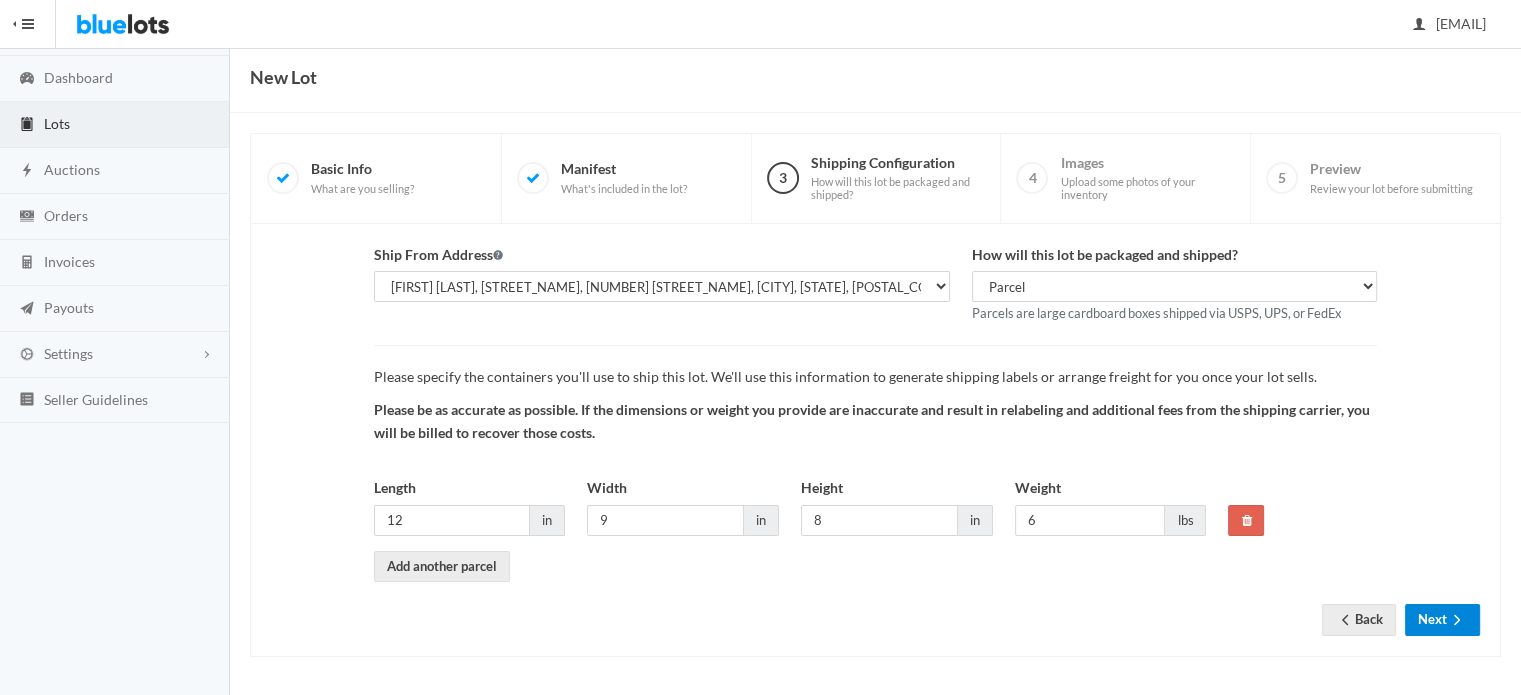click on "Next" at bounding box center (1442, 619) 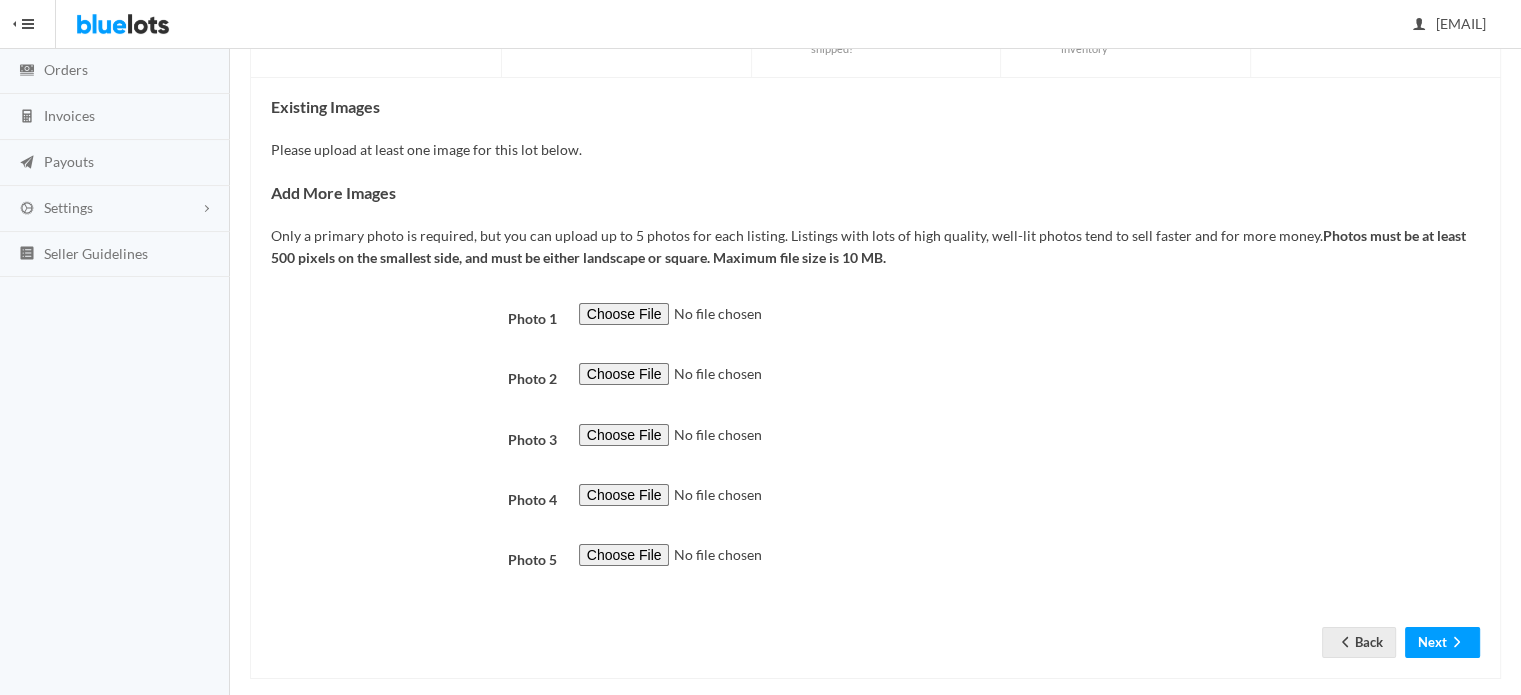 scroll, scrollTop: 230, scrollLeft: 0, axis: vertical 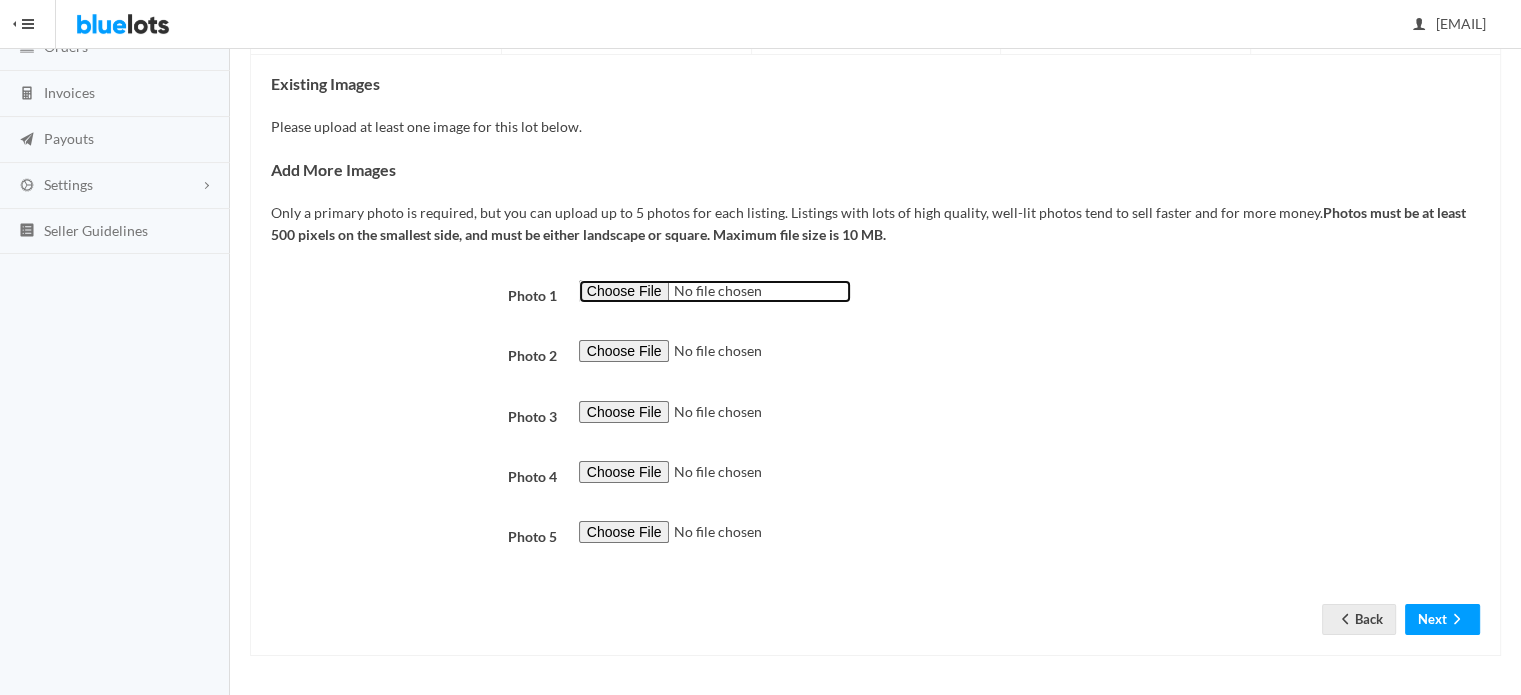 click at bounding box center (715, 291) 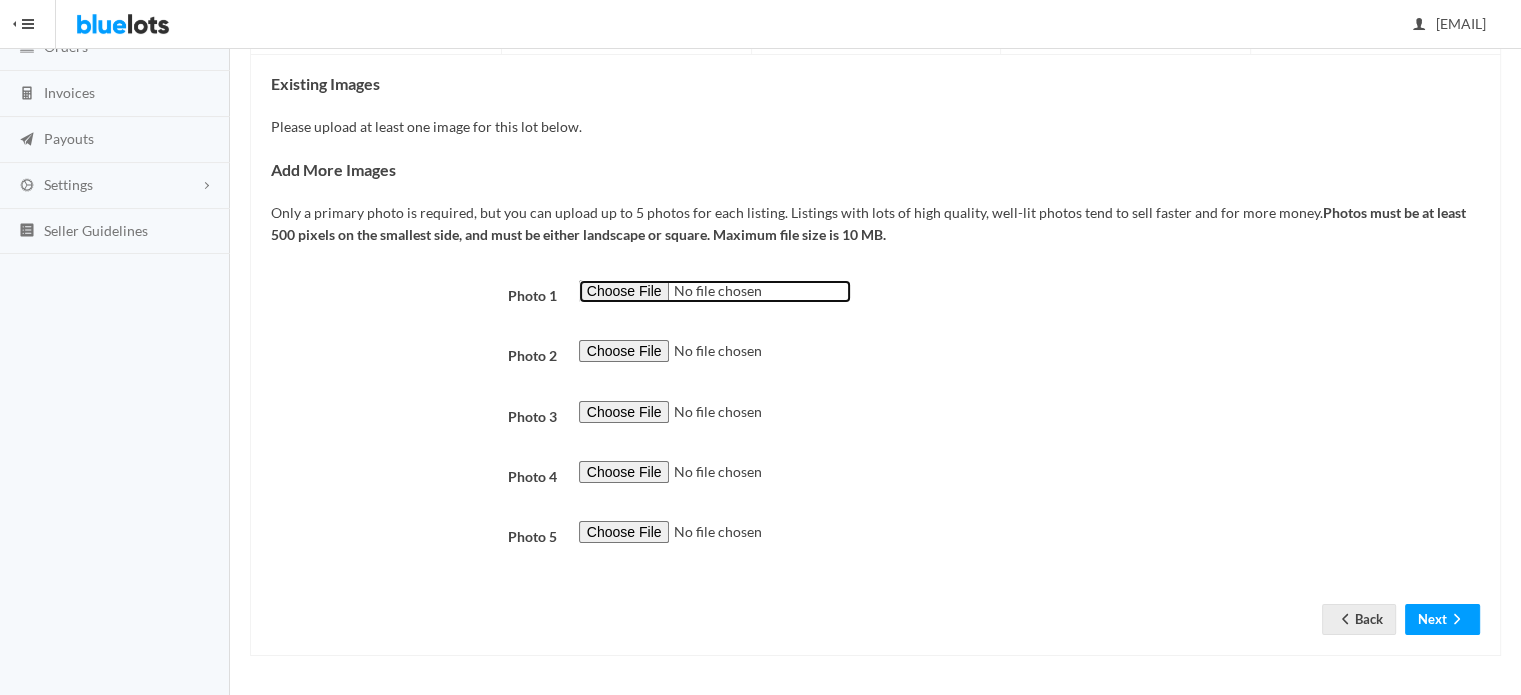 type on "C:\fakepath\" 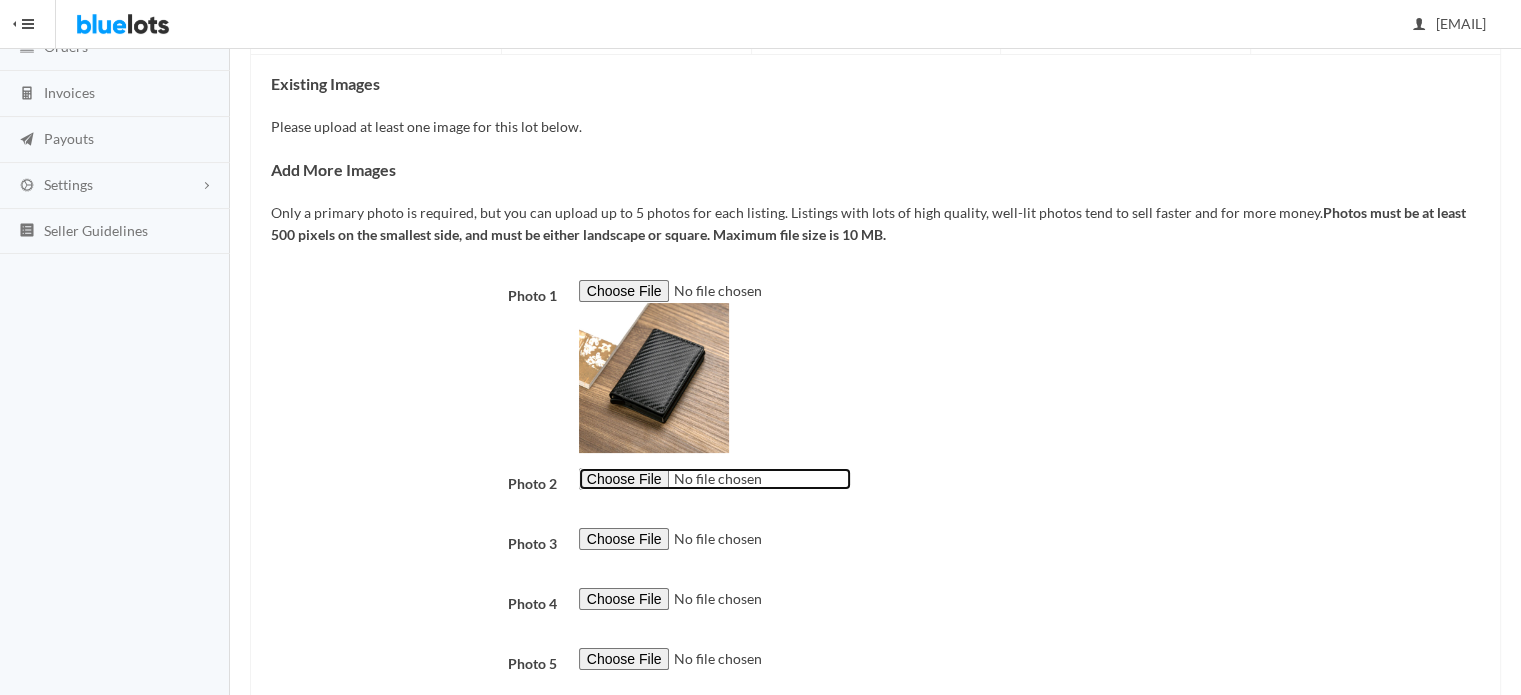 click at bounding box center [715, 479] 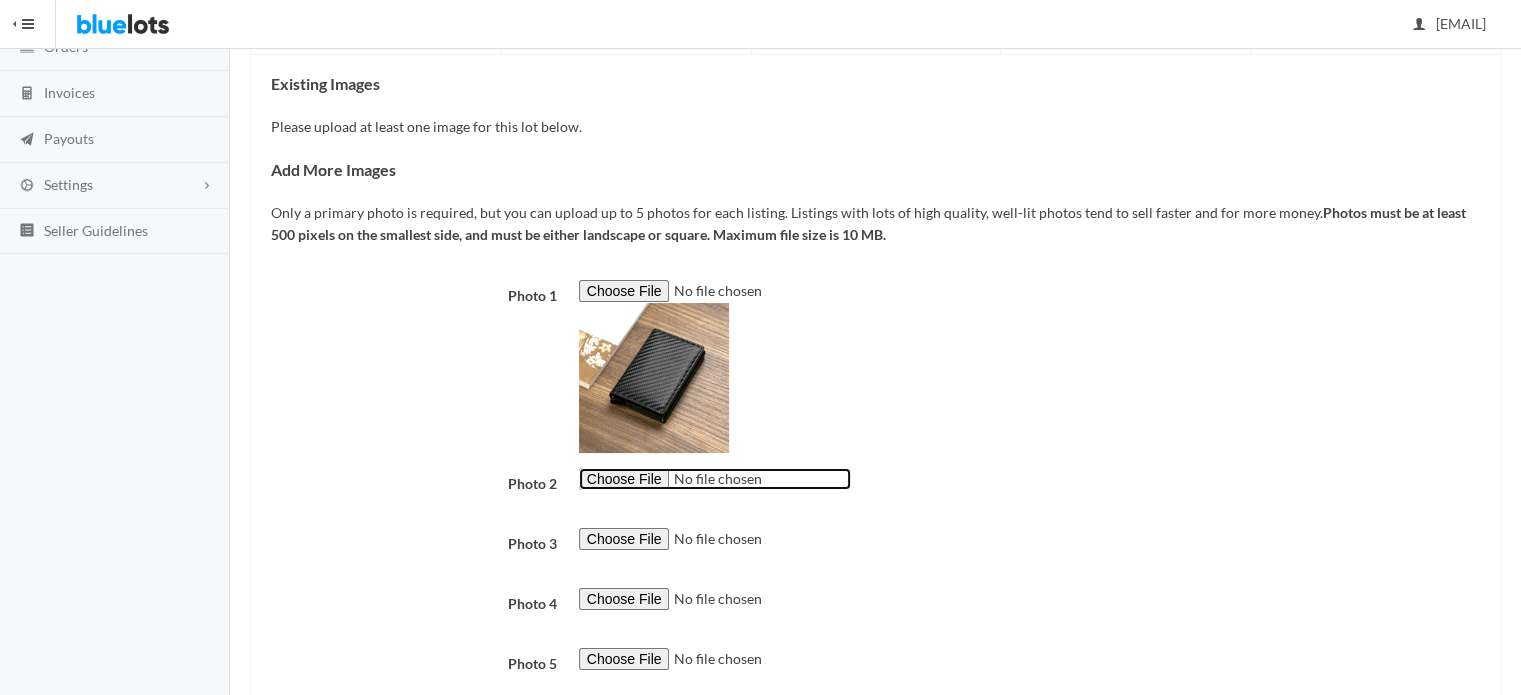 type on "C:\fakepath\" 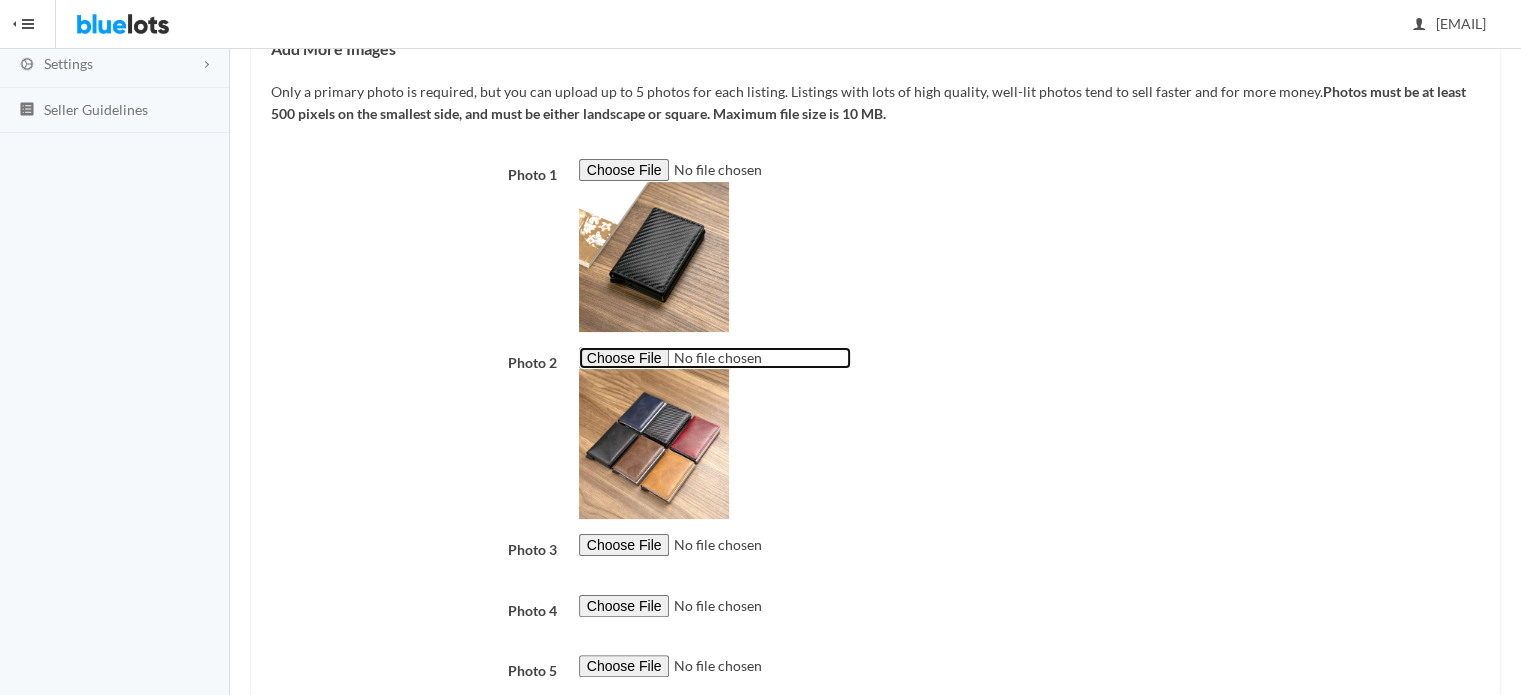 scroll, scrollTop: 484, scrollLeft: 0, axis: vertical 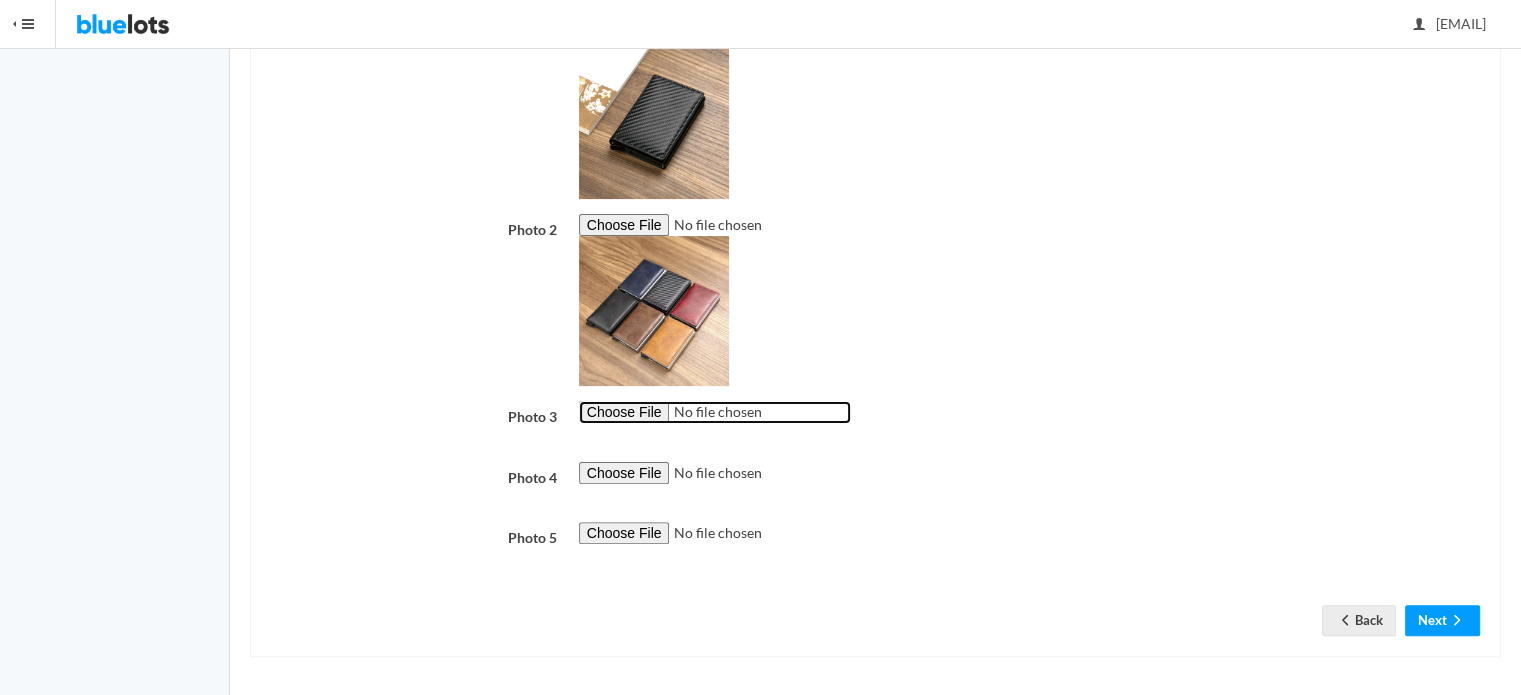 click at bounding box center (715, 412) 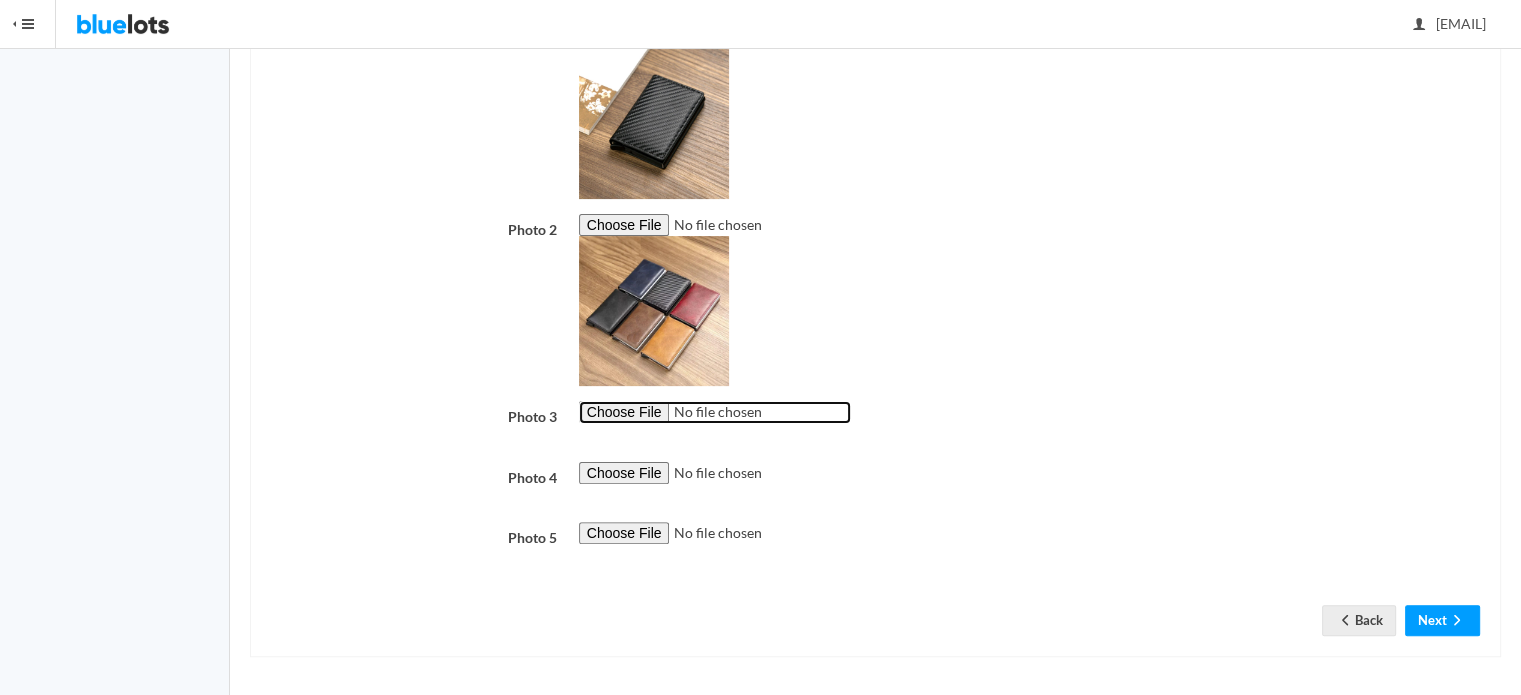 type on "C:\fakepath\" 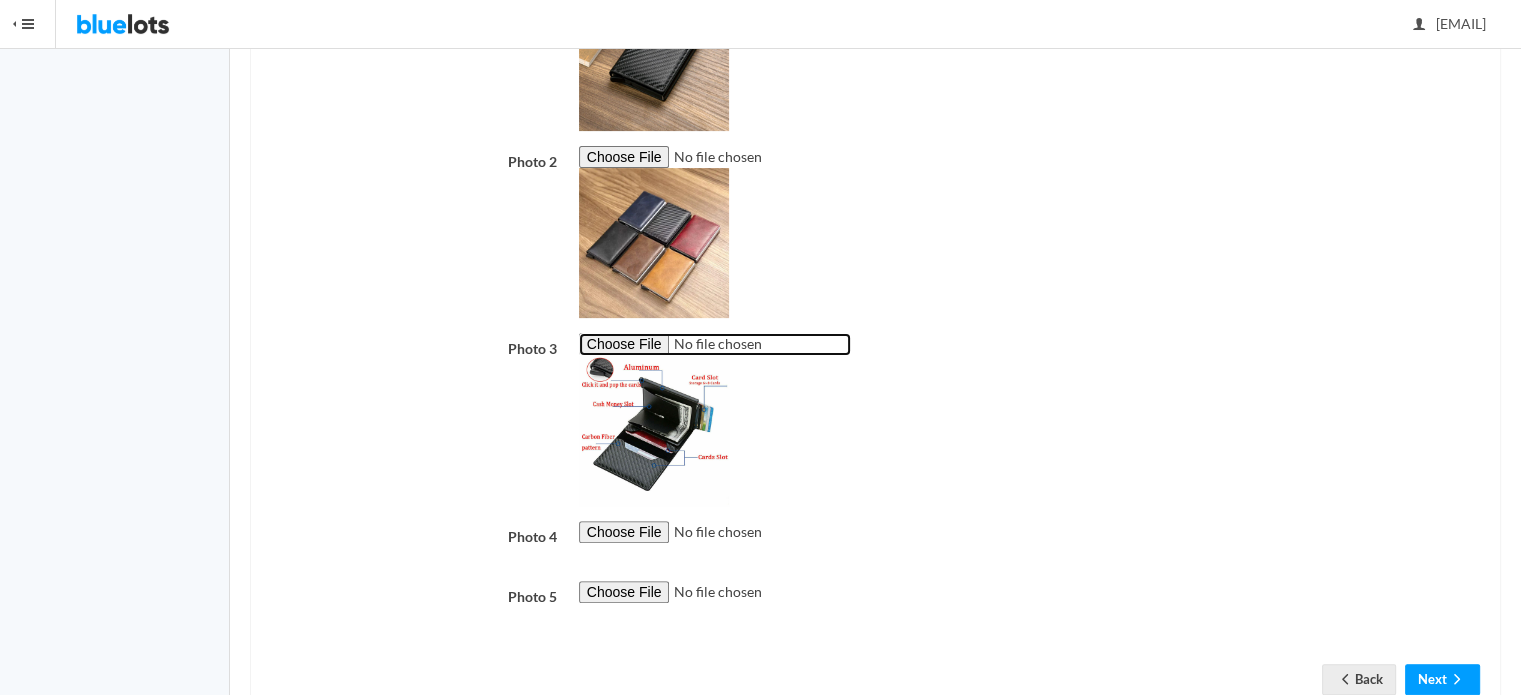 scroll, scrollTop: 612, scrollLeft: 0, axis: vertical 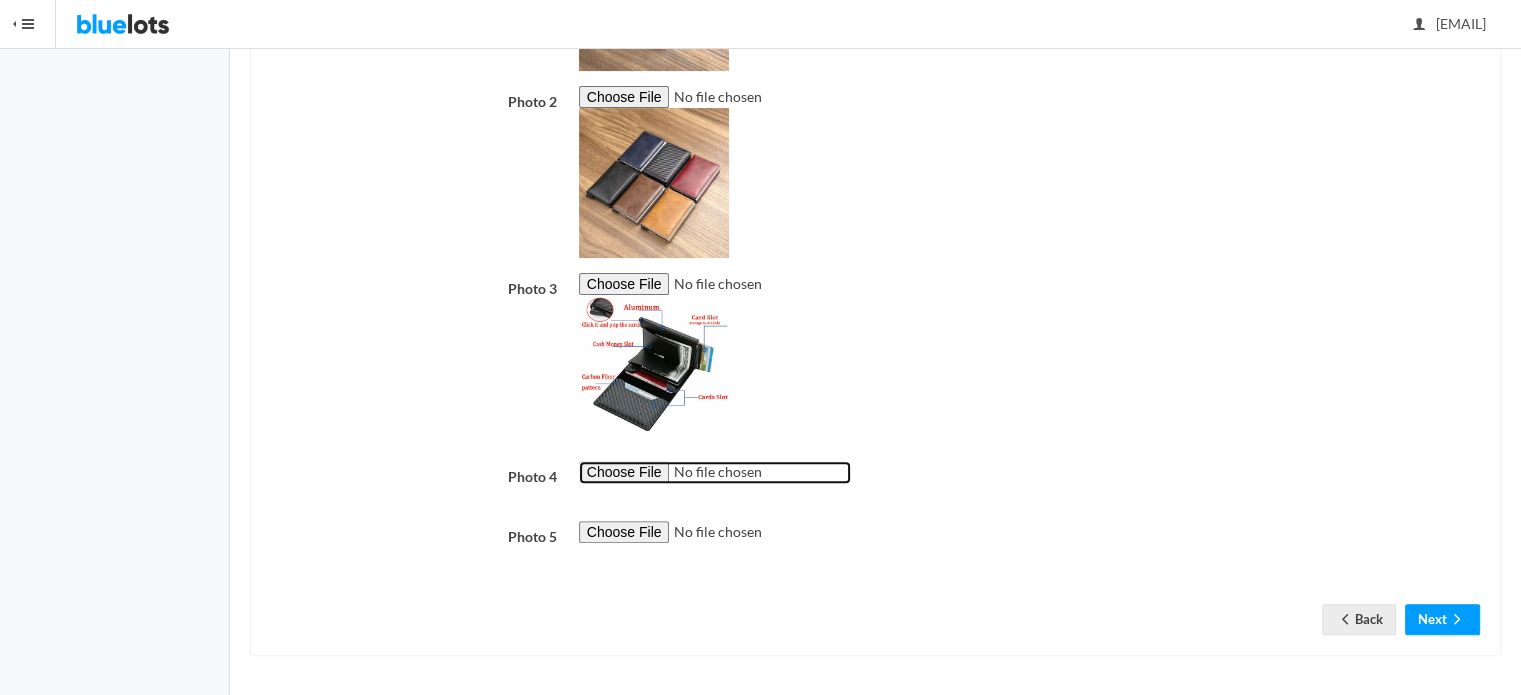 click at bounding box center [715, 472] 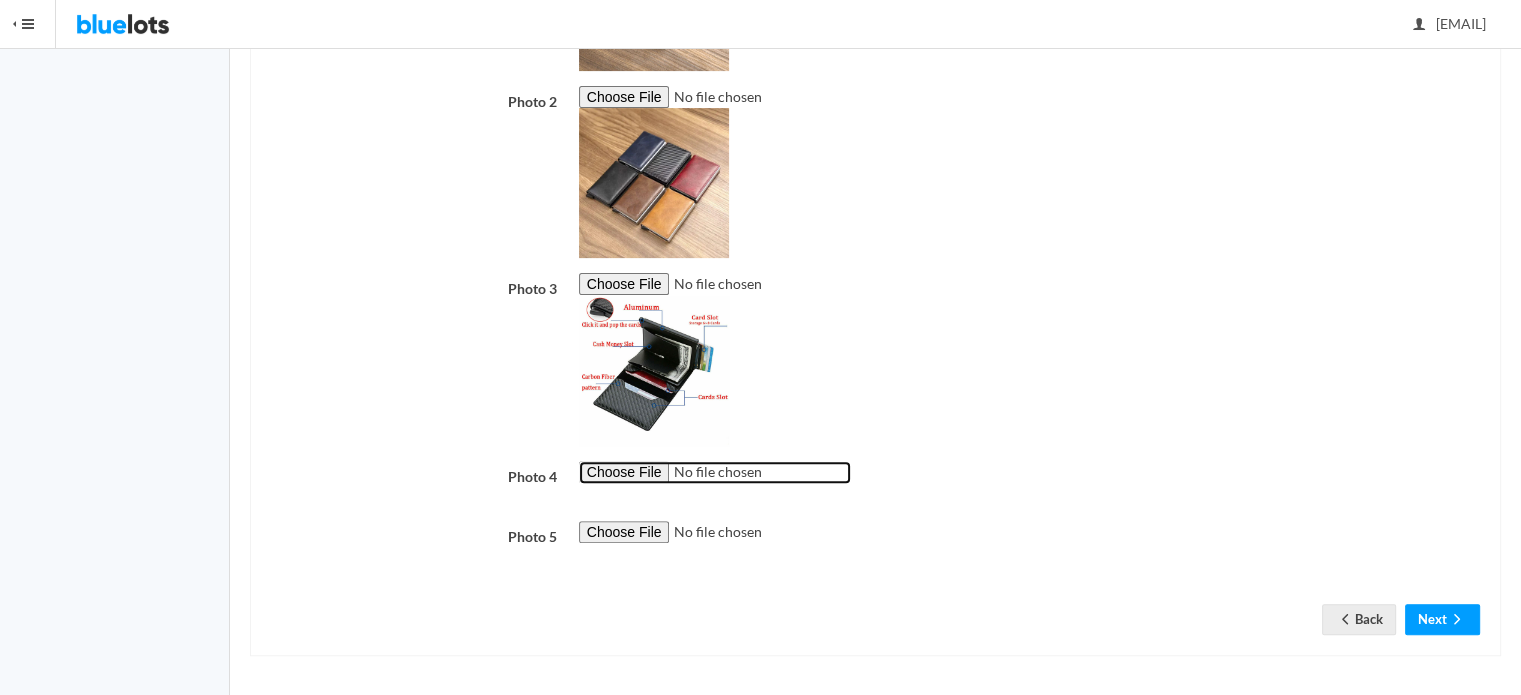 type on "C:\fakepath\36cb9b8e-e526-4b0e-abd5-685ab83b7bd0-1735272083.jpg" 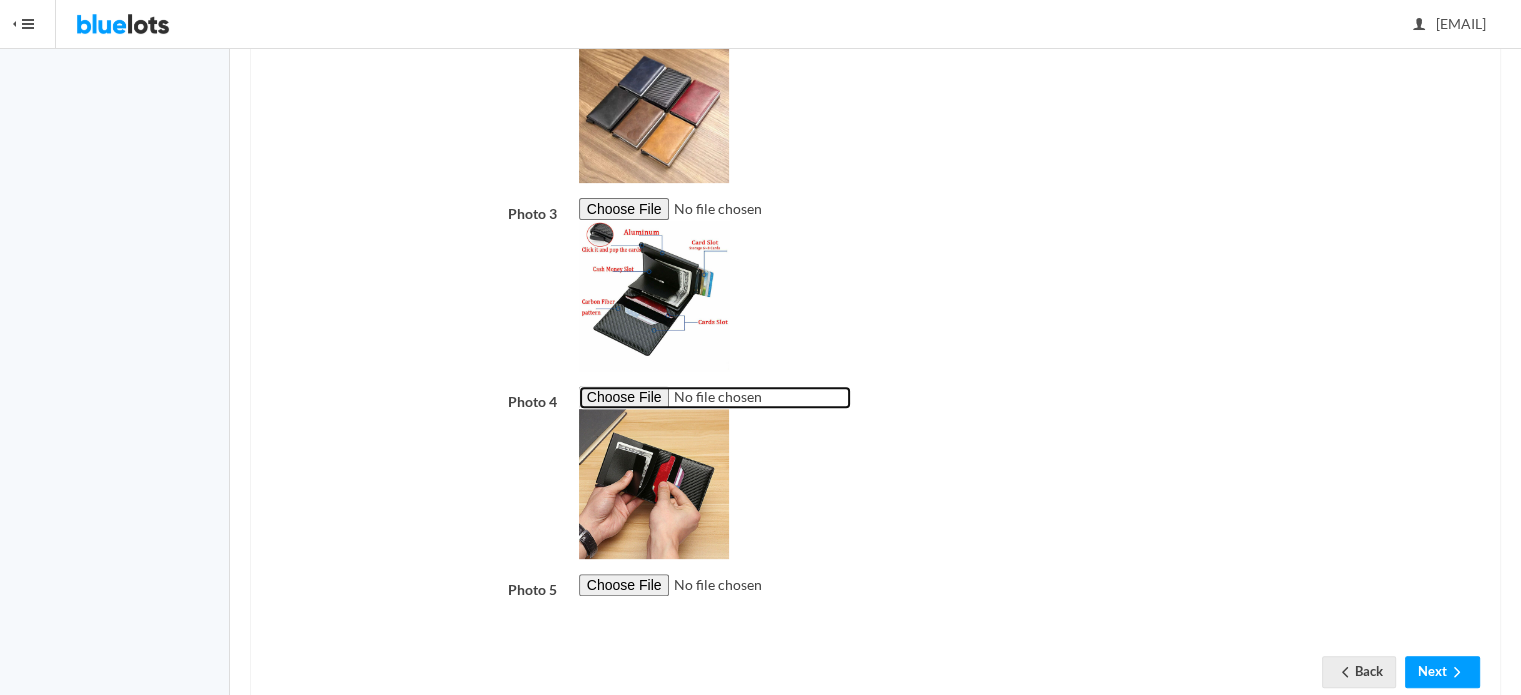 scroll, scrollTop: 740, scrollLeft: 0, axis: vertical 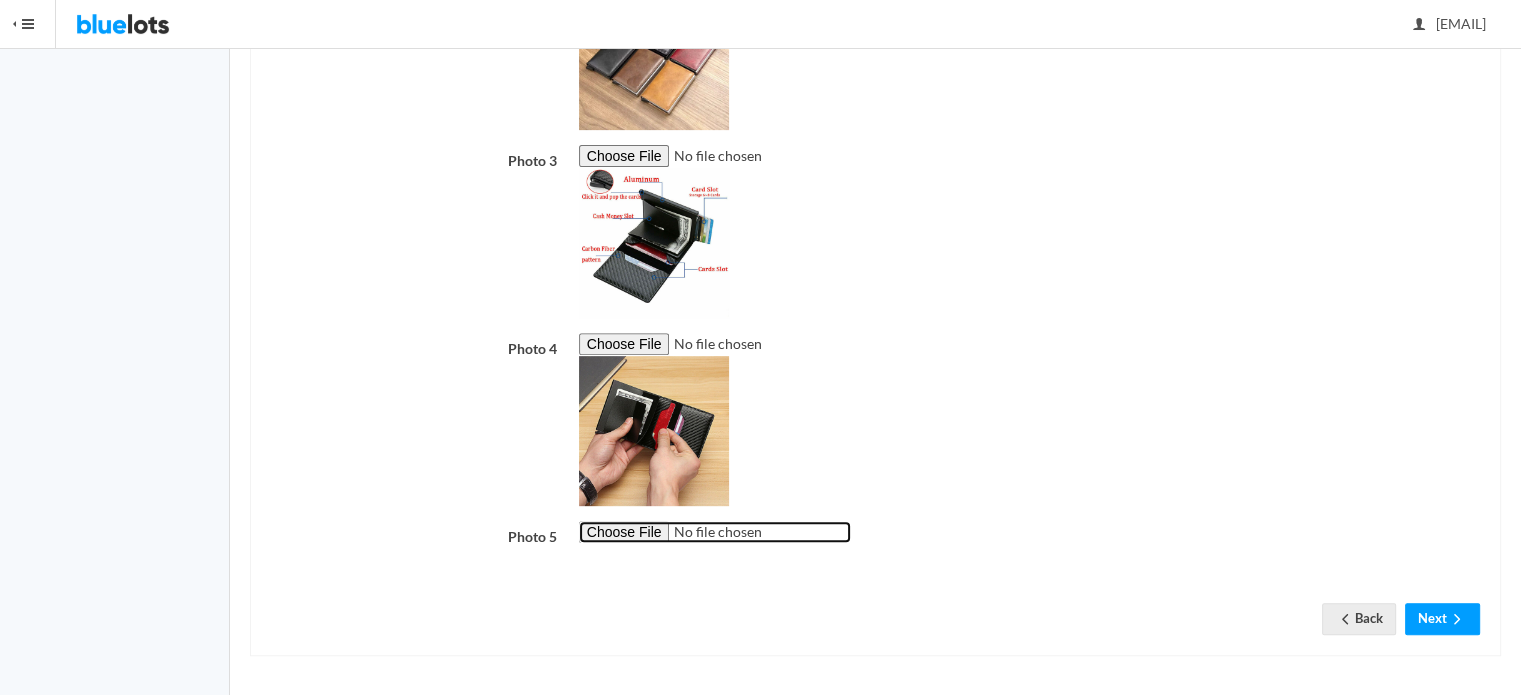 click at bounding box center [715, 532] 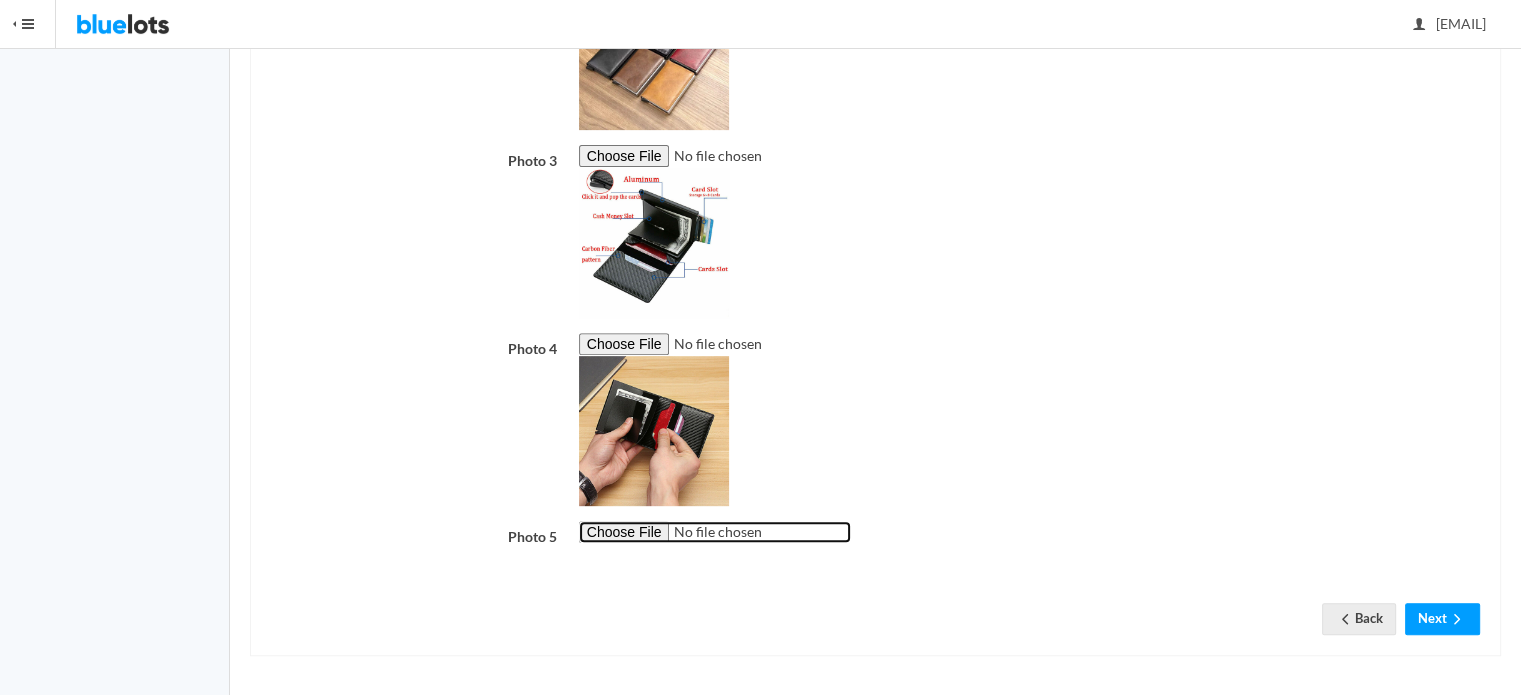 type on "C:\fakepath\98eafe17-ecda-4dd2-bd0c-a7d452cf5d5e-1735272083.jpg" 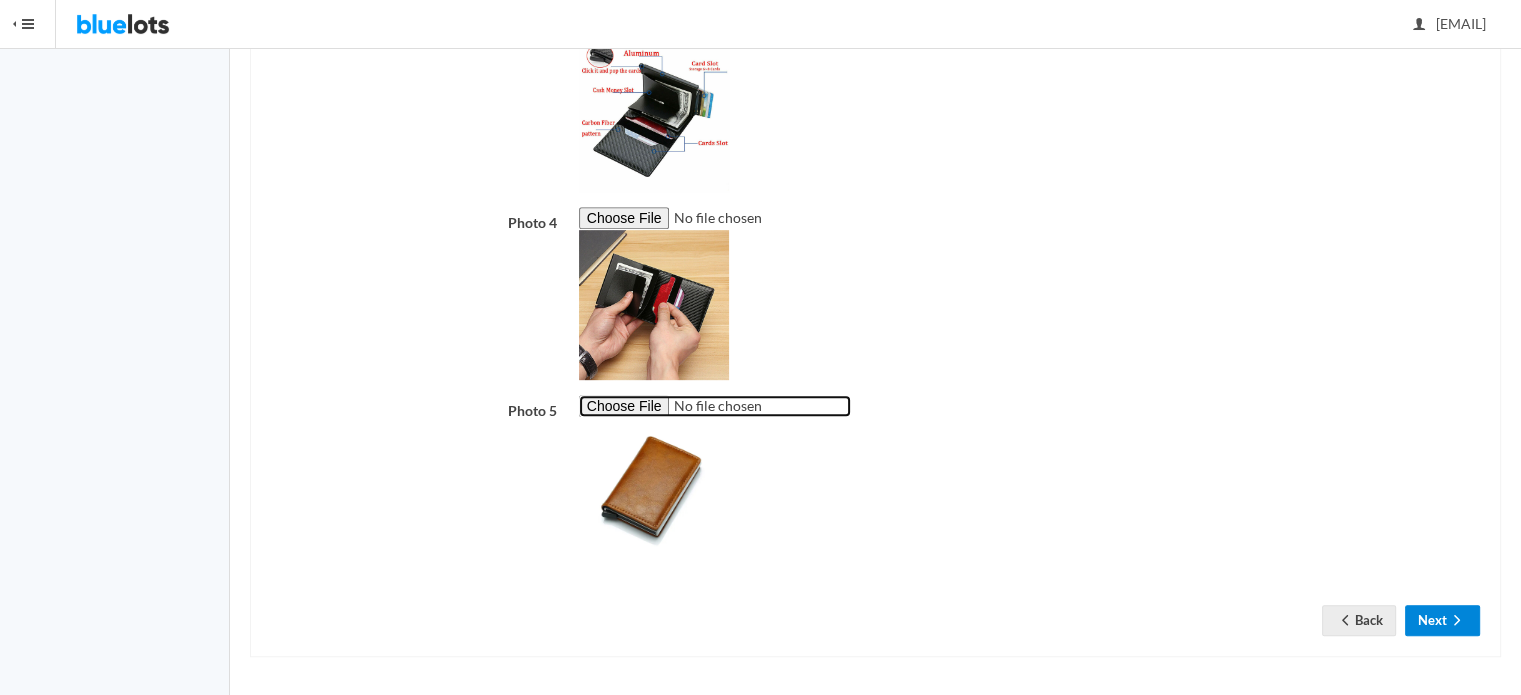 scroll, scrollTop: 867, scrollLeft: 0, axis: vertical 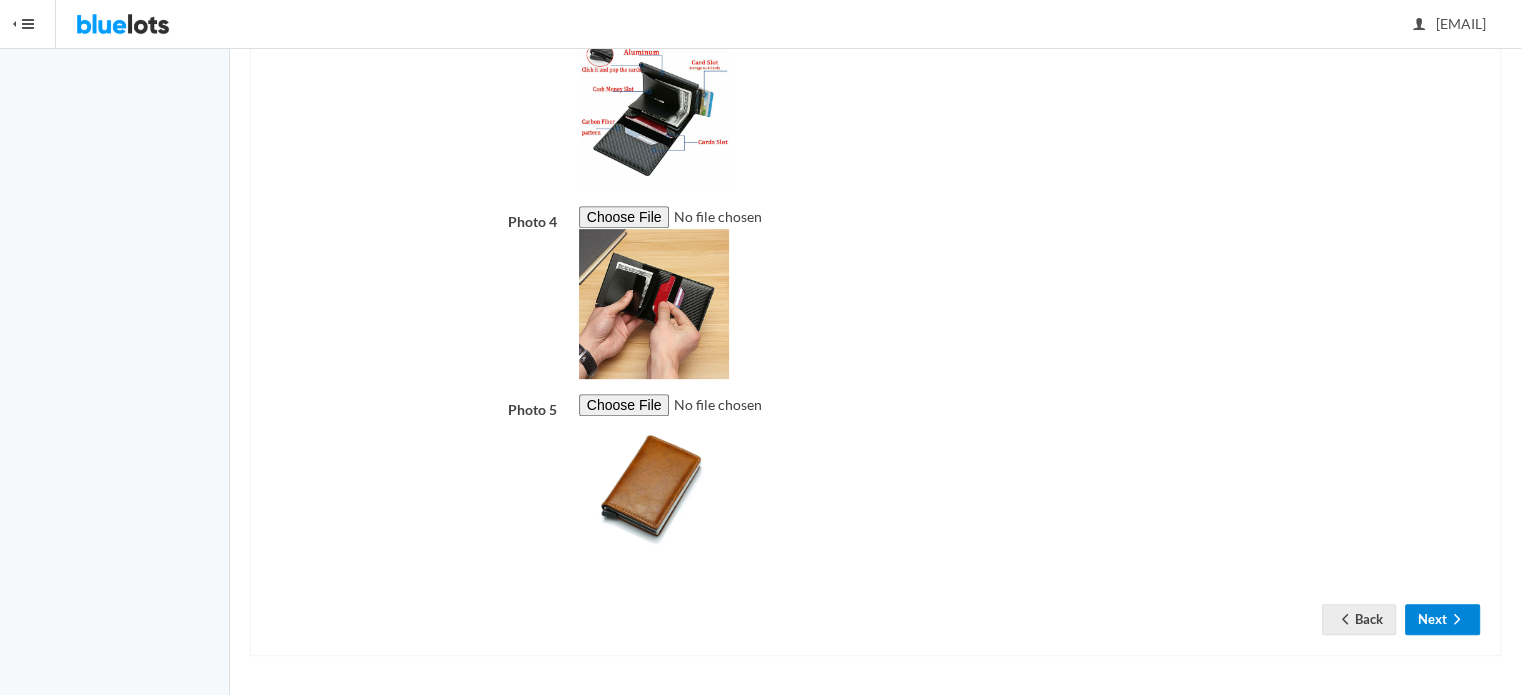 click on "Next" at bounding box center (1442, 619) 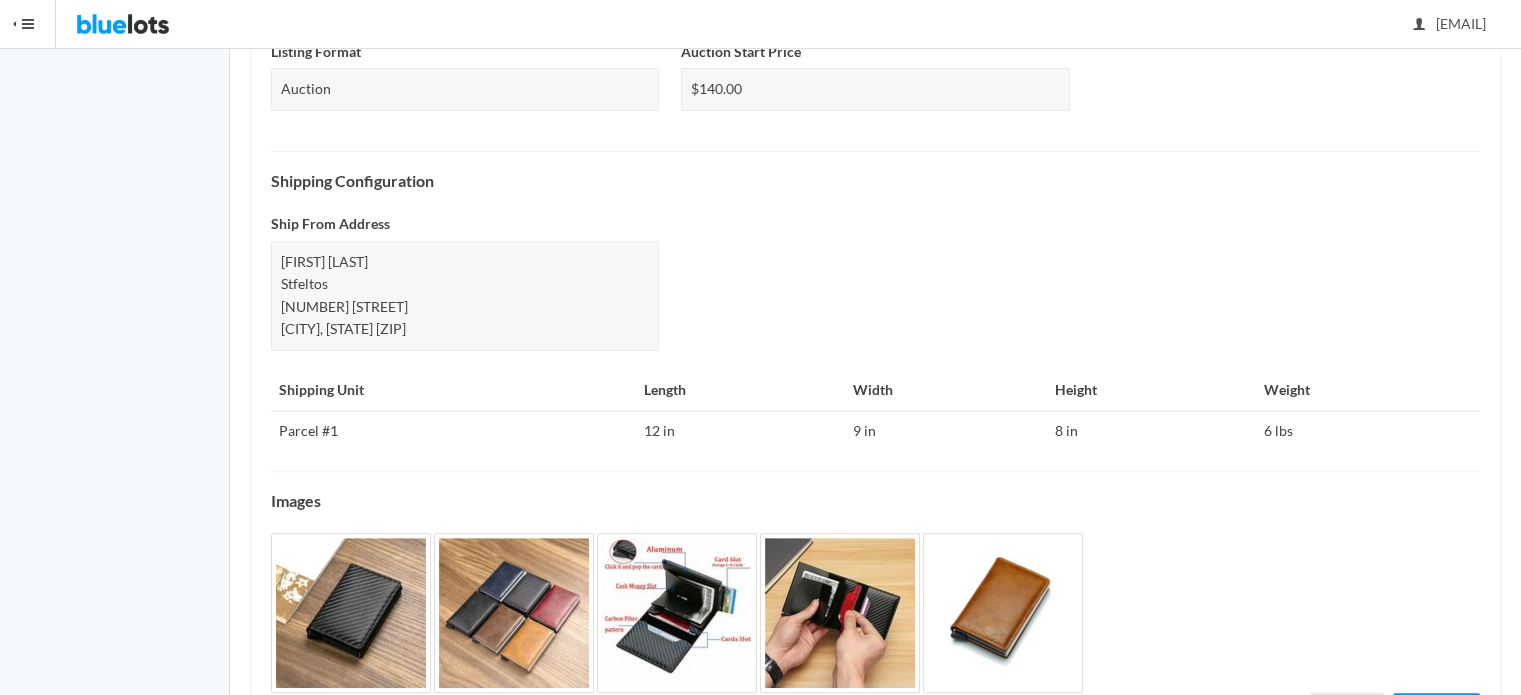 scroll, scrollTop: 867, scrollLeft: 0, axis: vertical 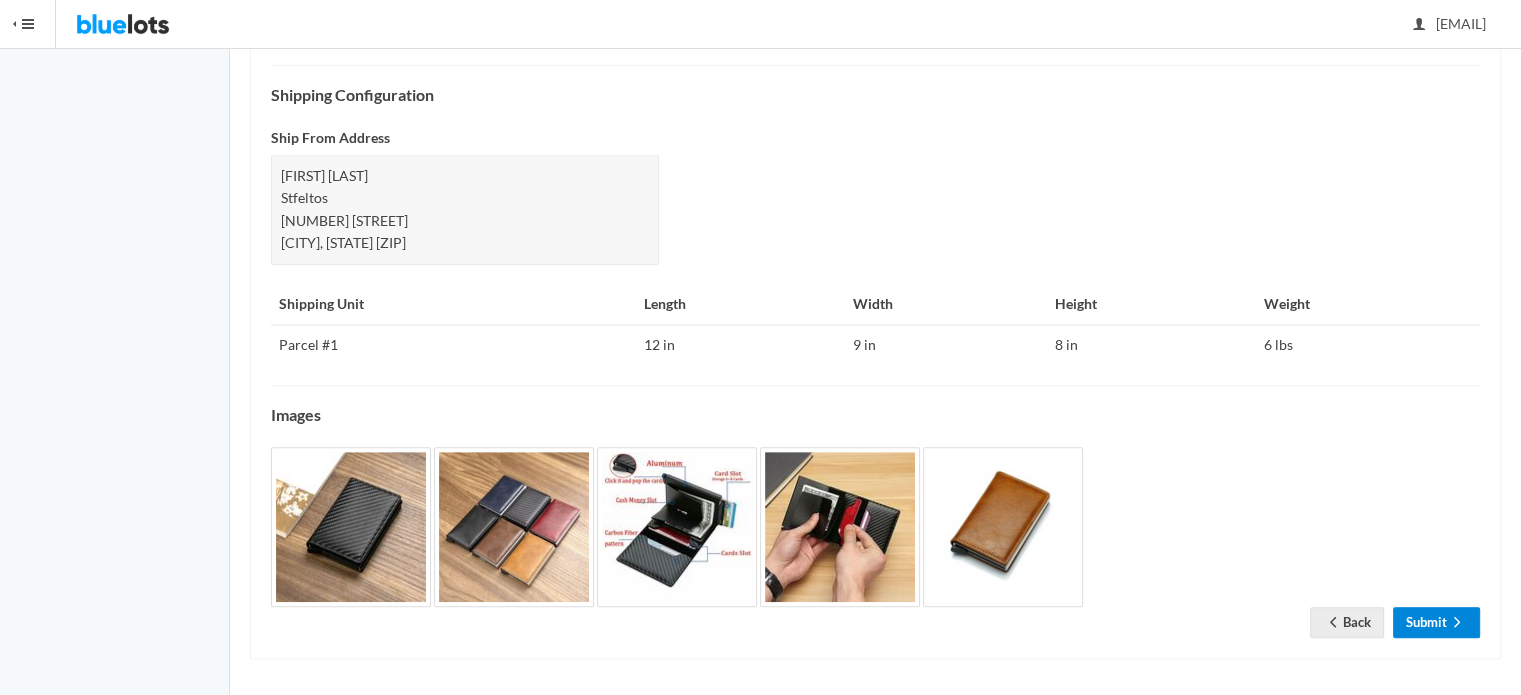 click on "Submit" at bounding box center [1436, 622] 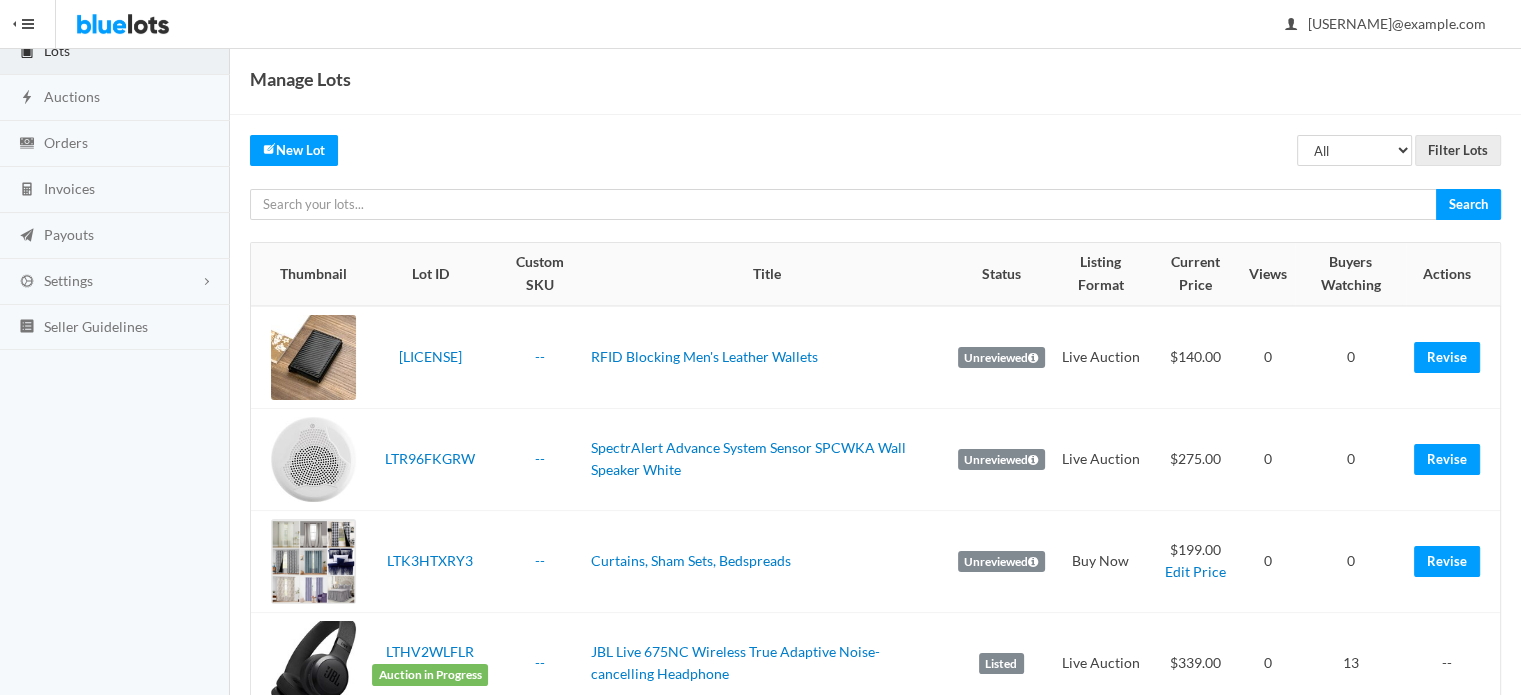scroll, scrollTop: 400, scrollLeft: 0, axis: vertical 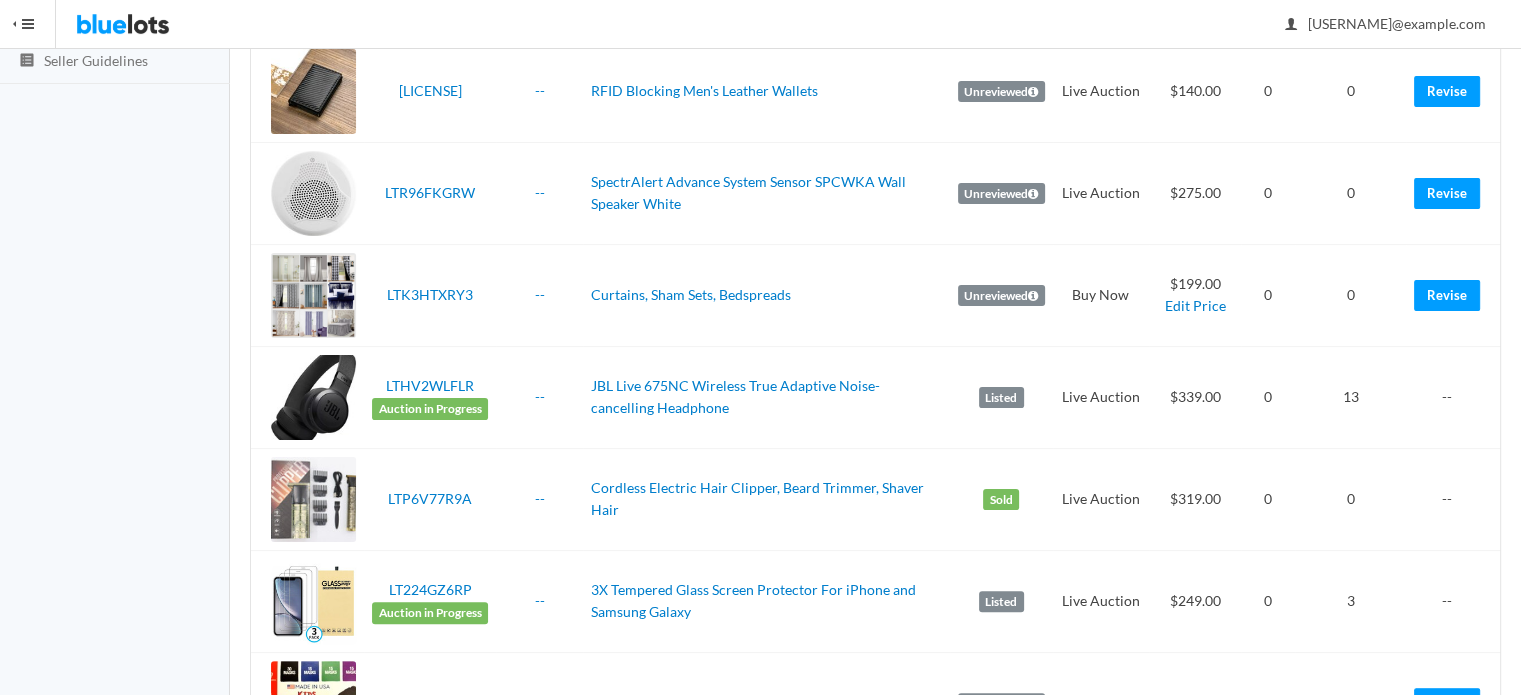 click on "--" at bounding box center [1453, 499] 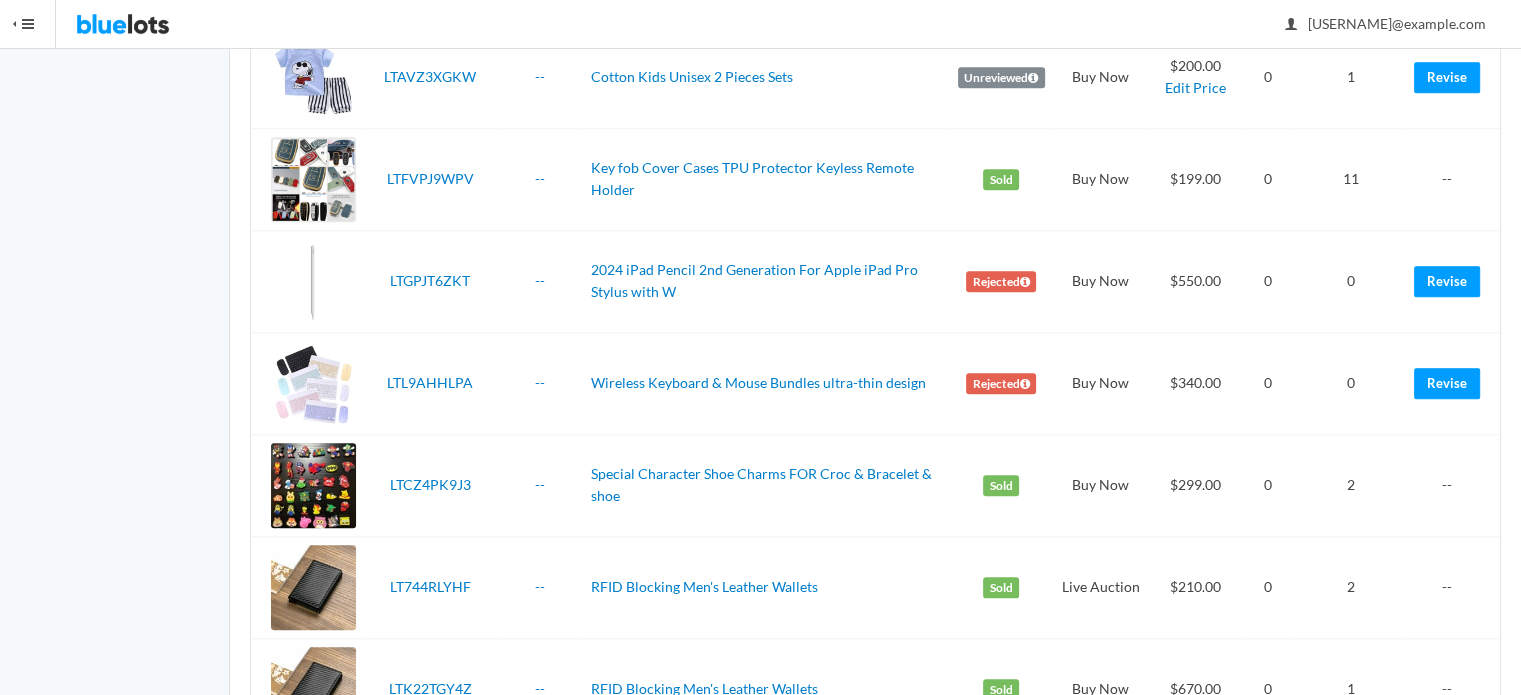 scroll, scrollTop: 2226, scrollLeft: 0, axis: vertical 